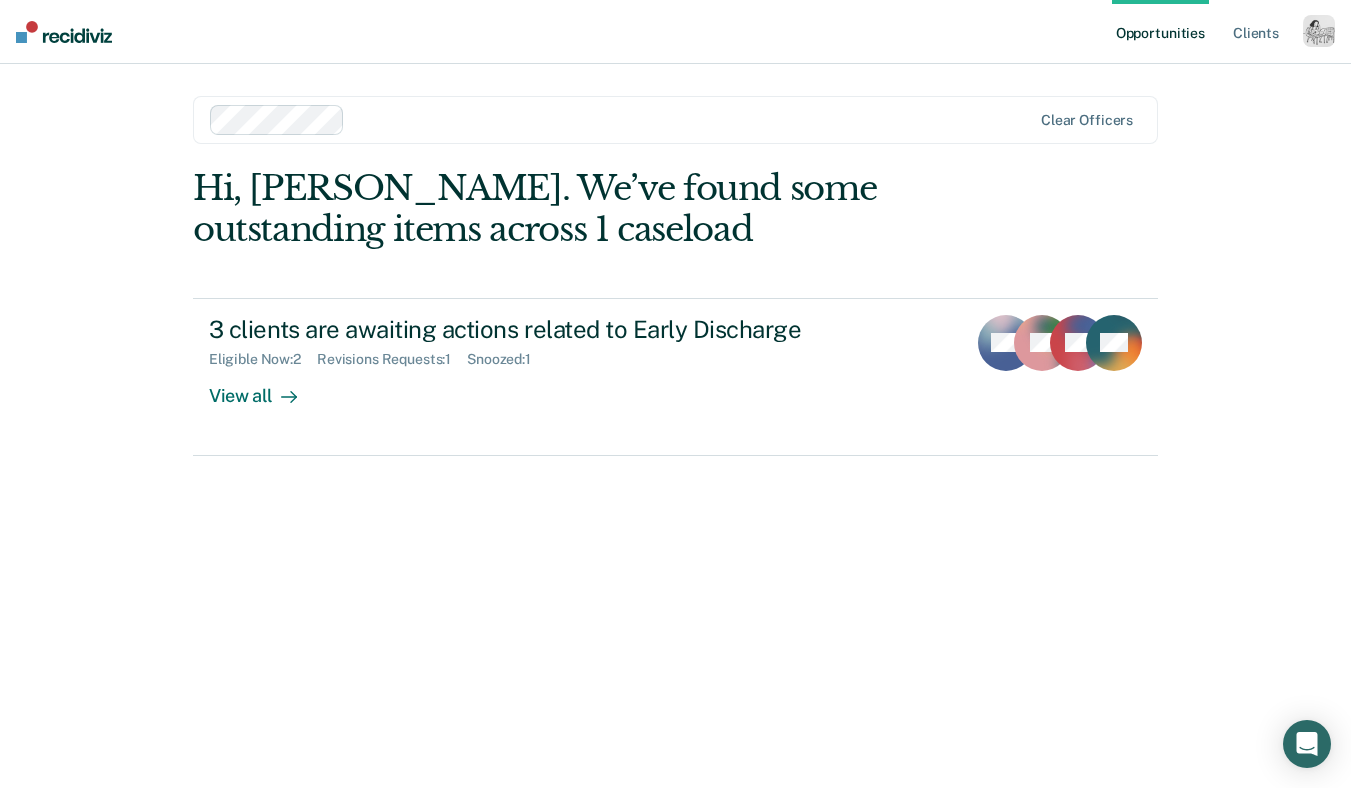 scroll, scrollTop: 0, scrollLeft: 0, axis: both 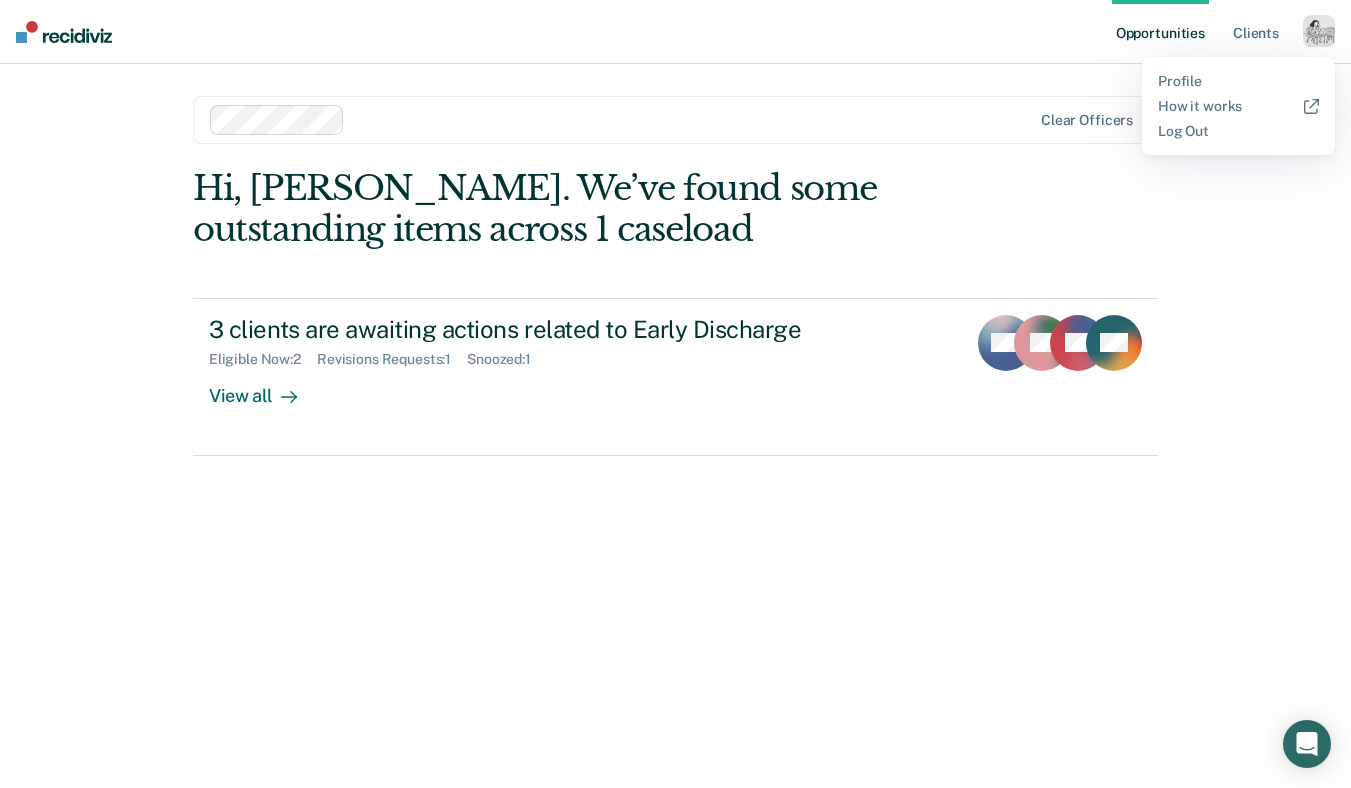 click on "Profile How it works Log Out" at bounding box center [1238, 106] 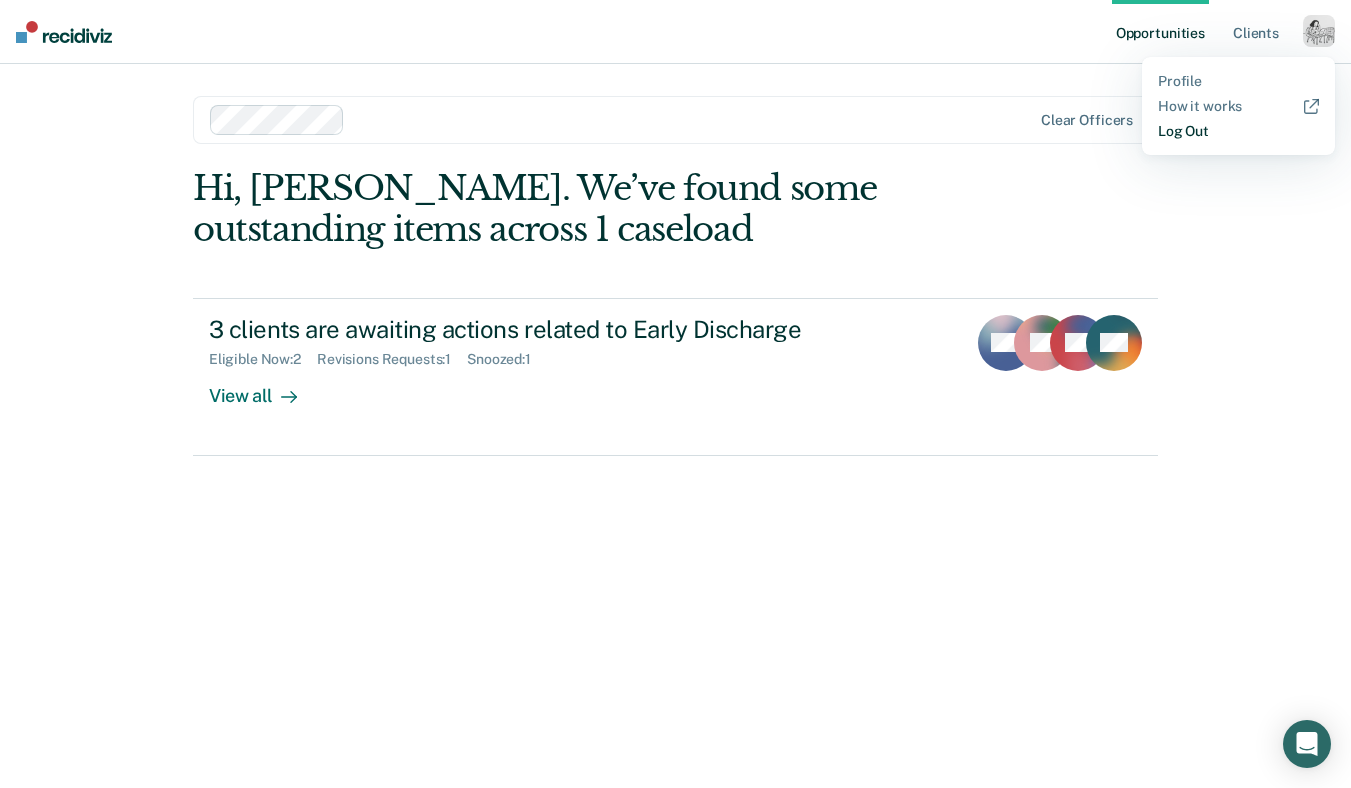 click on "Log Out" at bounding box center (1238, 131) 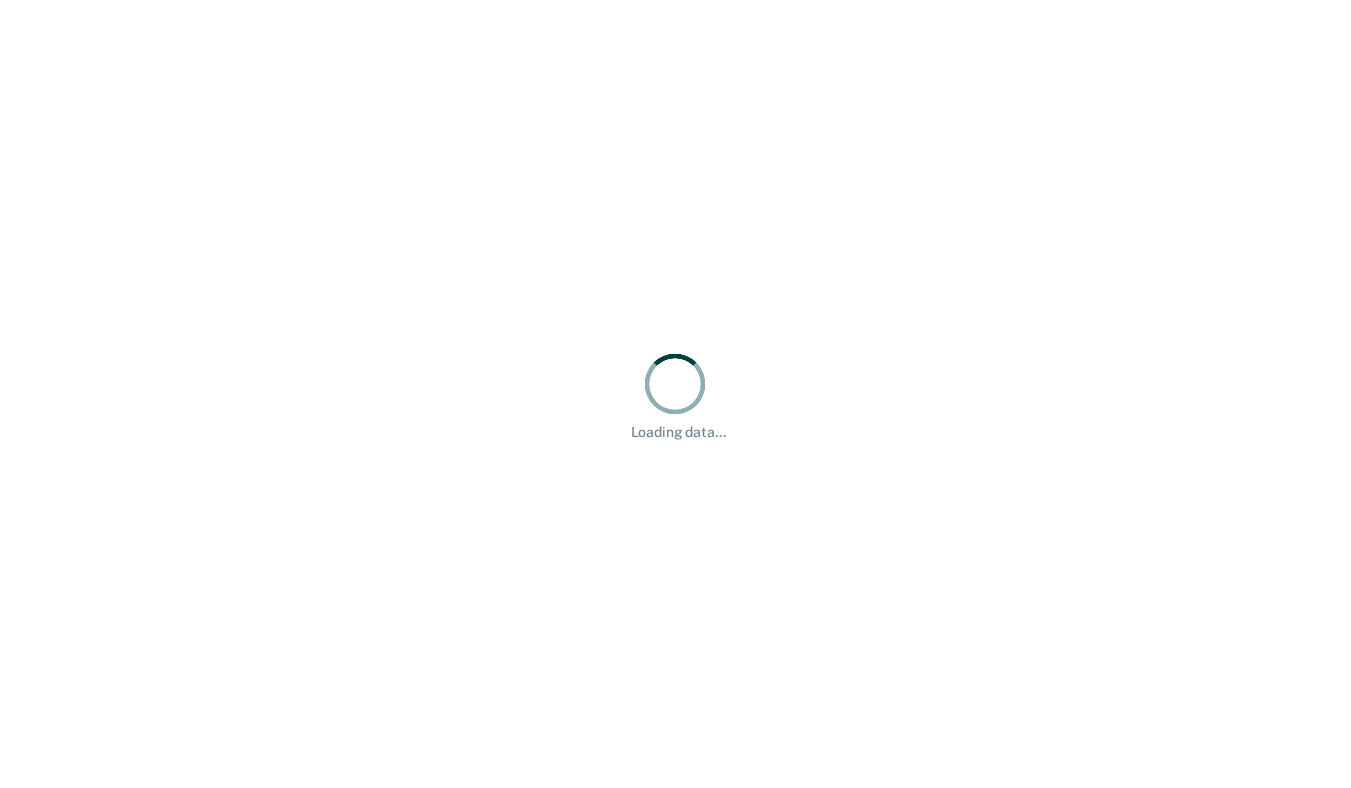 scroll, scrollTop: 0, scrollLeft: 0, axis: both 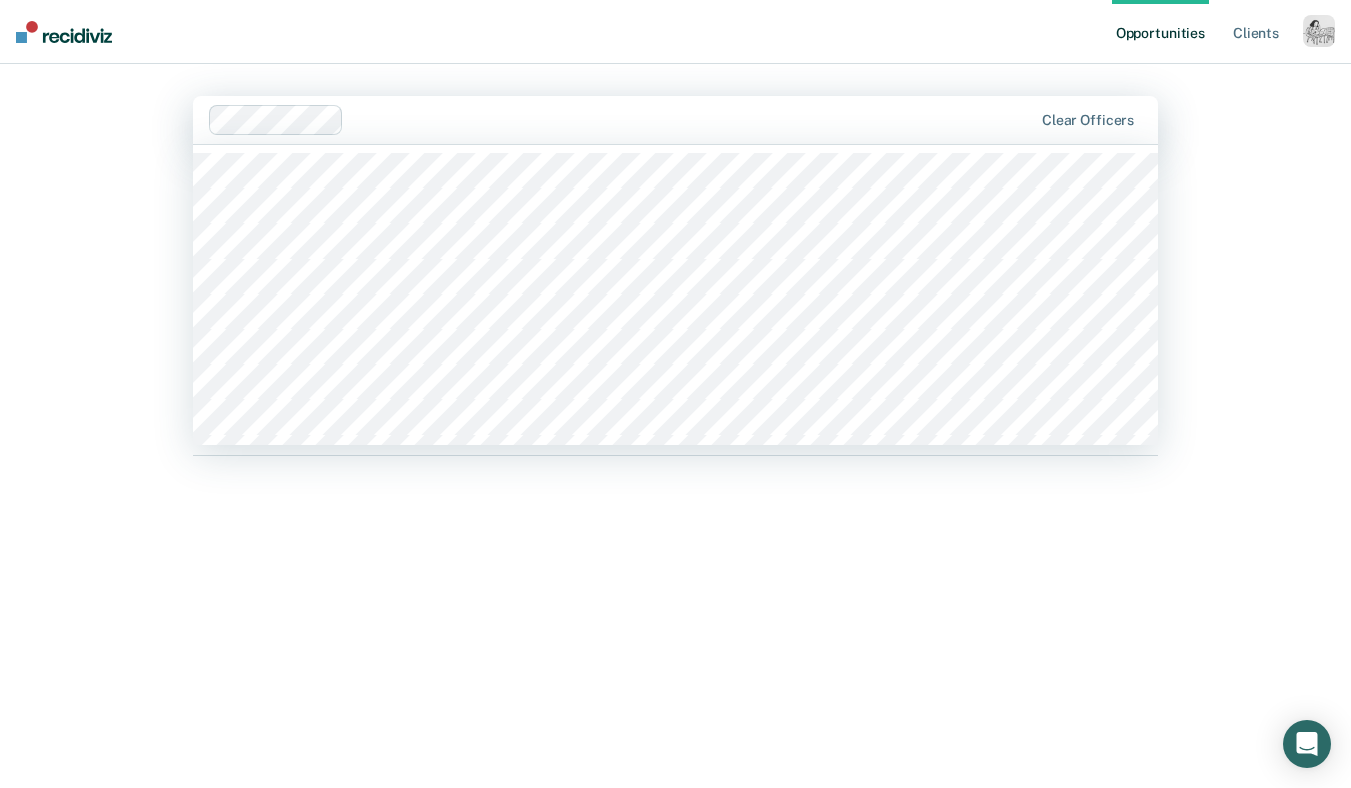 click at bounding box center [692, 119] 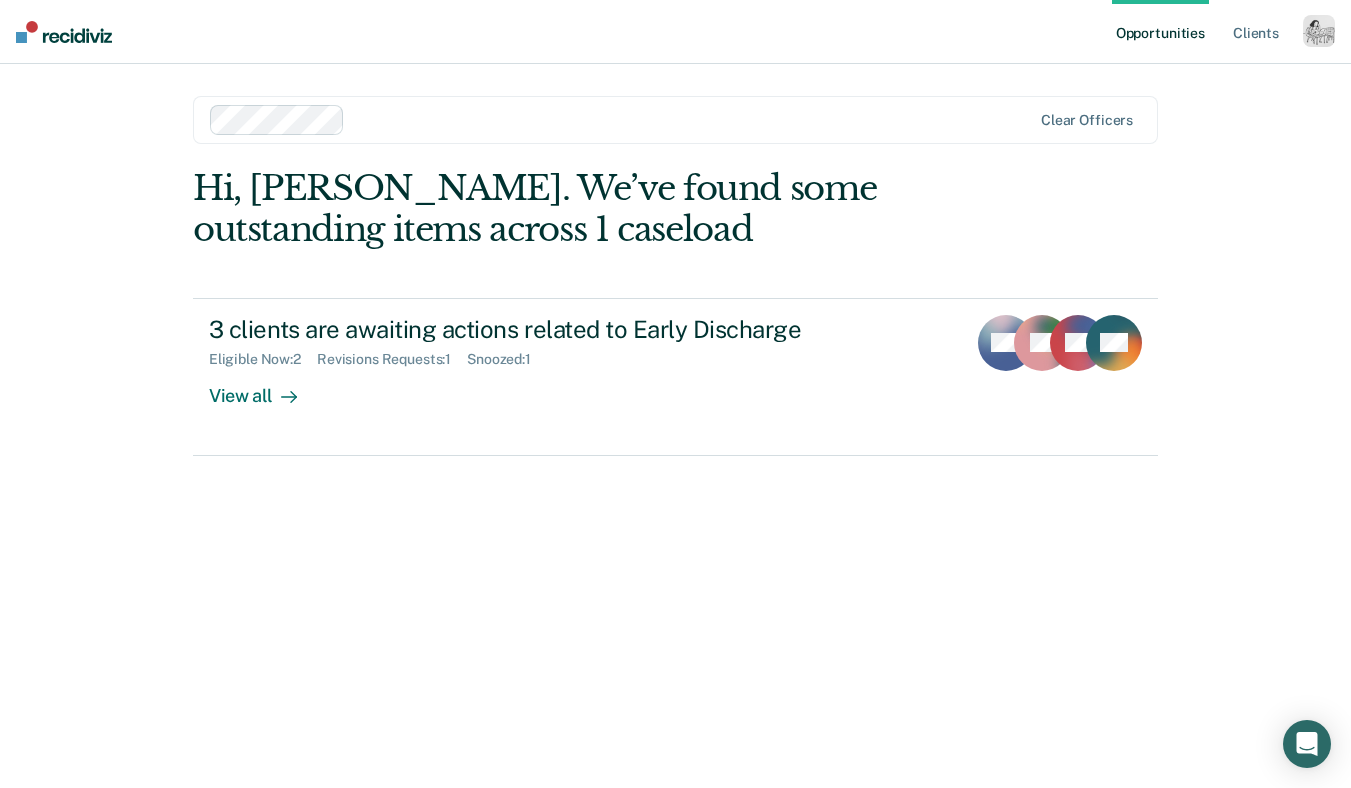 click on "Opportunities Client s Profile How it works Log Out Clear   officers Hi, [PERSON_NAME]. We’ve found some outstanding items across 1 caseload 3 clients are awaiting actions related to Early Discharge Eligible Now :  2 Revisions Requests :  1 Snoozed :  1 View all   MR TS DB NH" at bounding box center (675, 394) 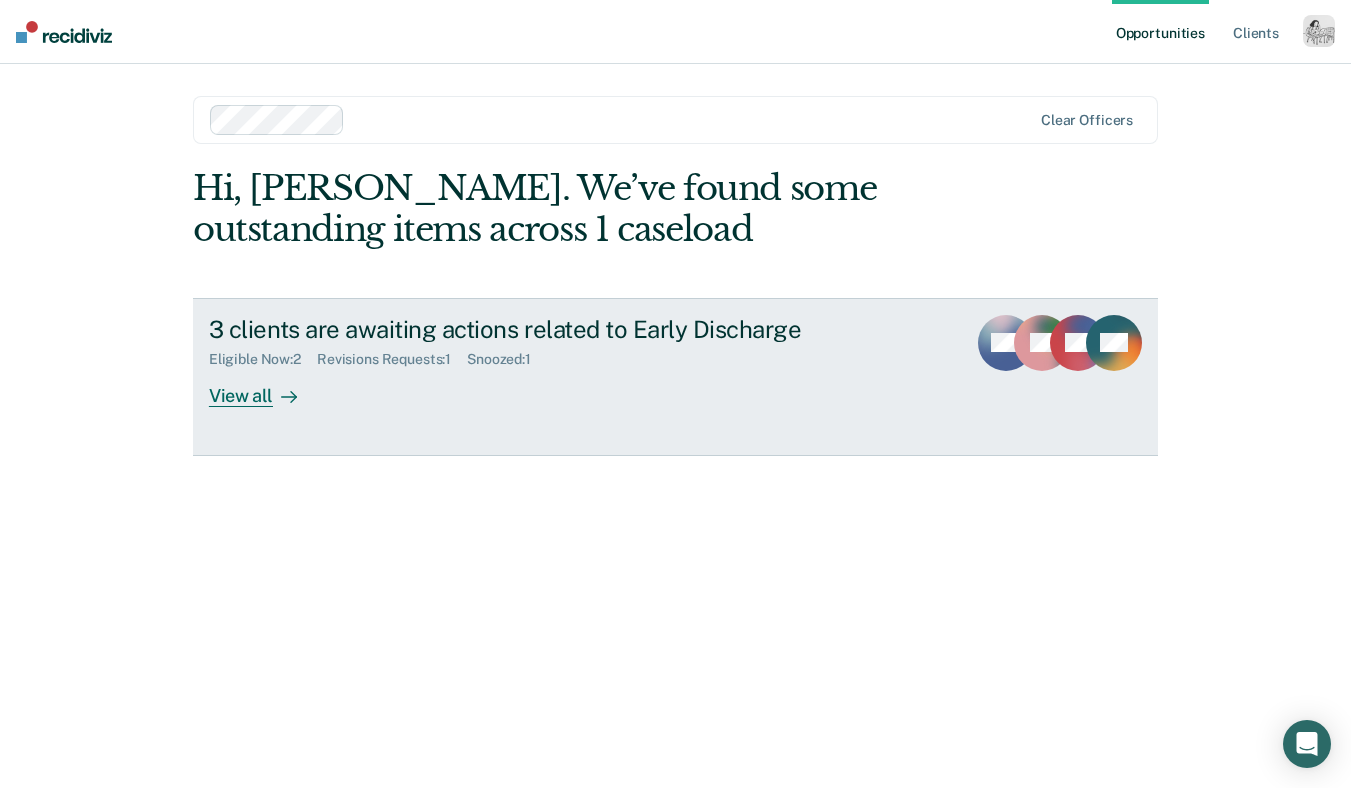 click on "View all" at bounding box center [265, 387] 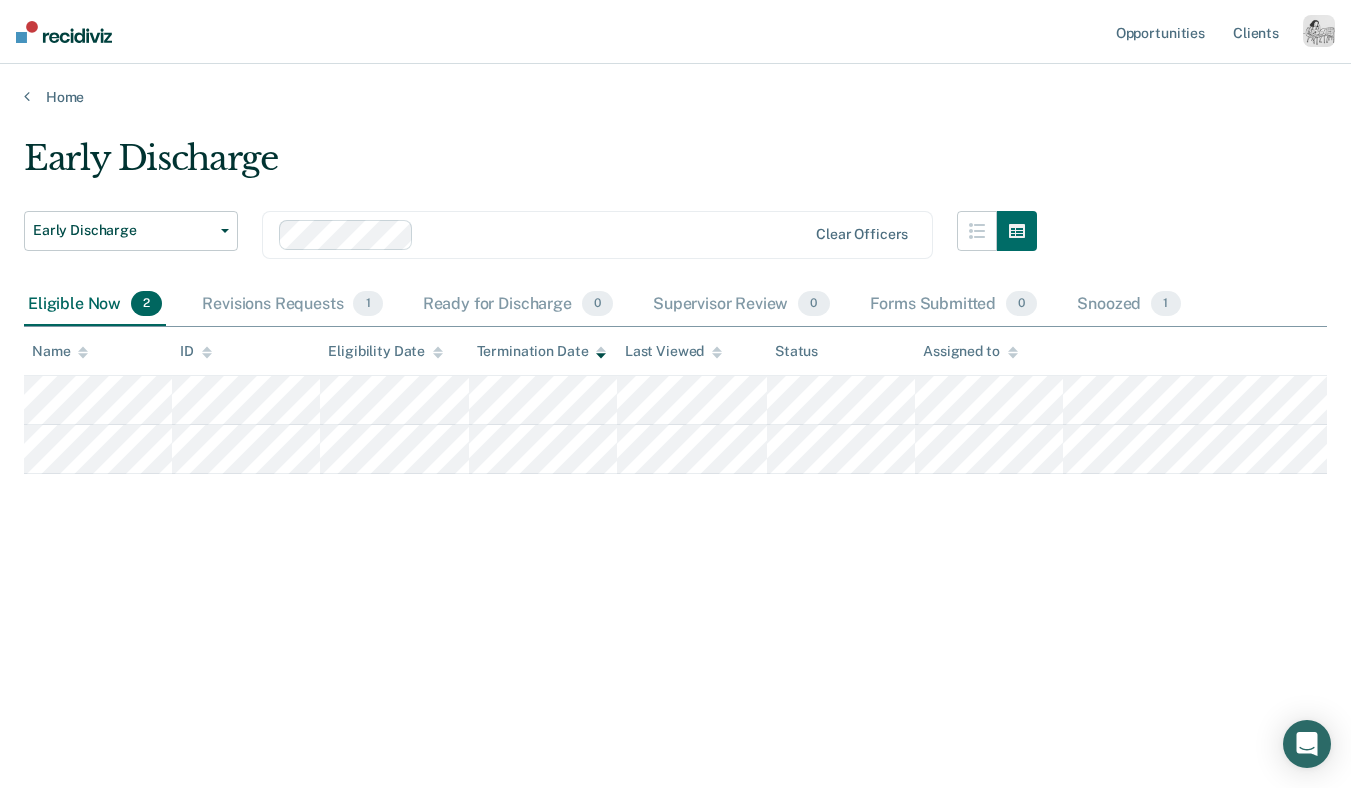click at bounding box center [83, 351] 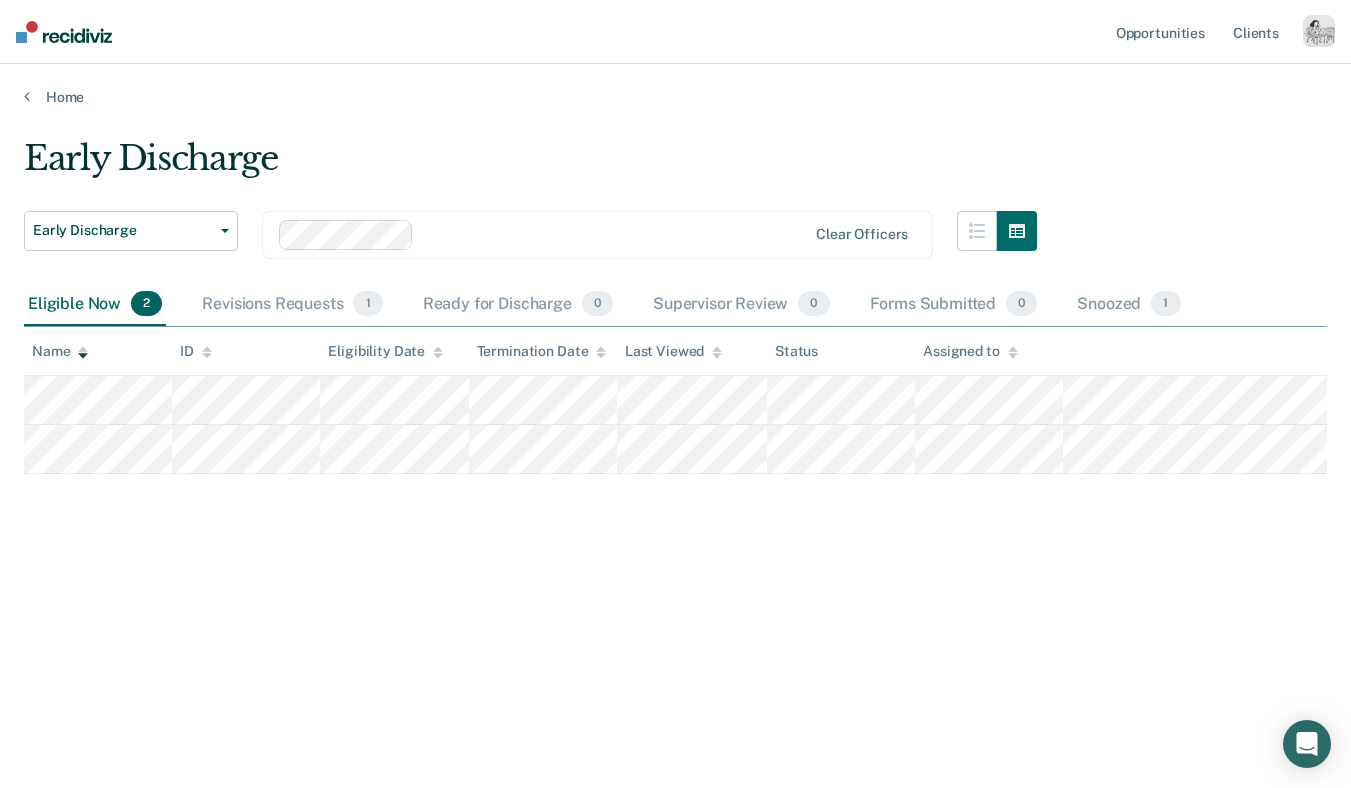 click at bounding box center (83, 351) 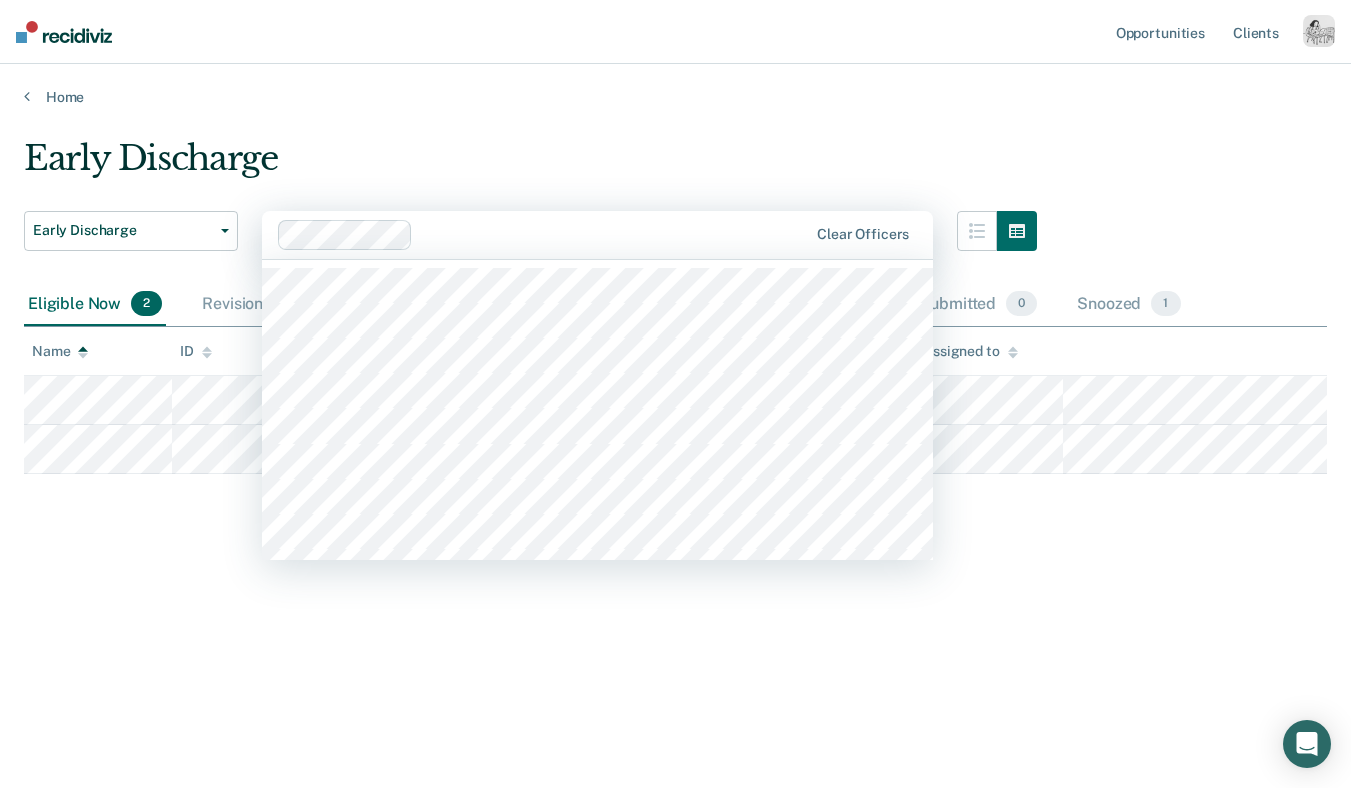 click at bounding box center (614, 234) 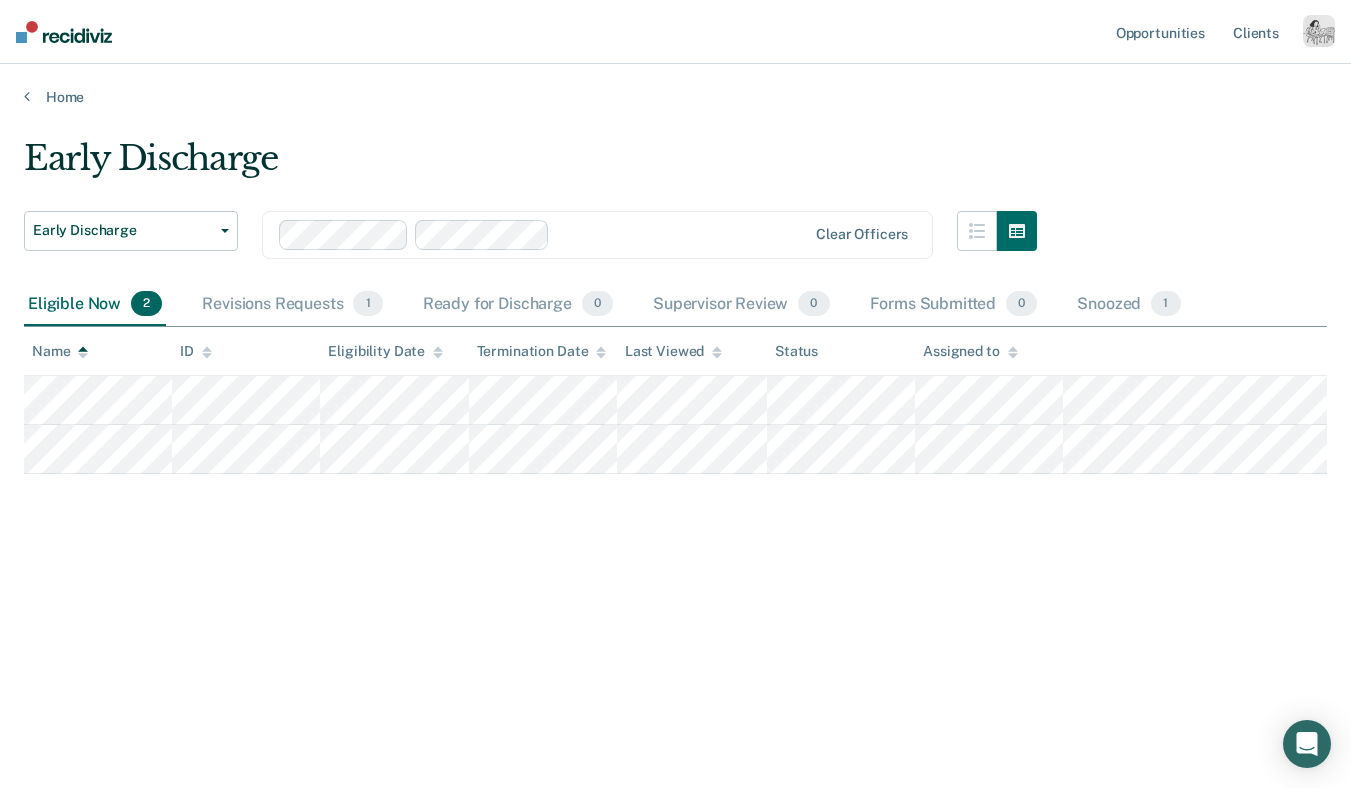 click at bounding box center [682, 234] 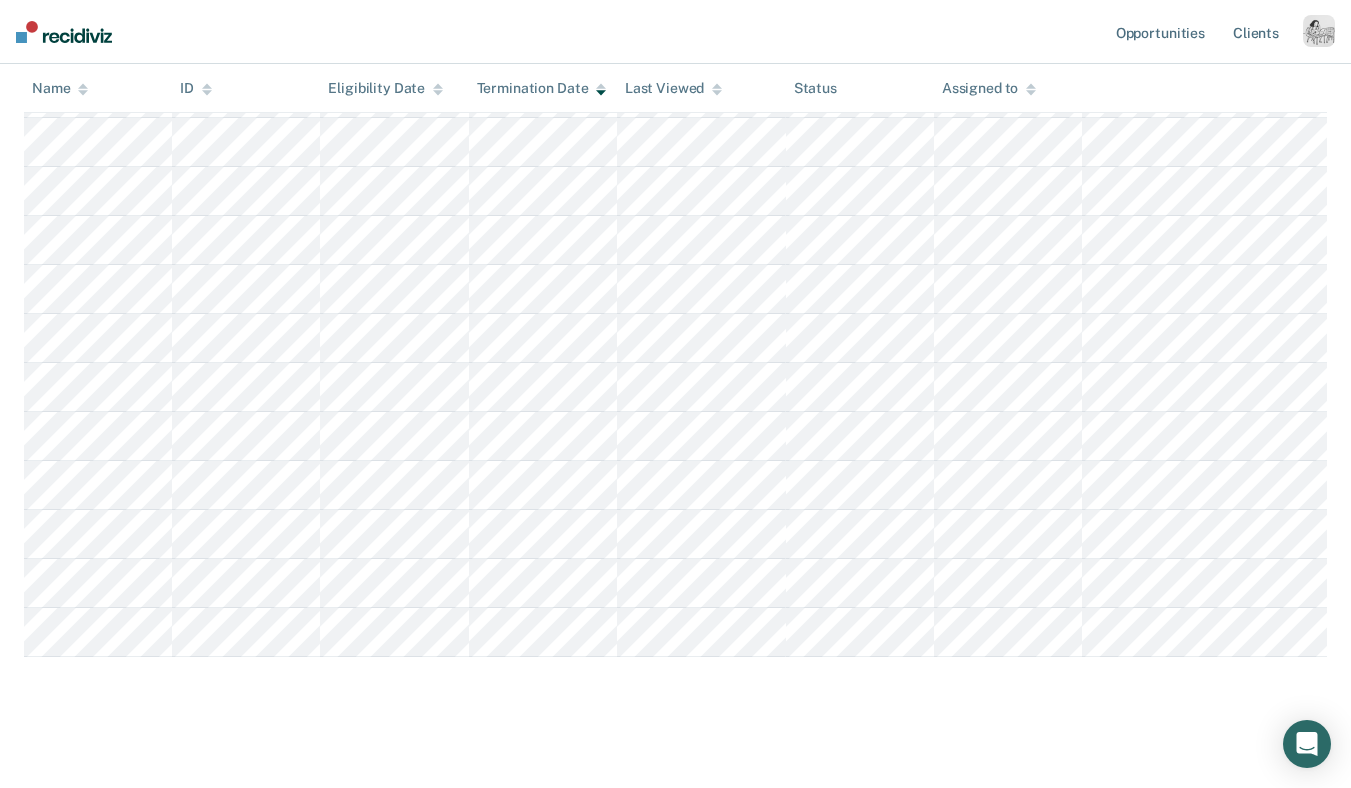 scroll, scrollTop: 0, scrollLeft: 0, axis: both 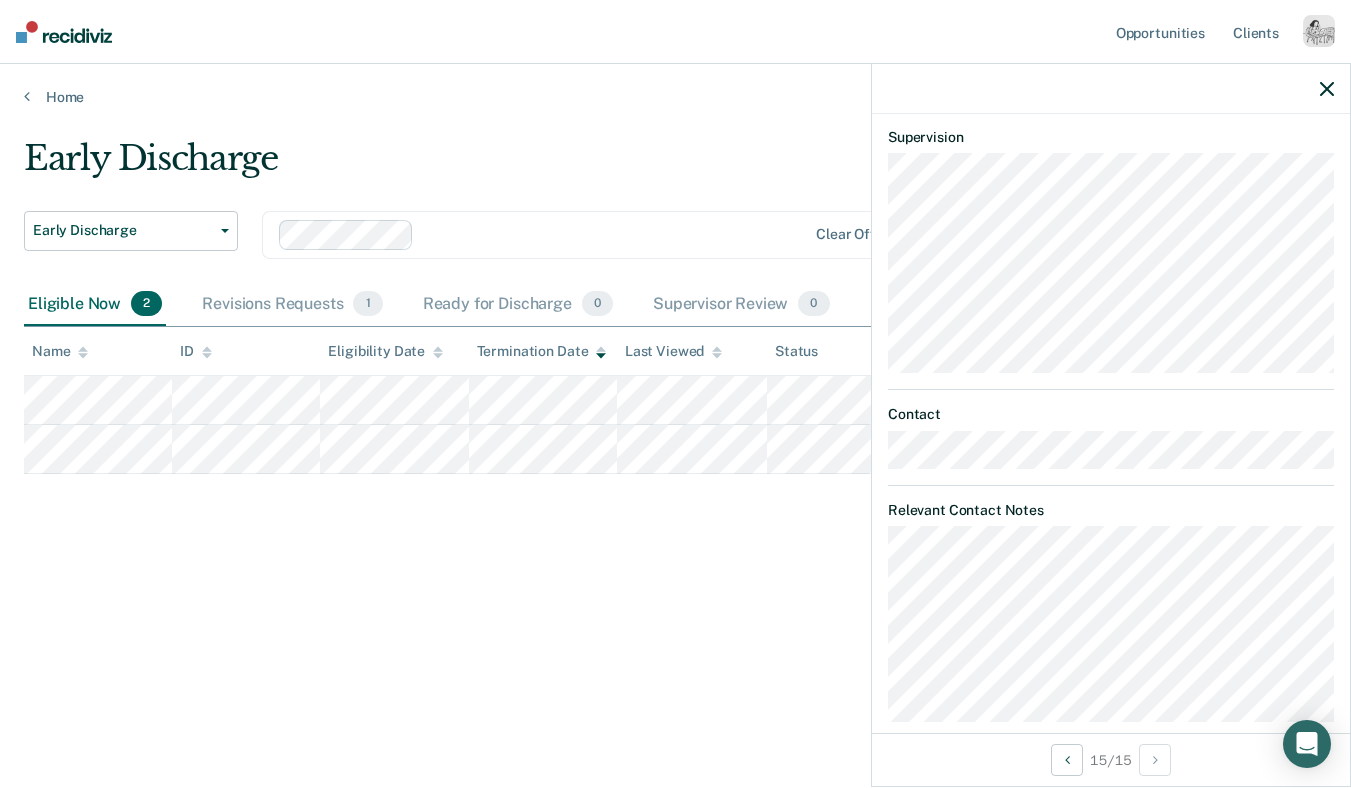 click 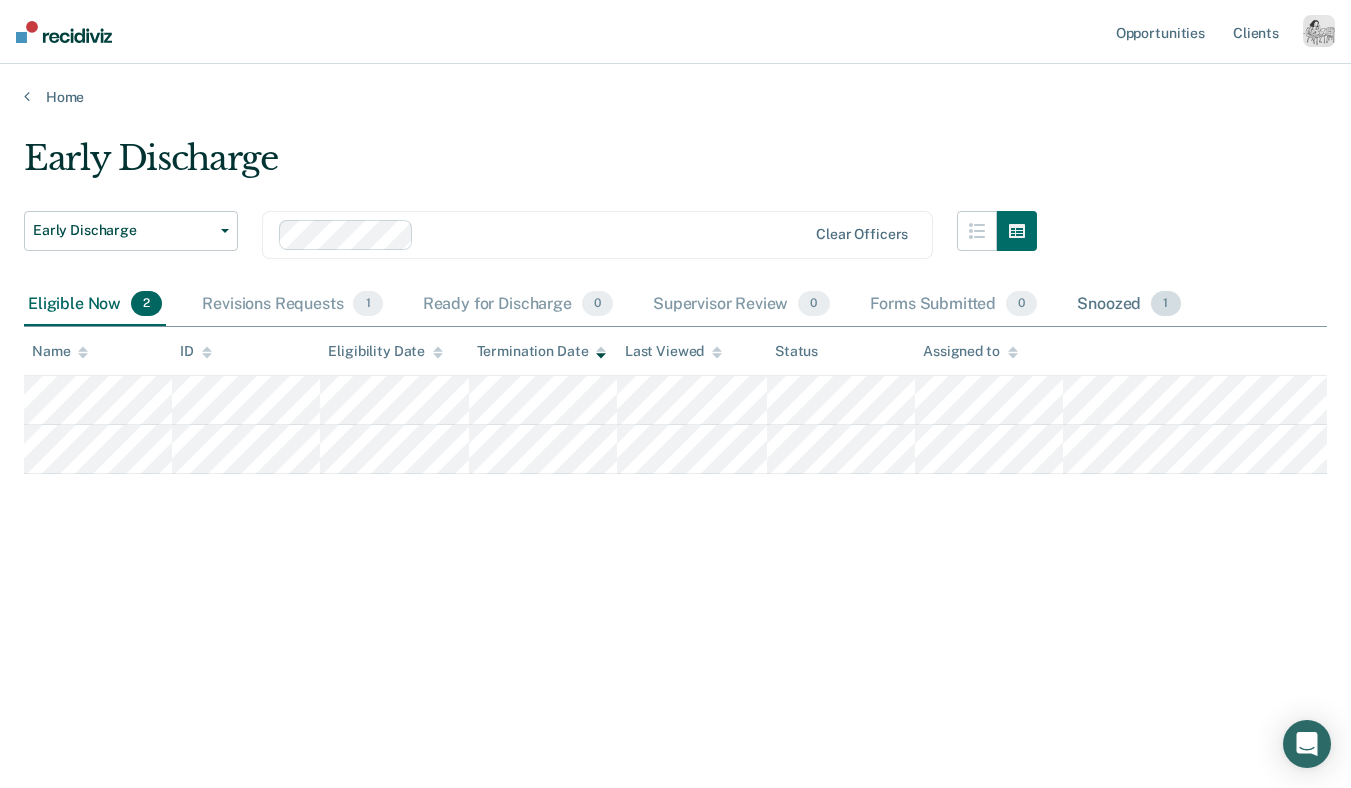 click on "Snoozed 1" at bounding box center (1128, 305) 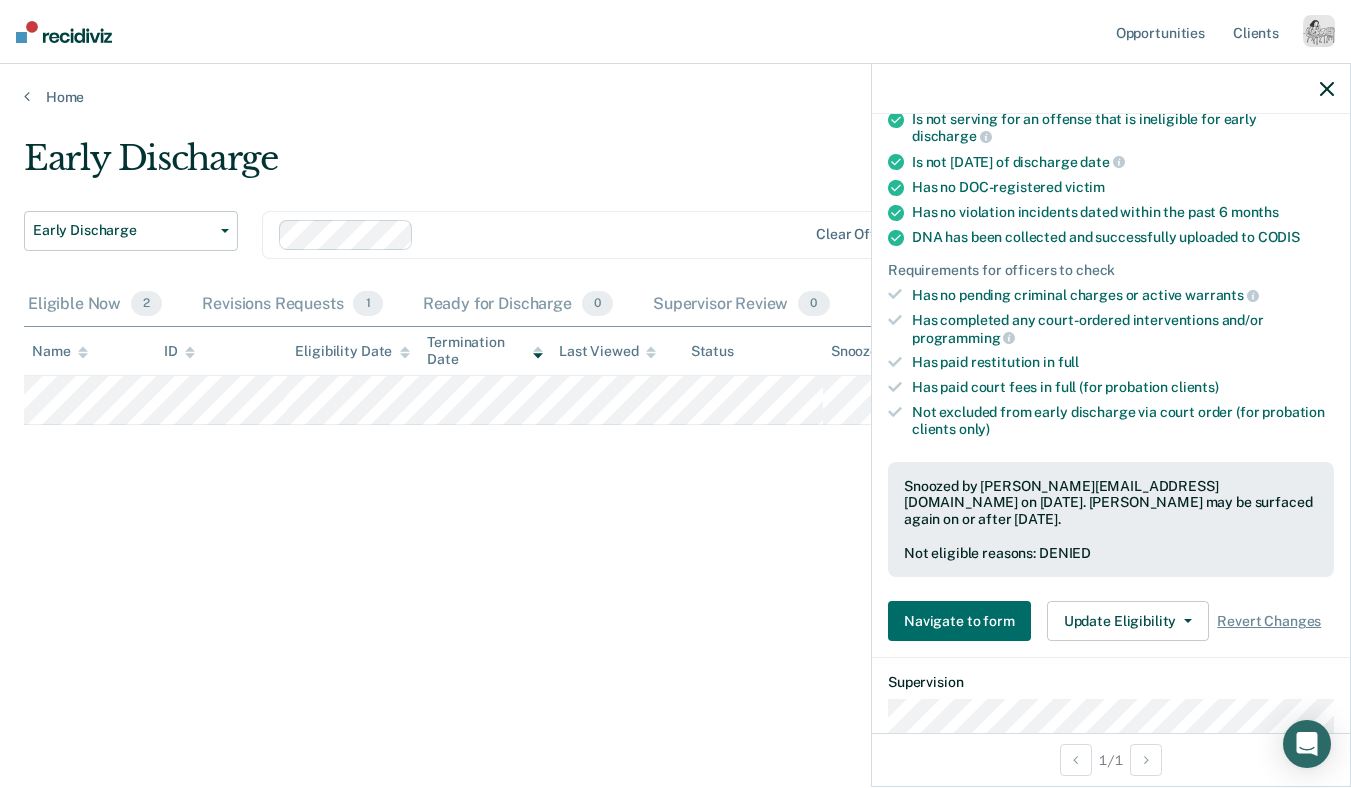scroll, scrollTop: 391, scrollLeft: 0, axis: vertical 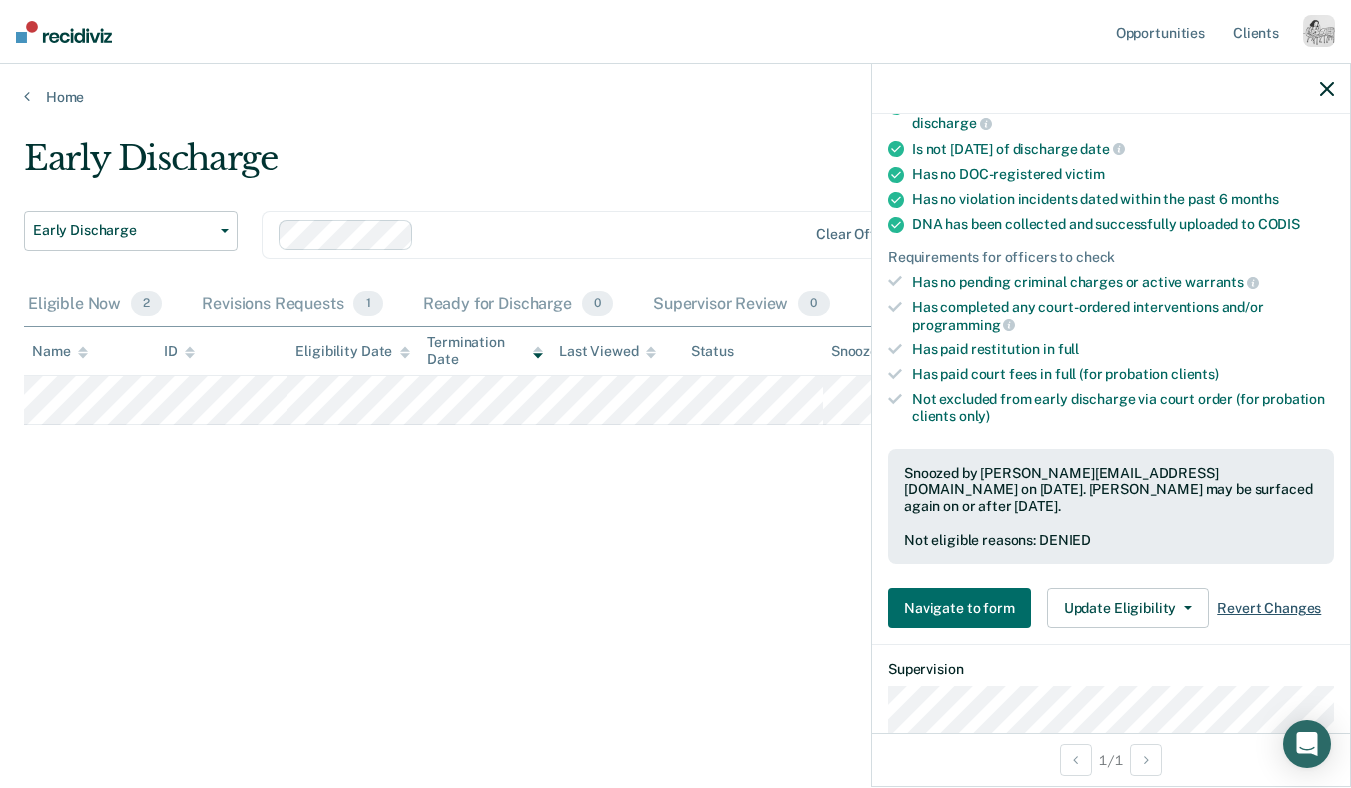 click on "Revert Changes" at bounding box center (1269, 608) 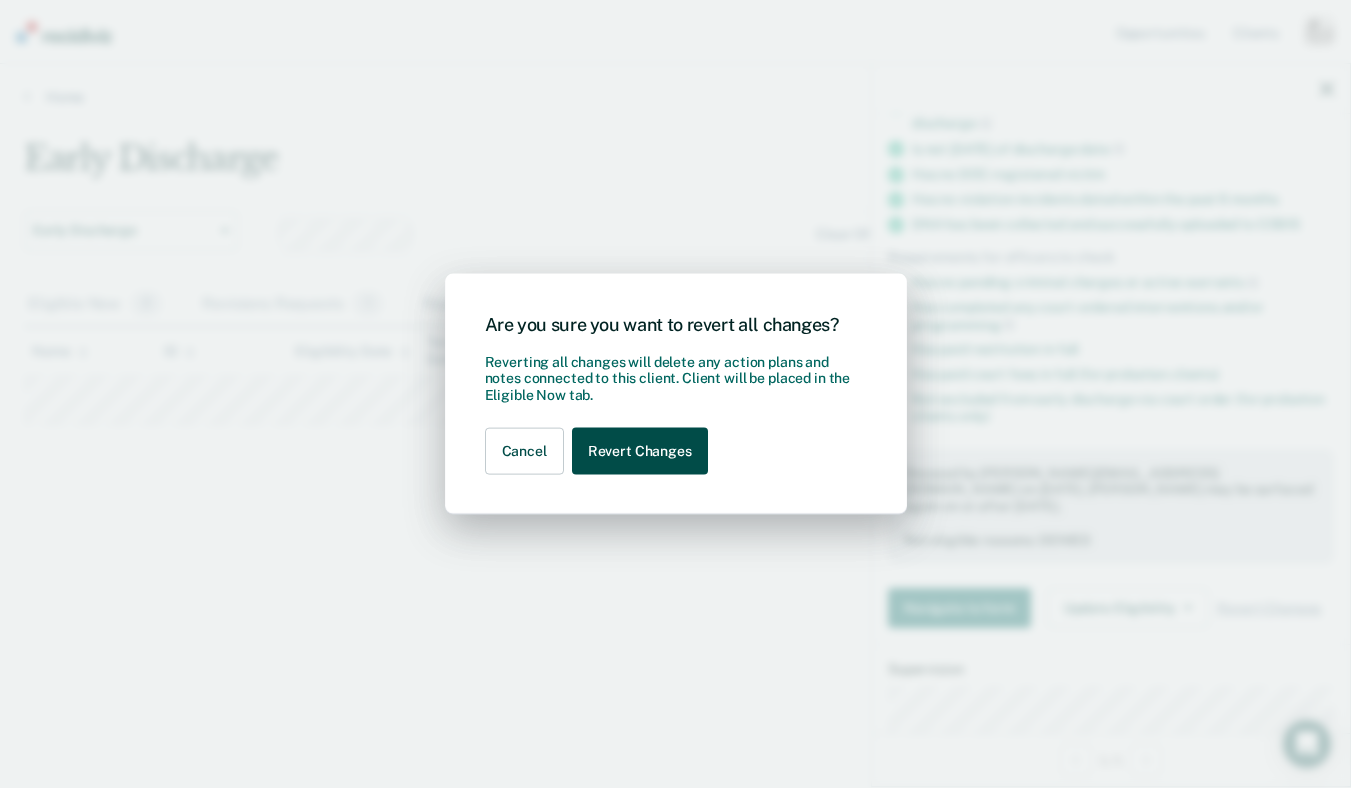 click on "Revert Changes" at bounding box center [640, 451] 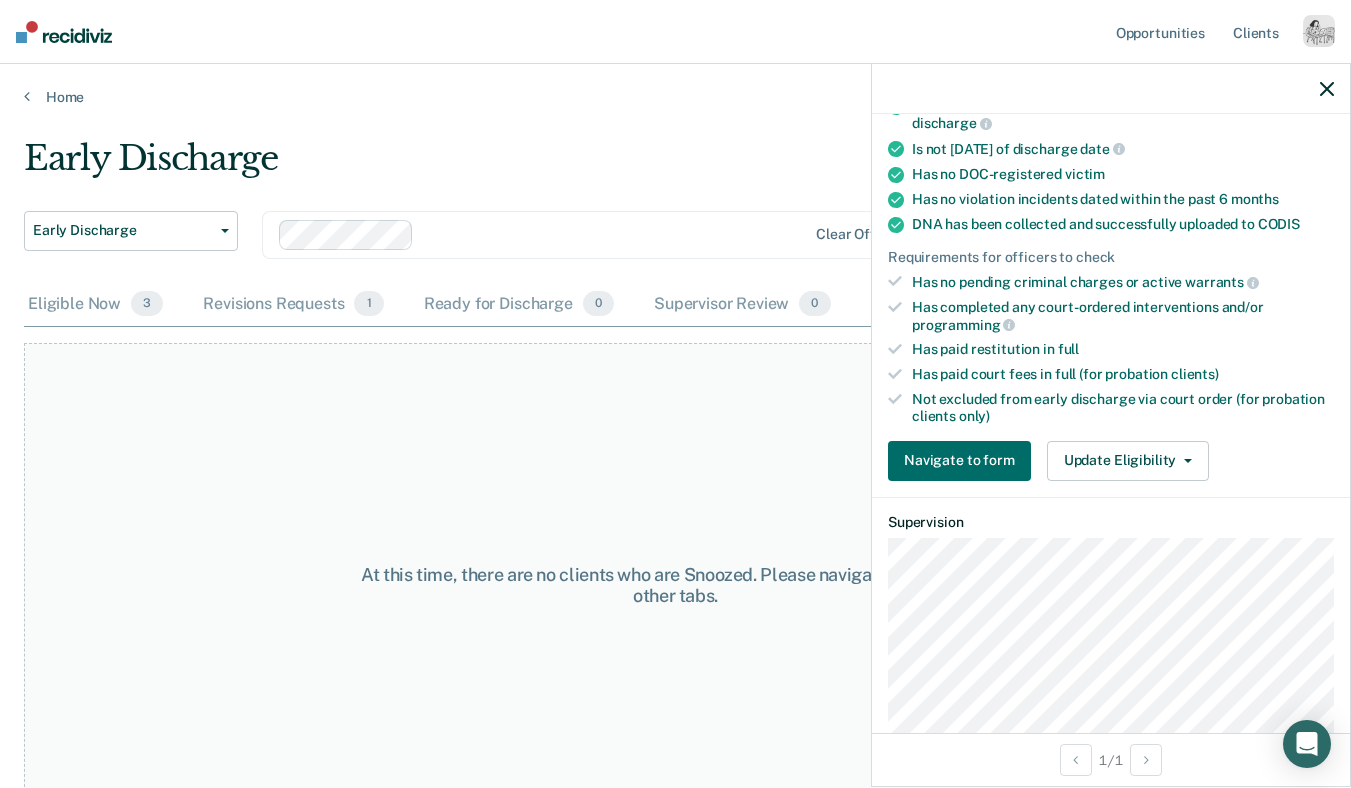 drag, startPoint x: 475, startPoint y: 481, endPoint x: 262, endPoint y: 485, distance: 213.03755 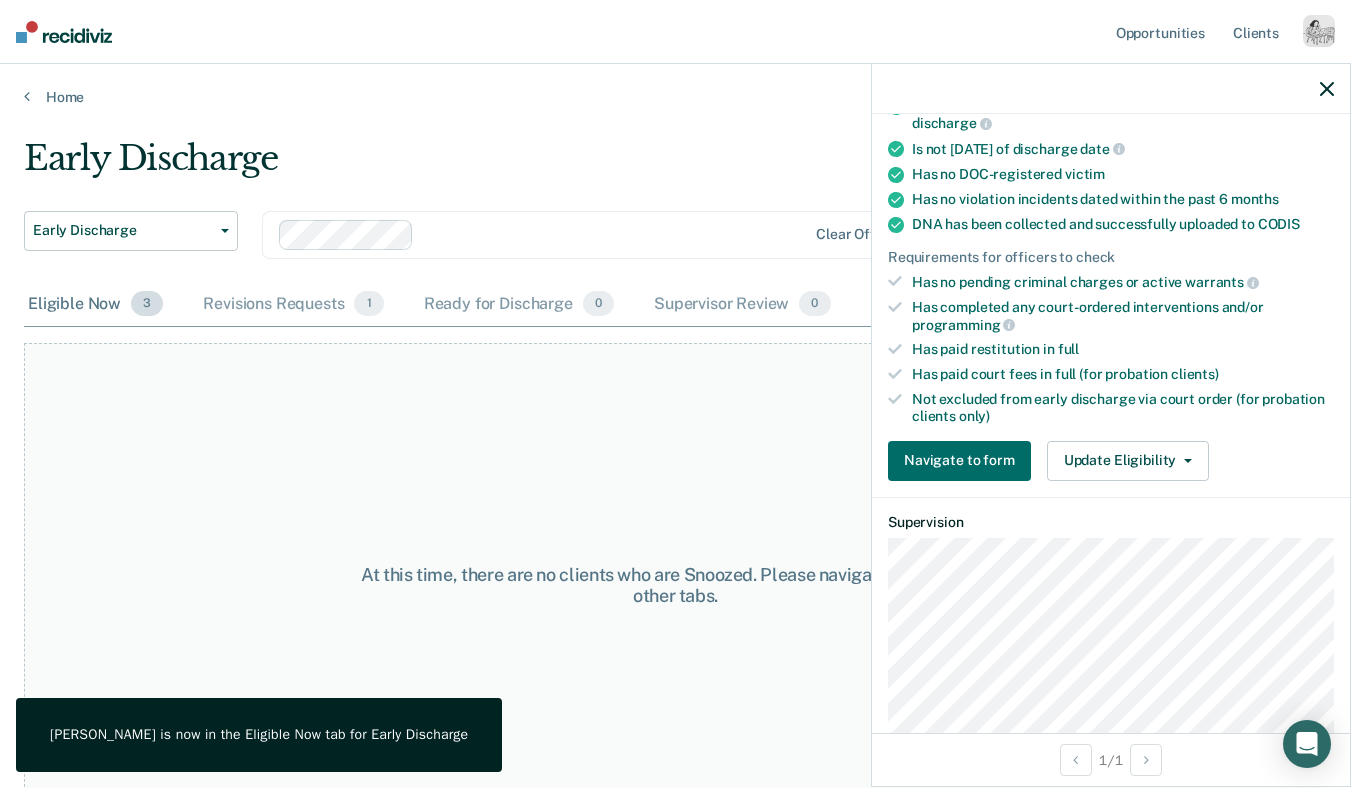 click on "Eligible Now 3" at bounding box center (95, 305) 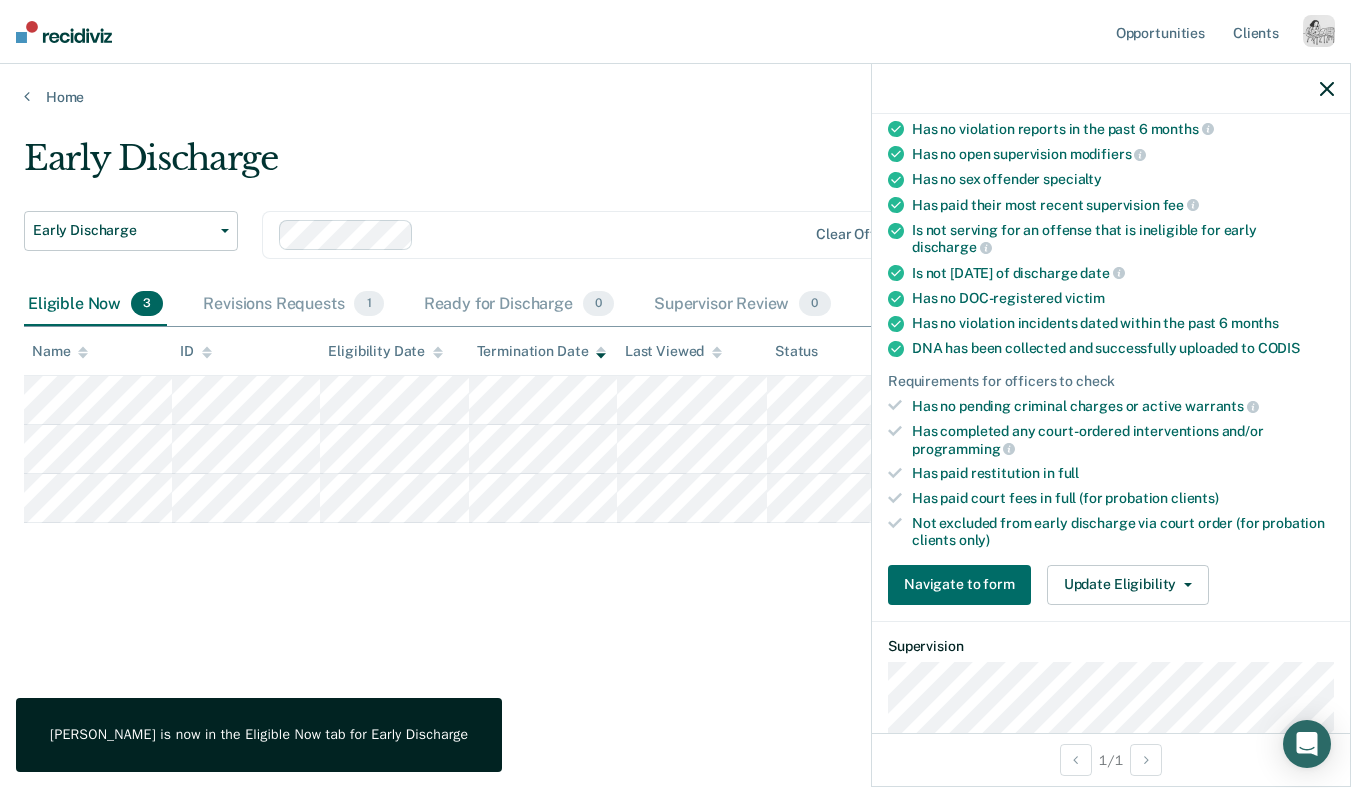 scroll, scrollTop: 283, scrollLeft: 0, axis: vertical 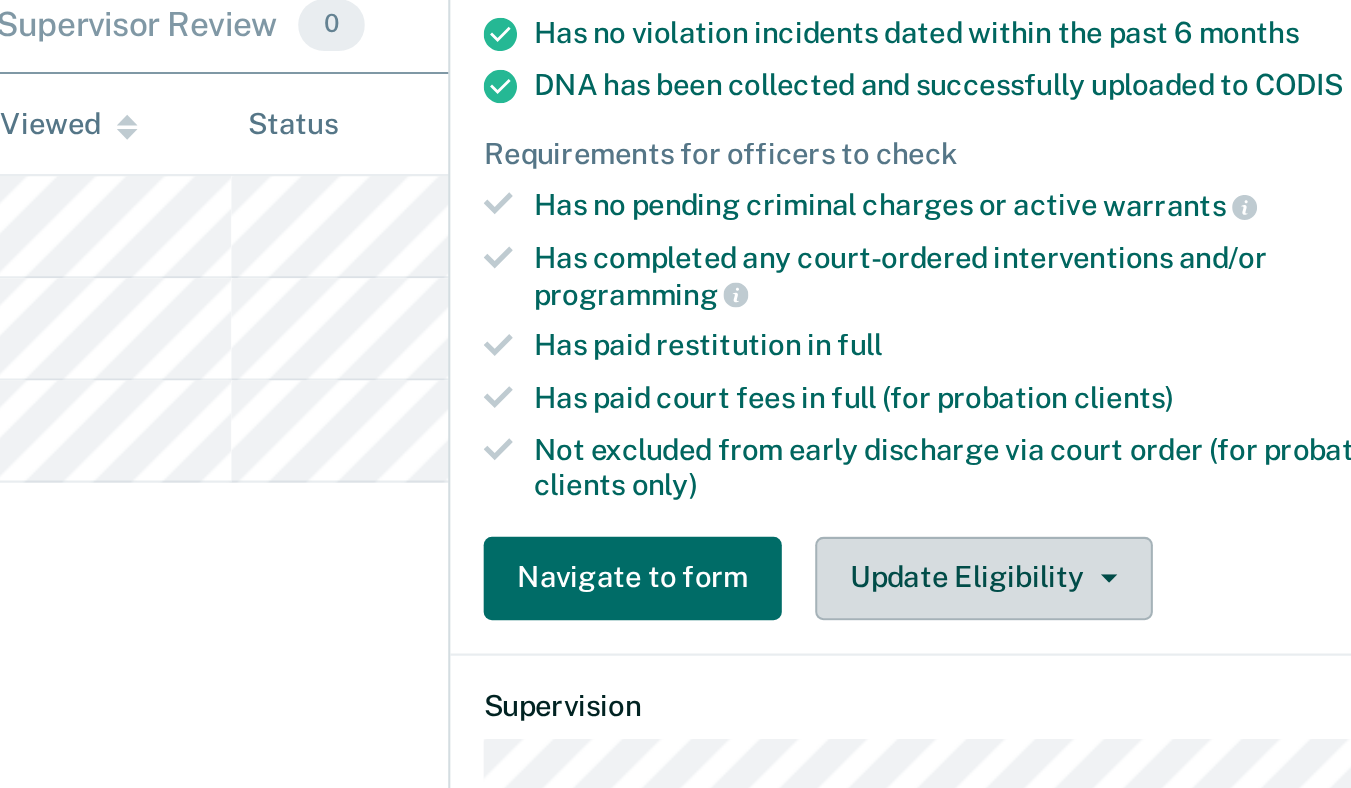 click on "Update Eligibility" at bounding box center (1128, 569) 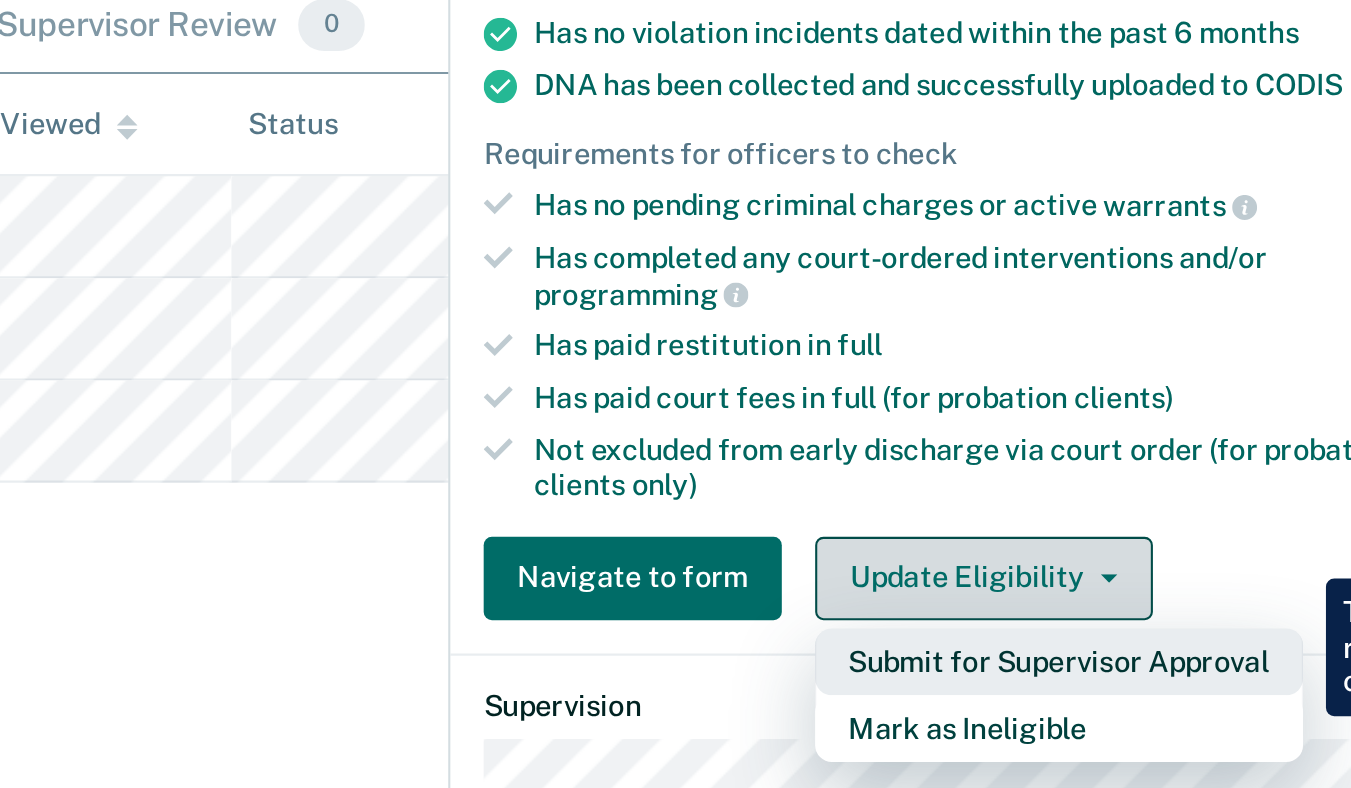 scroll, scrollTop: 0, scrollLeft: 0, axis: both 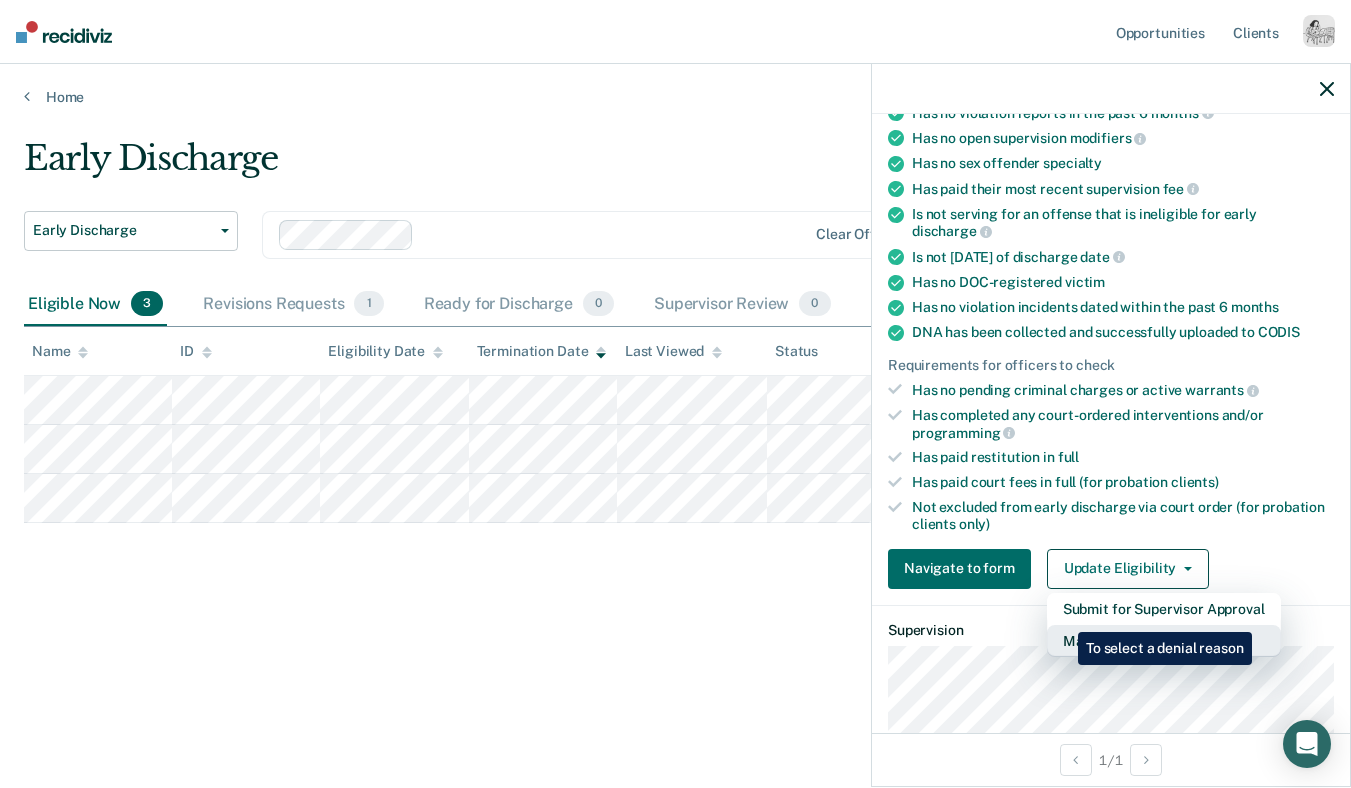 click on "Mark as Ineligible" at bounding box center [1164, 641] 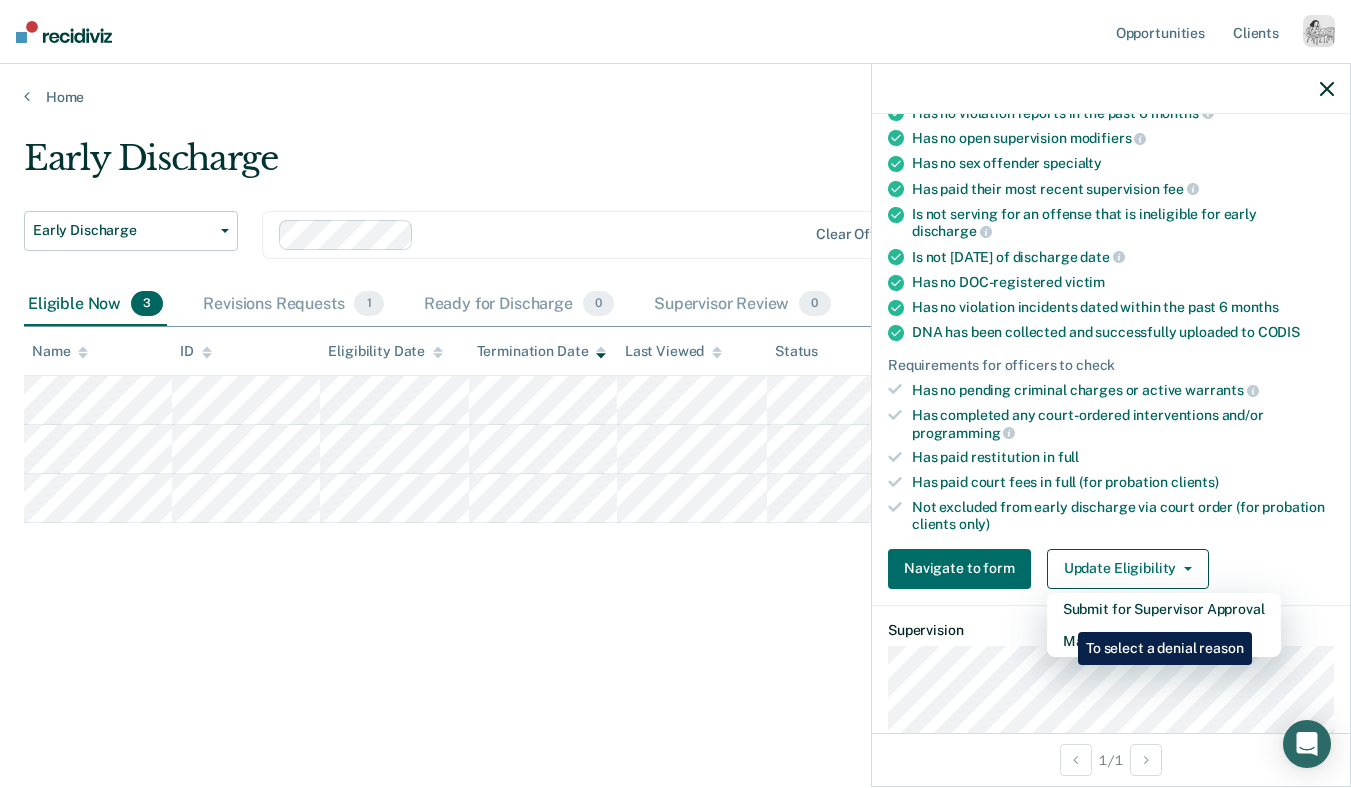 scroll, scrollTop: 215, scrollLeft: 0, axis: vertical 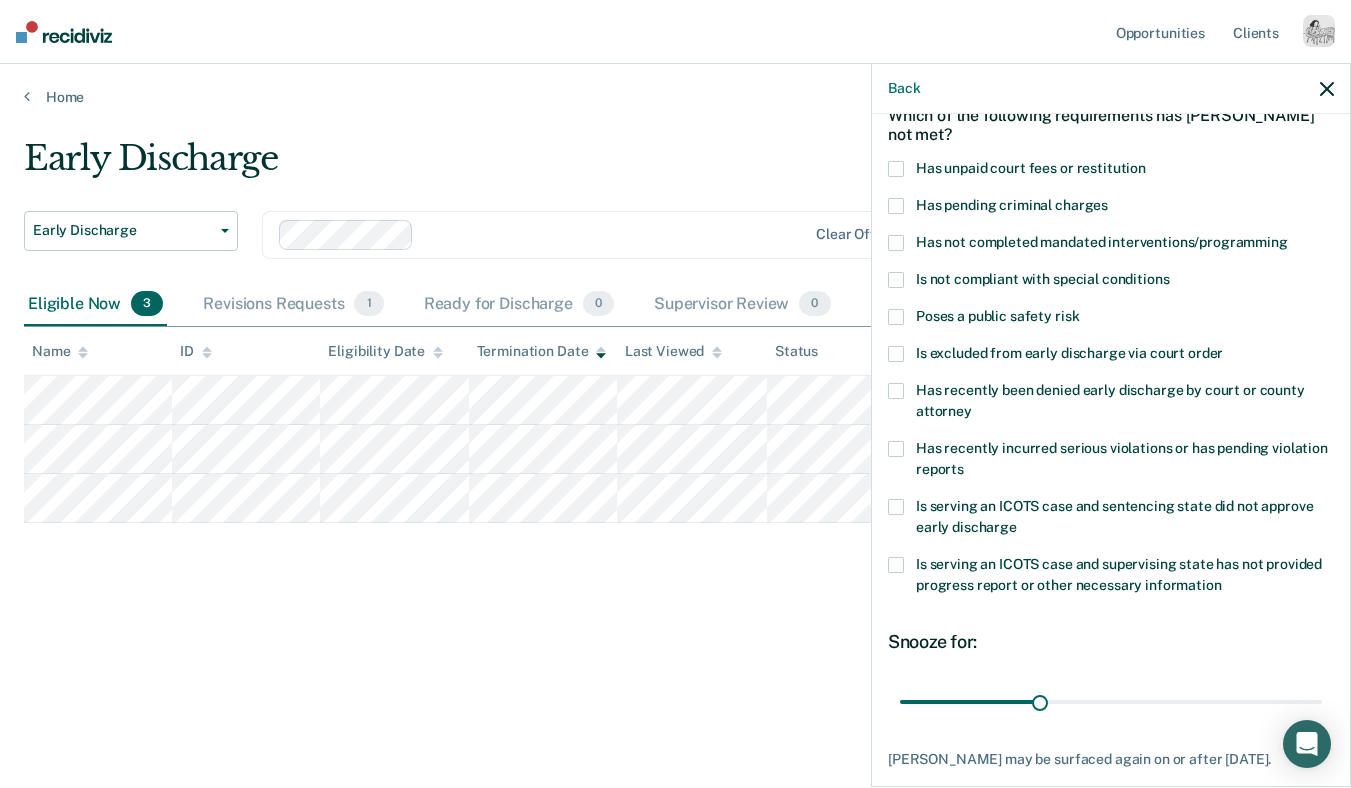 click on "Has unpaid court fees or restitution" at bounding box center (1111, 171) 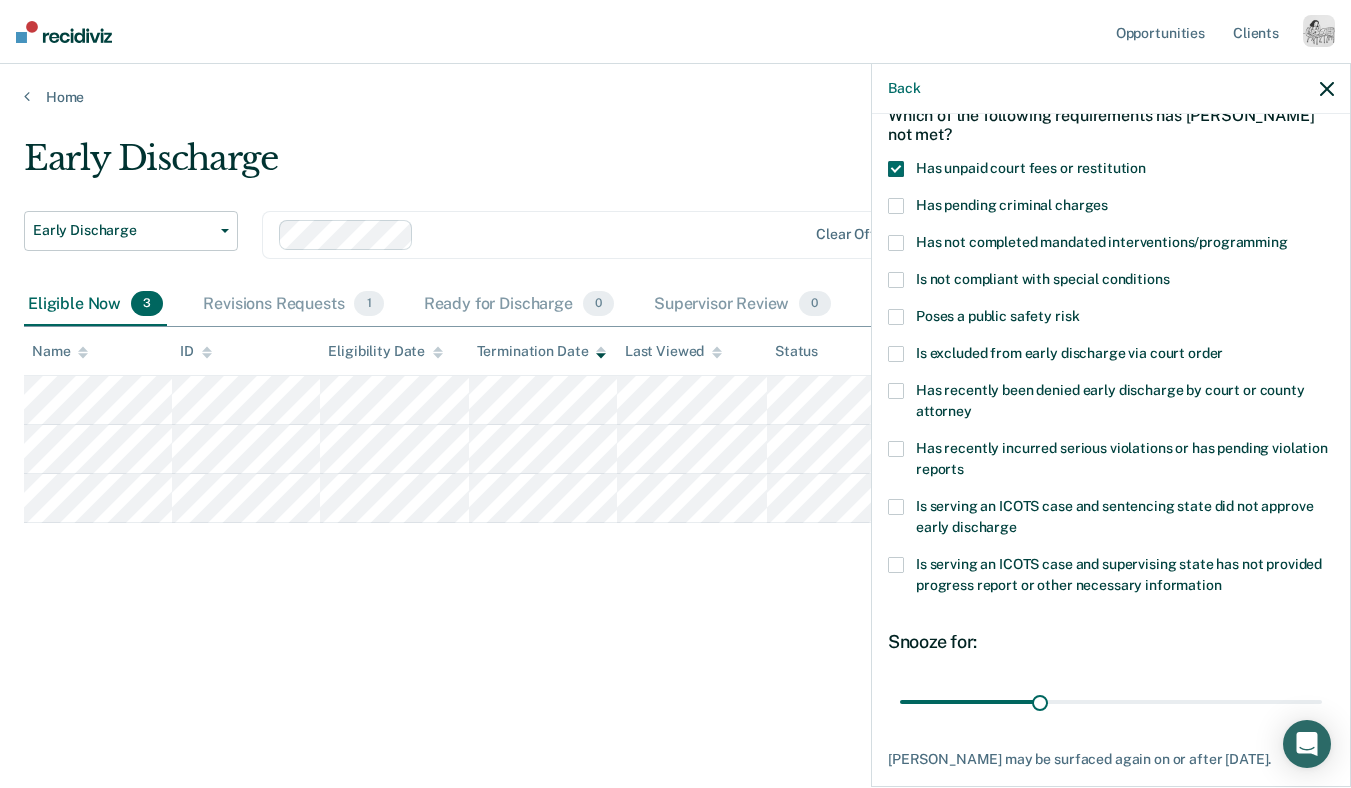 click on "Has not completed mandated interventions/programming" at bounding box center (1111, 245) 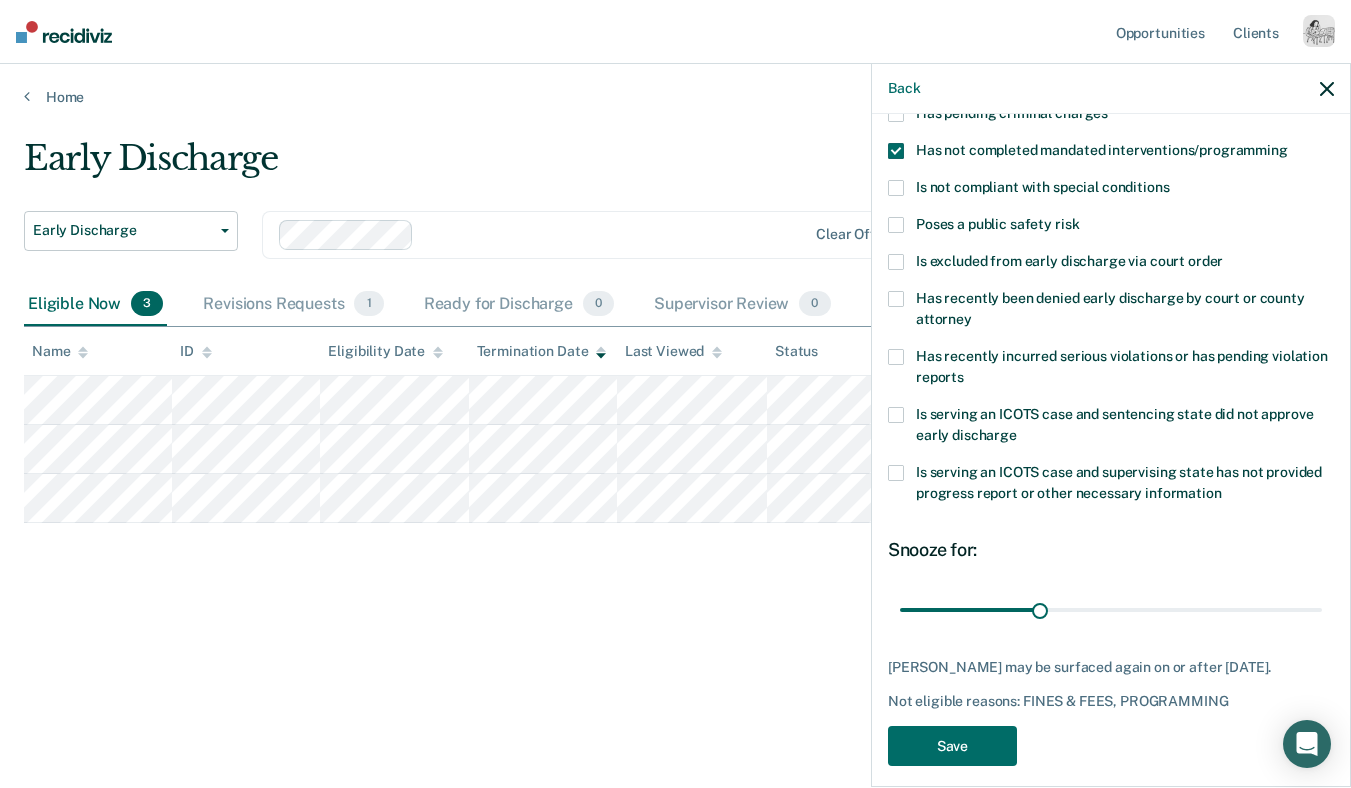 scroll, scrollTop: 215, scrollLeft: 0, axis: vertical 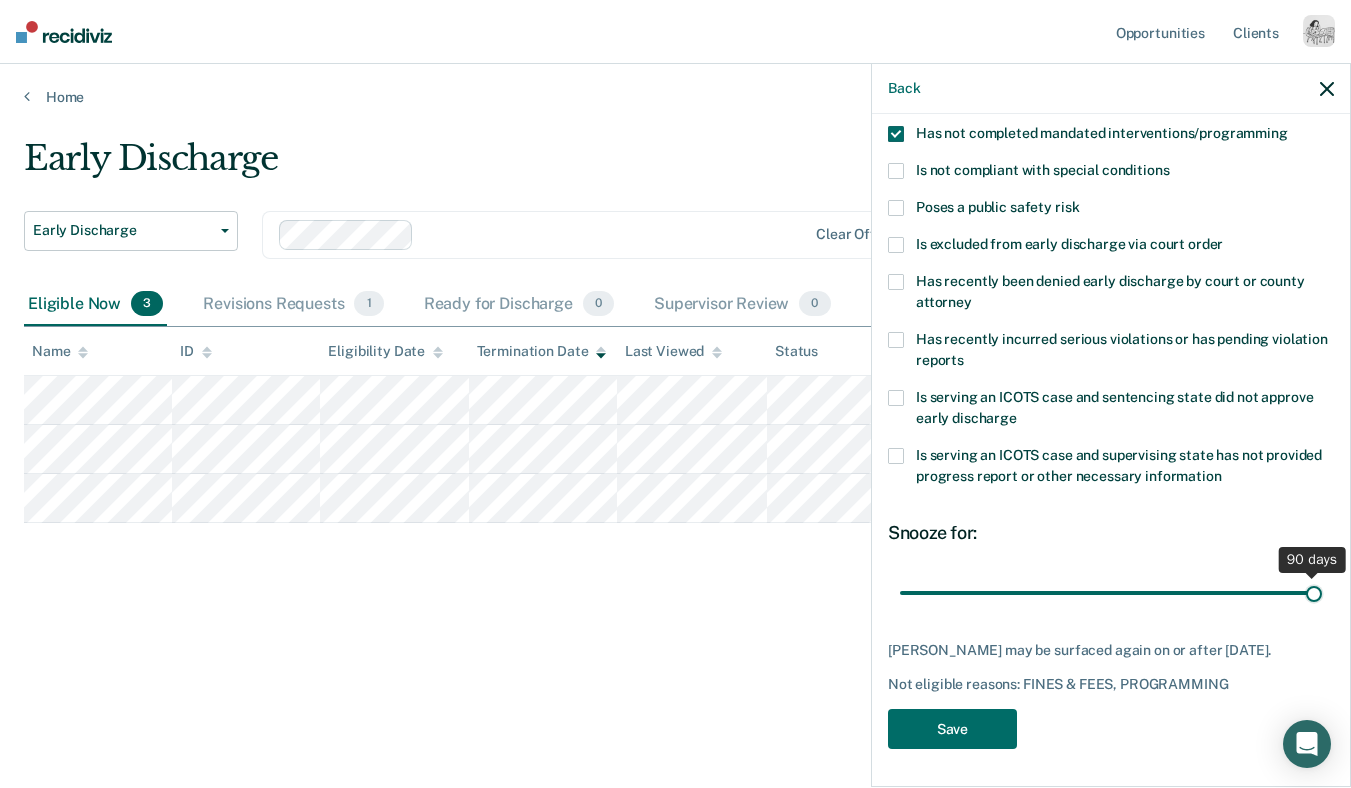 drag, startPoint x: 1042, startPoint y: 594, endPoint x: 1357, endPoint y: 604, distance: 315.1587 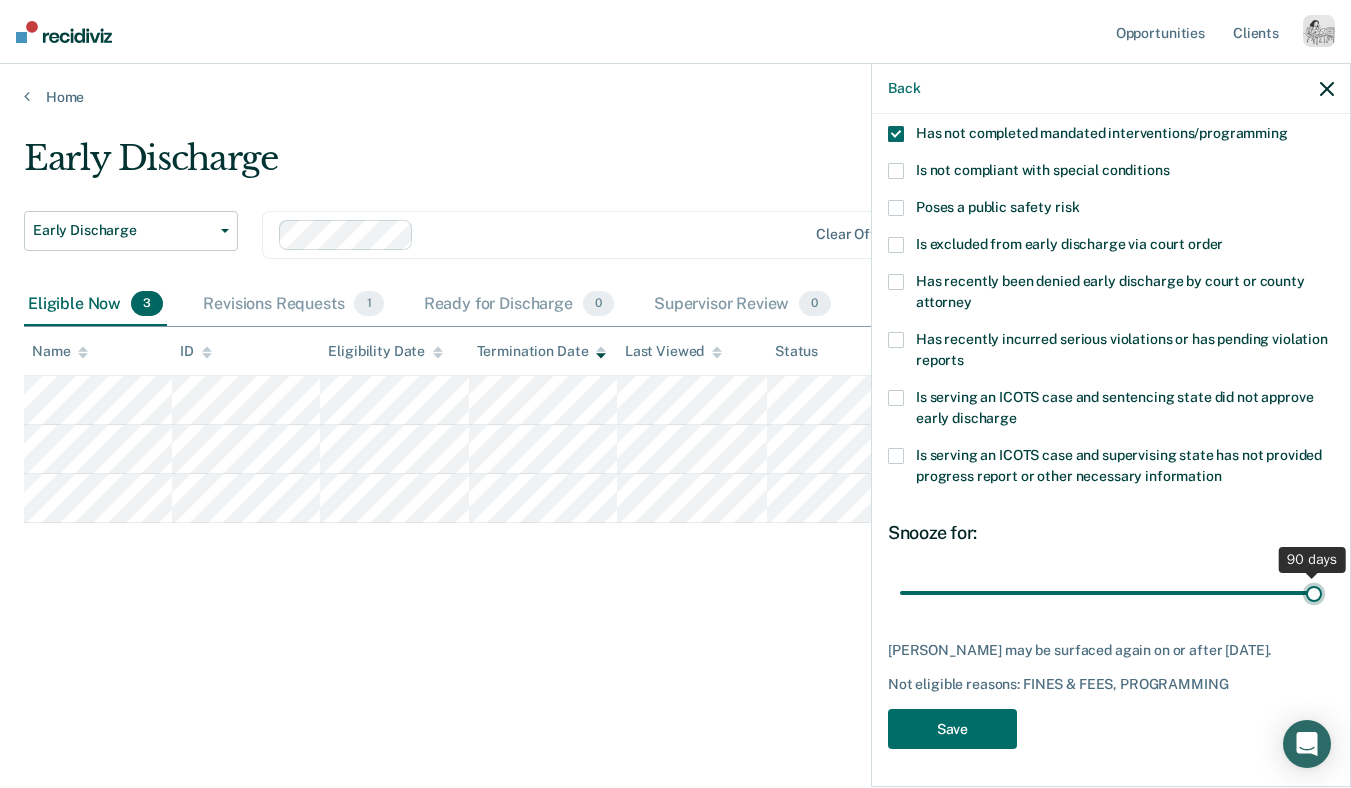type on "90" 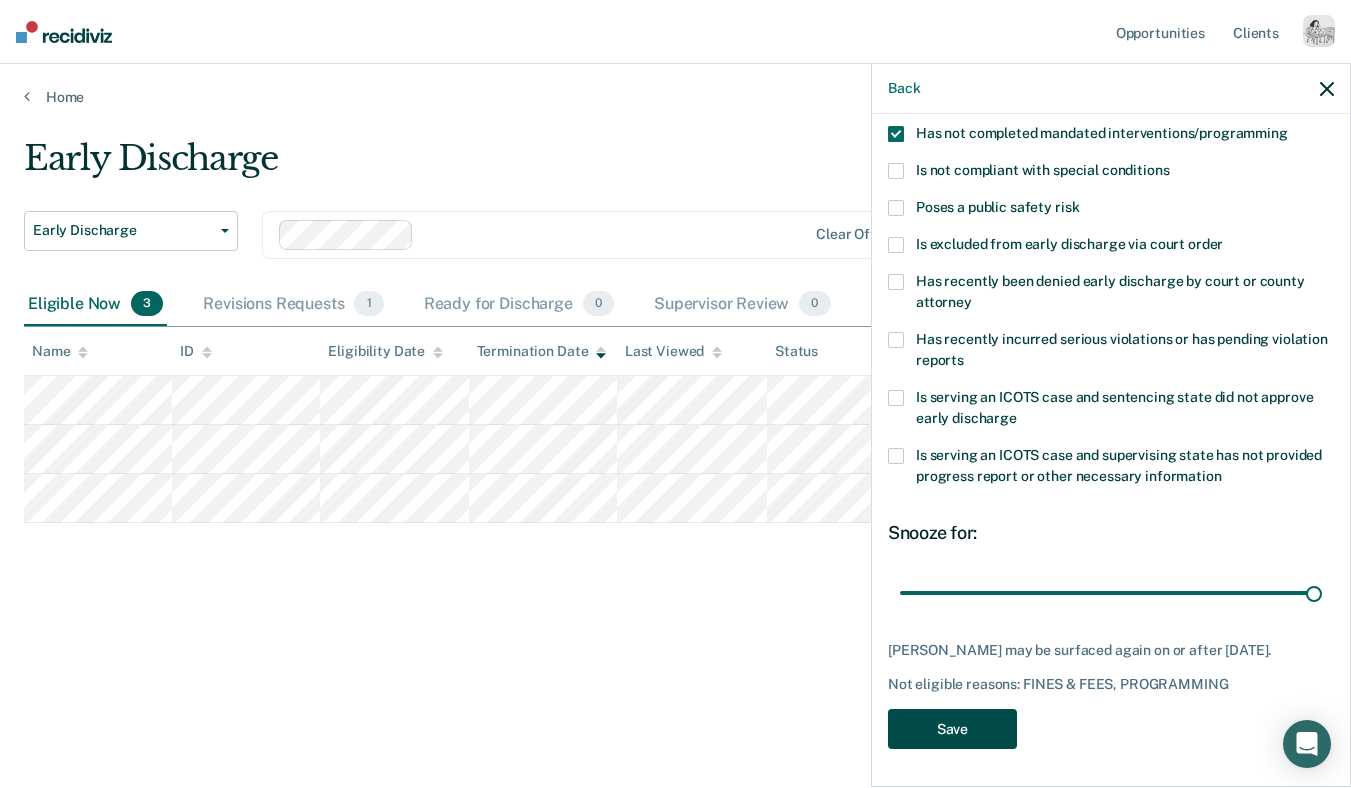 click on "Save" at bounding box center [952, 729] 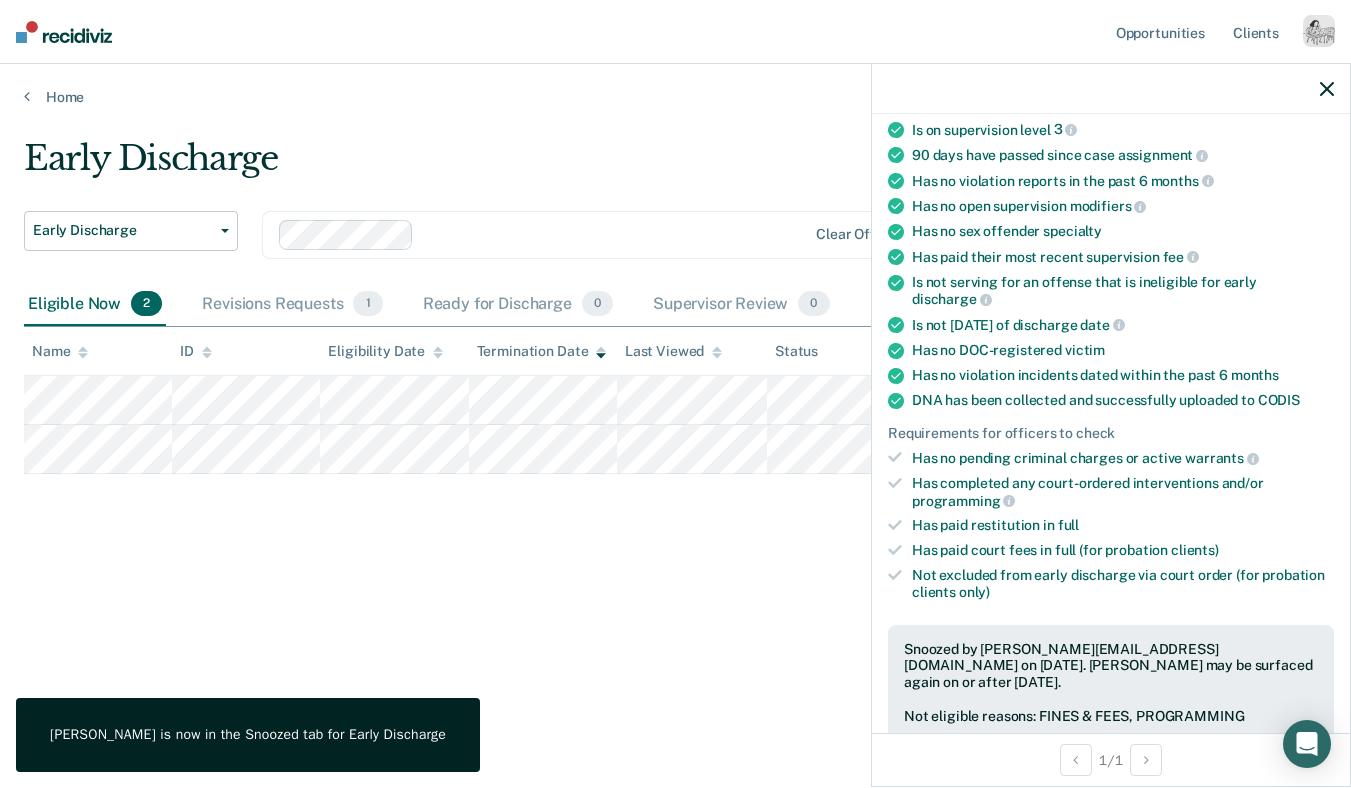 click 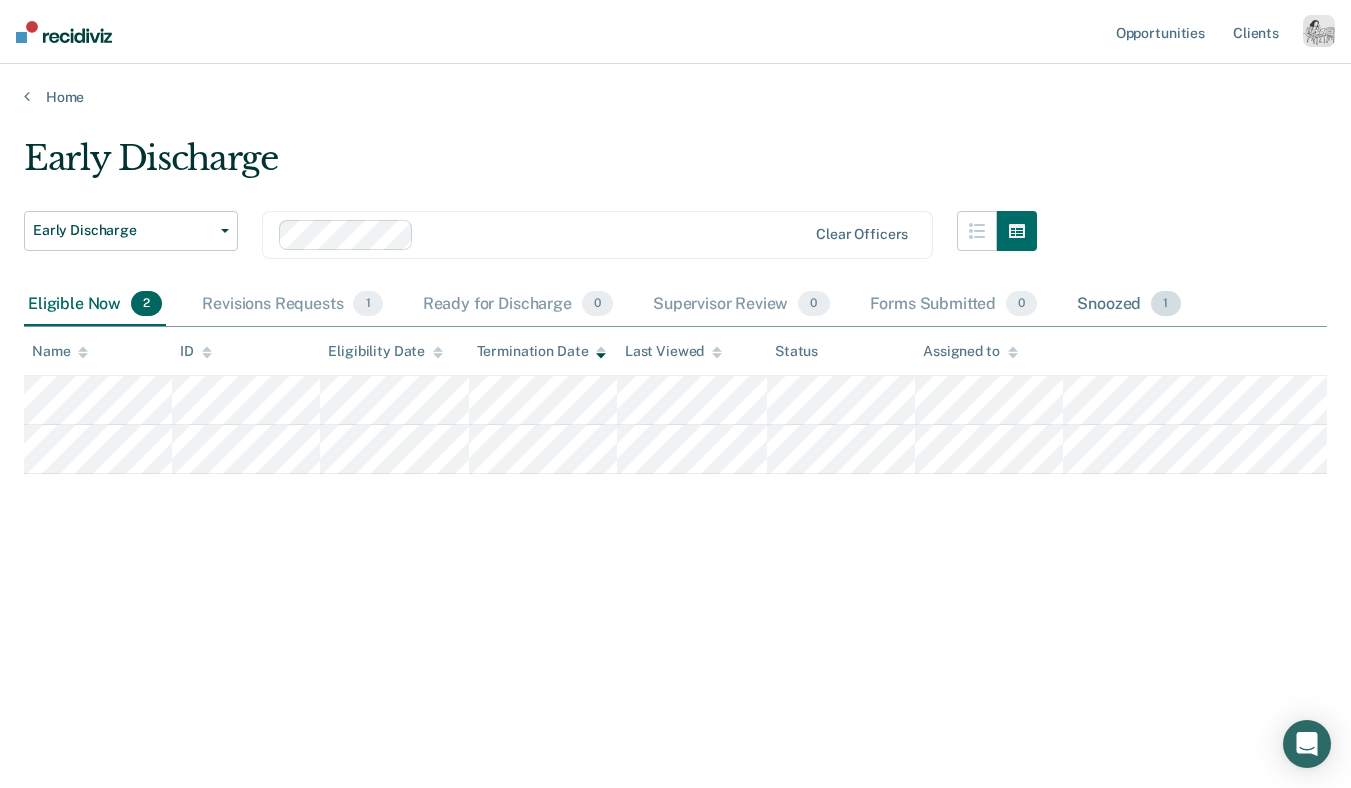 click on "Snoozed 1" at bounding box center [1128, 305] 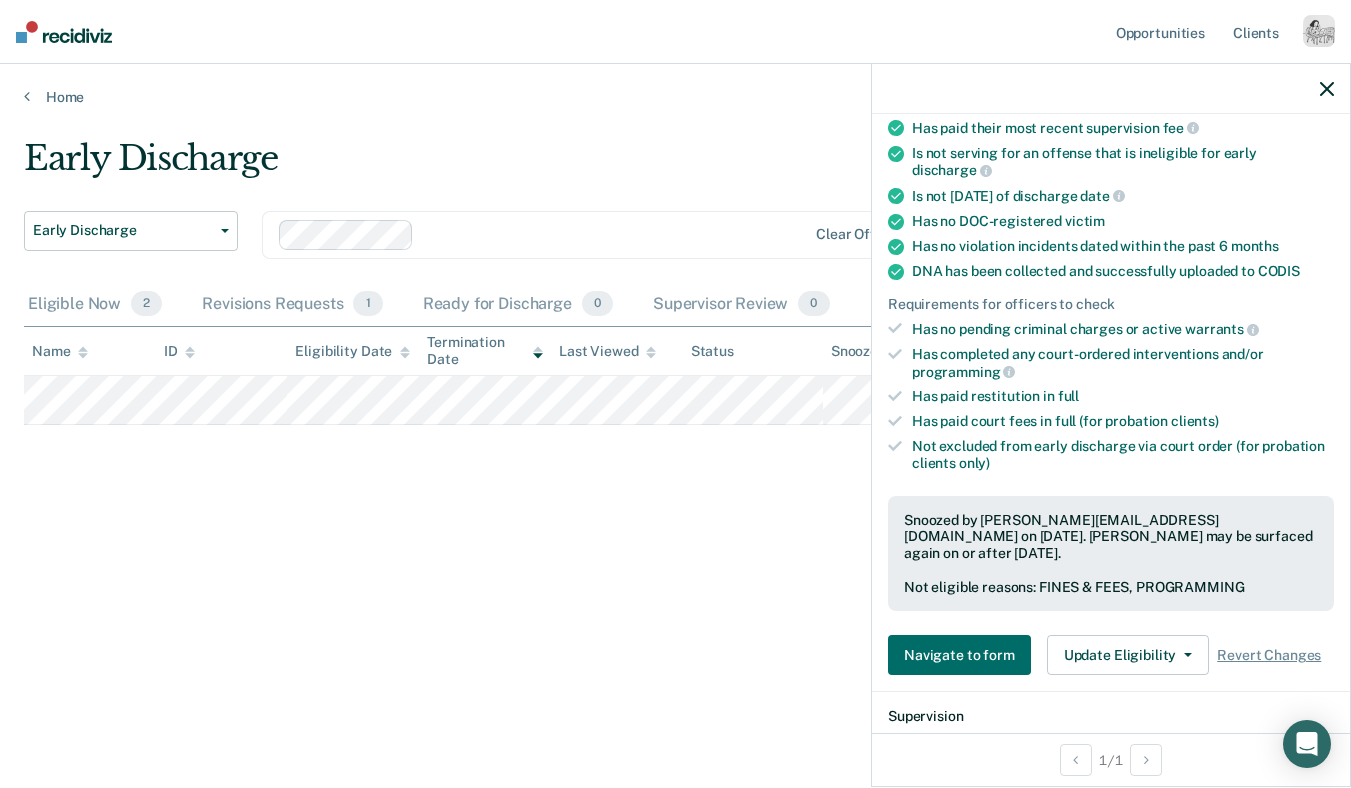 scroll, scrollTop: 354, scrollLeft: 0, axis: vertical 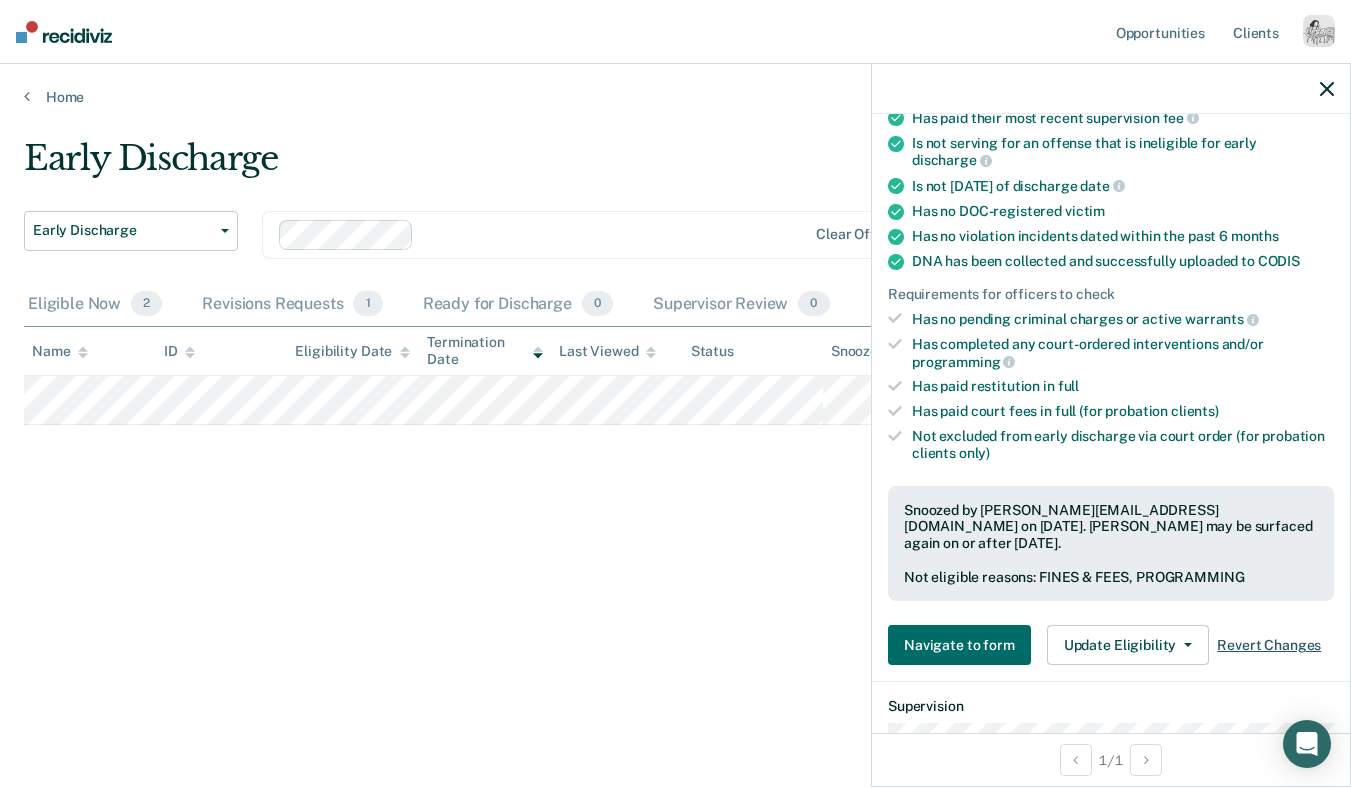 click on "Navigate to form Update Eligibility Change Snooze/Denial Reason Revert Changes" at bounding box center [1111, 645] 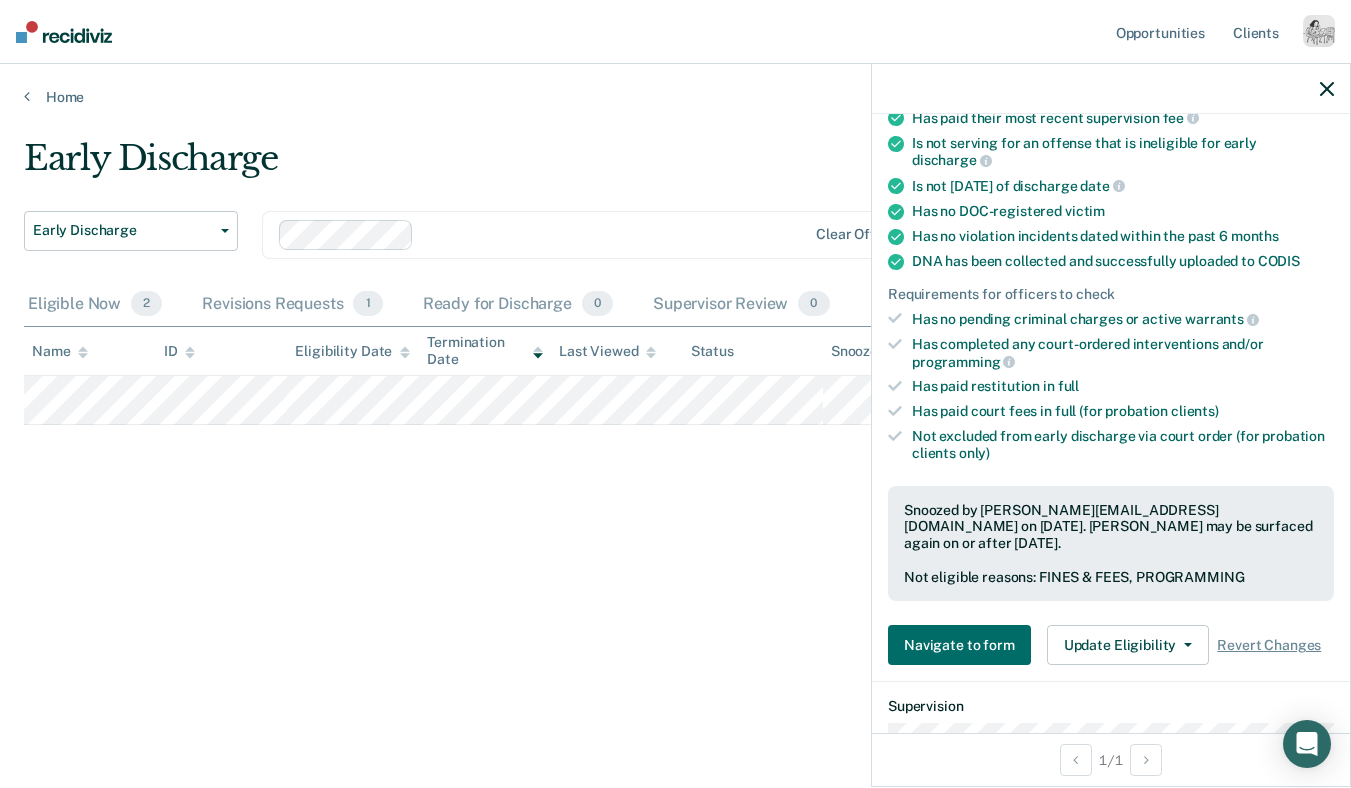 click on "Navigate to form Update Eligibility Change Snooze/Denial Reason Revert Changes" at bounding box center [1111, 645] 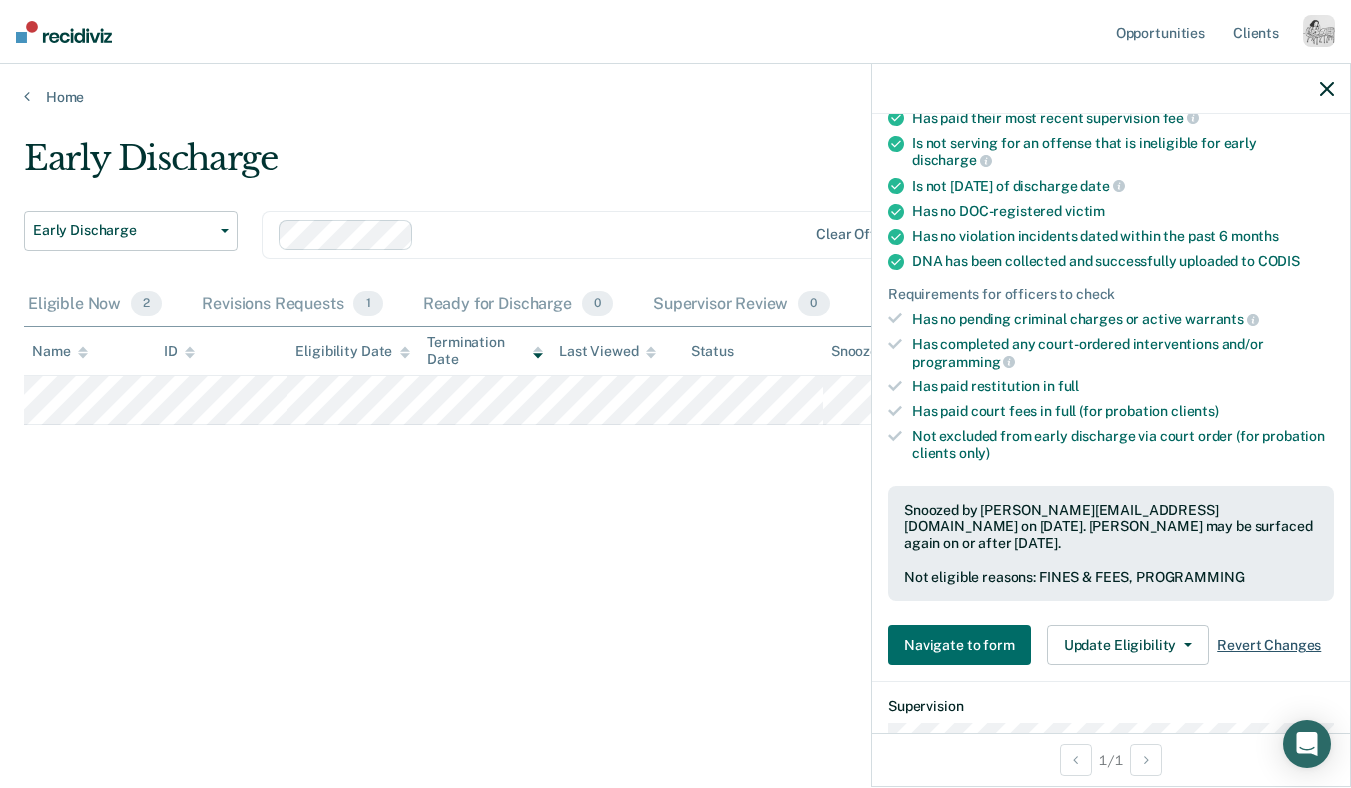 click on "Revert Changes" at bounding box center (1269, 645) 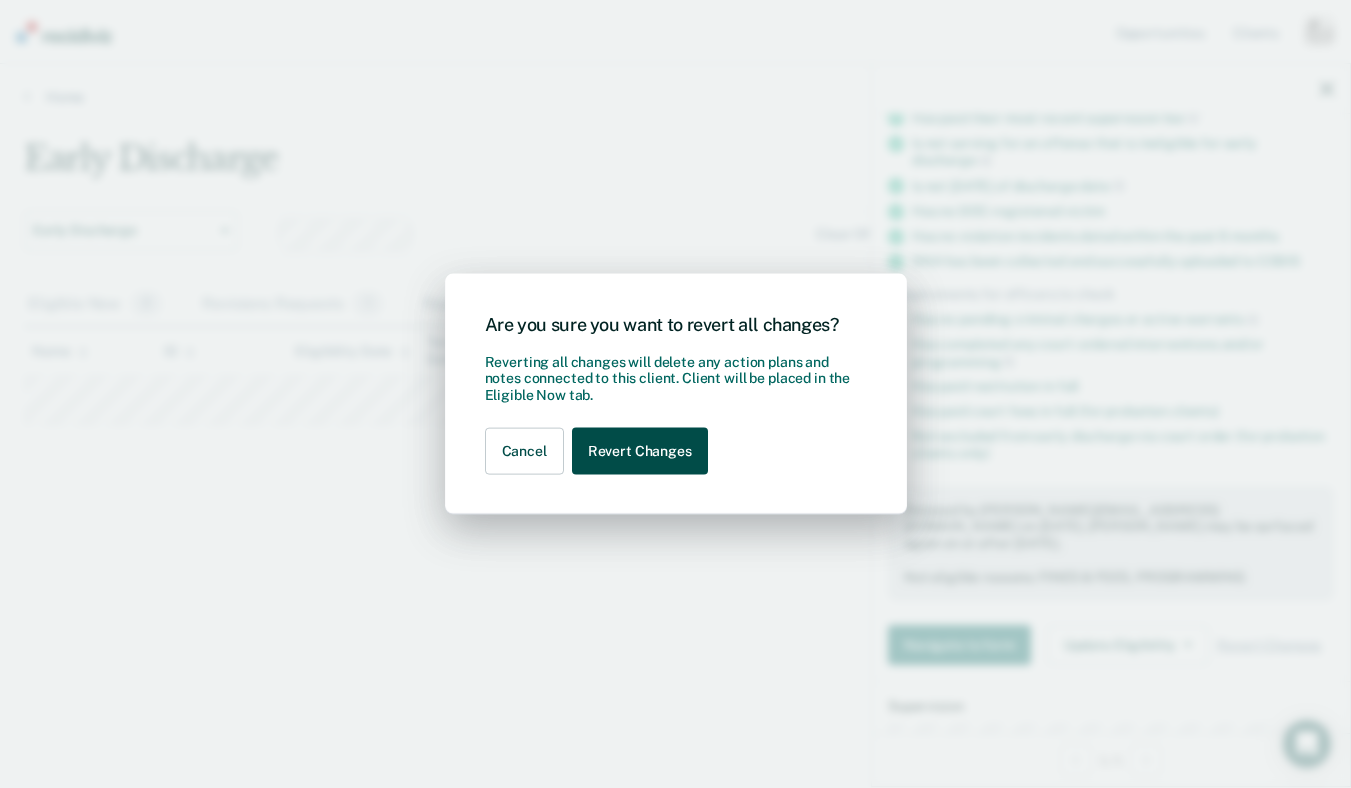 click on "Revert Changes" at bounding box center (640, 451) 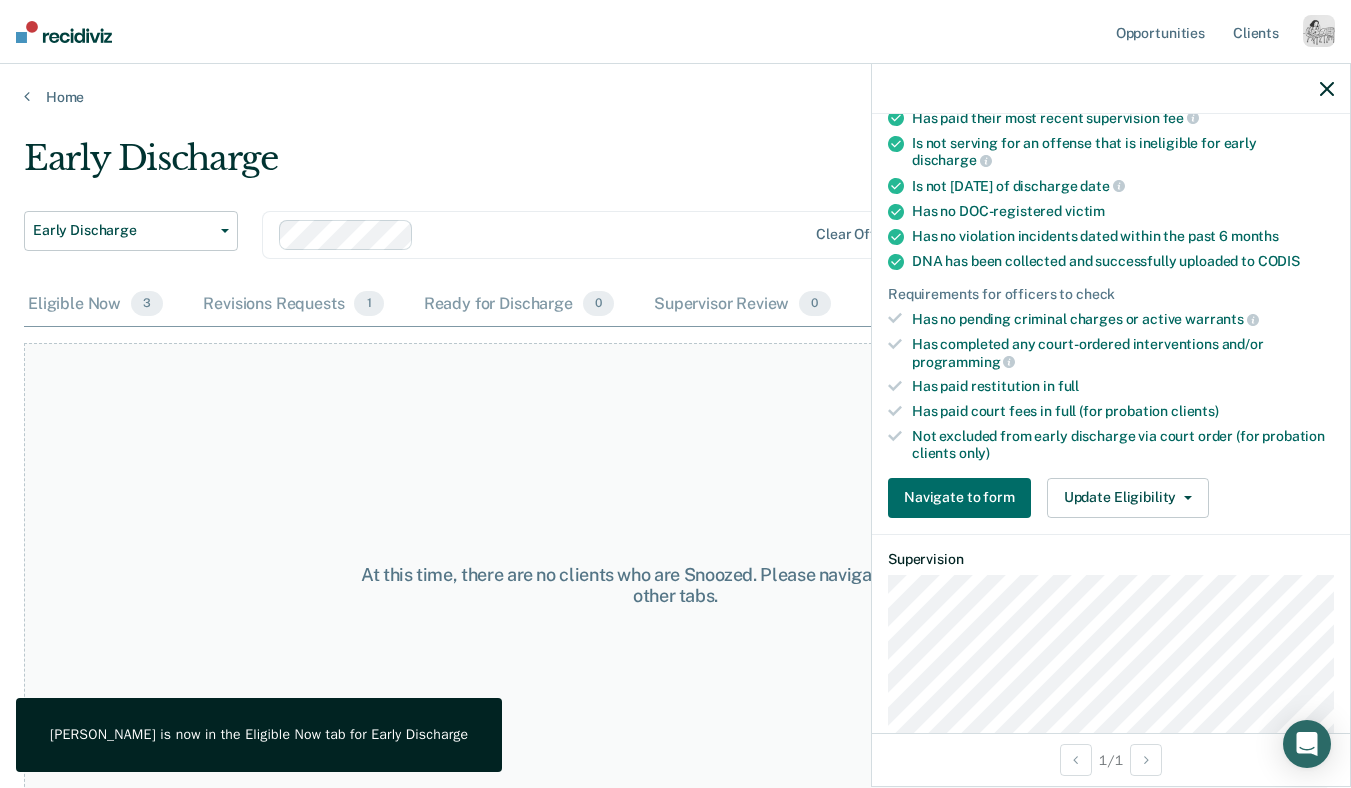 click on "At this time, there are no clients who are Snoozed. Please navigate to one of the other tabs." at bounding box center (675, 585) 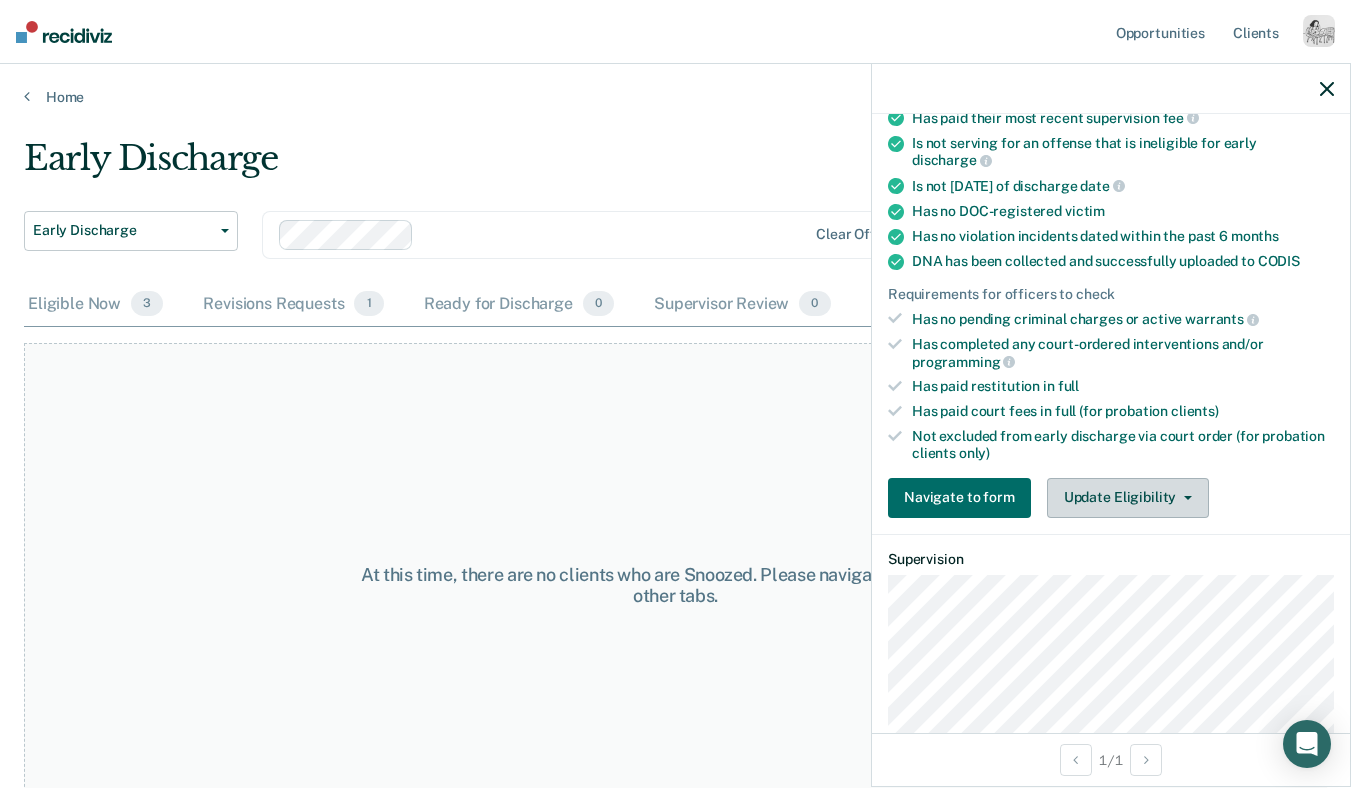 click on "Update Eligibility" at bounding box center (1128, 498) 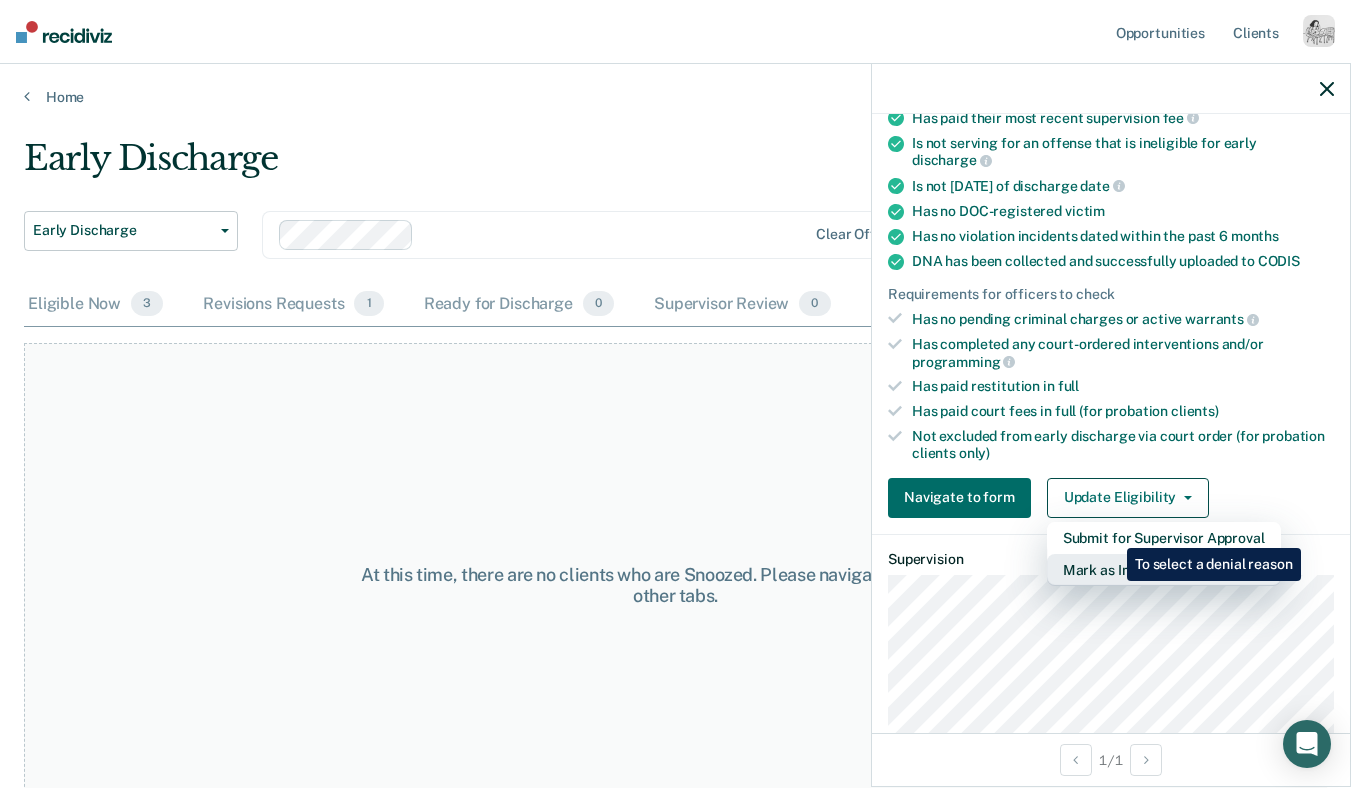 click on "Mark as Ineligible" at bounding box center [1164, 570] 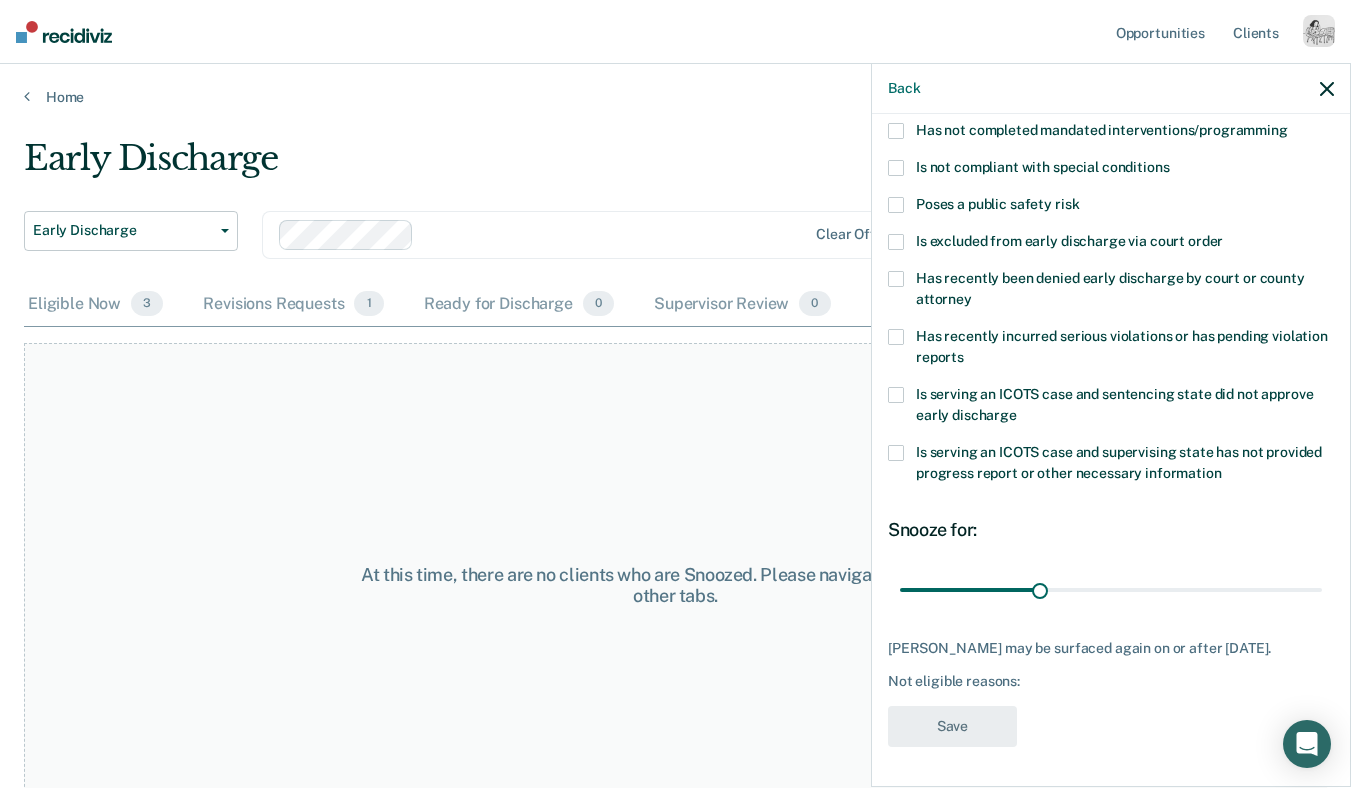 scroll, scrollTop: 215, scrollLeft: 0, axis: vertical 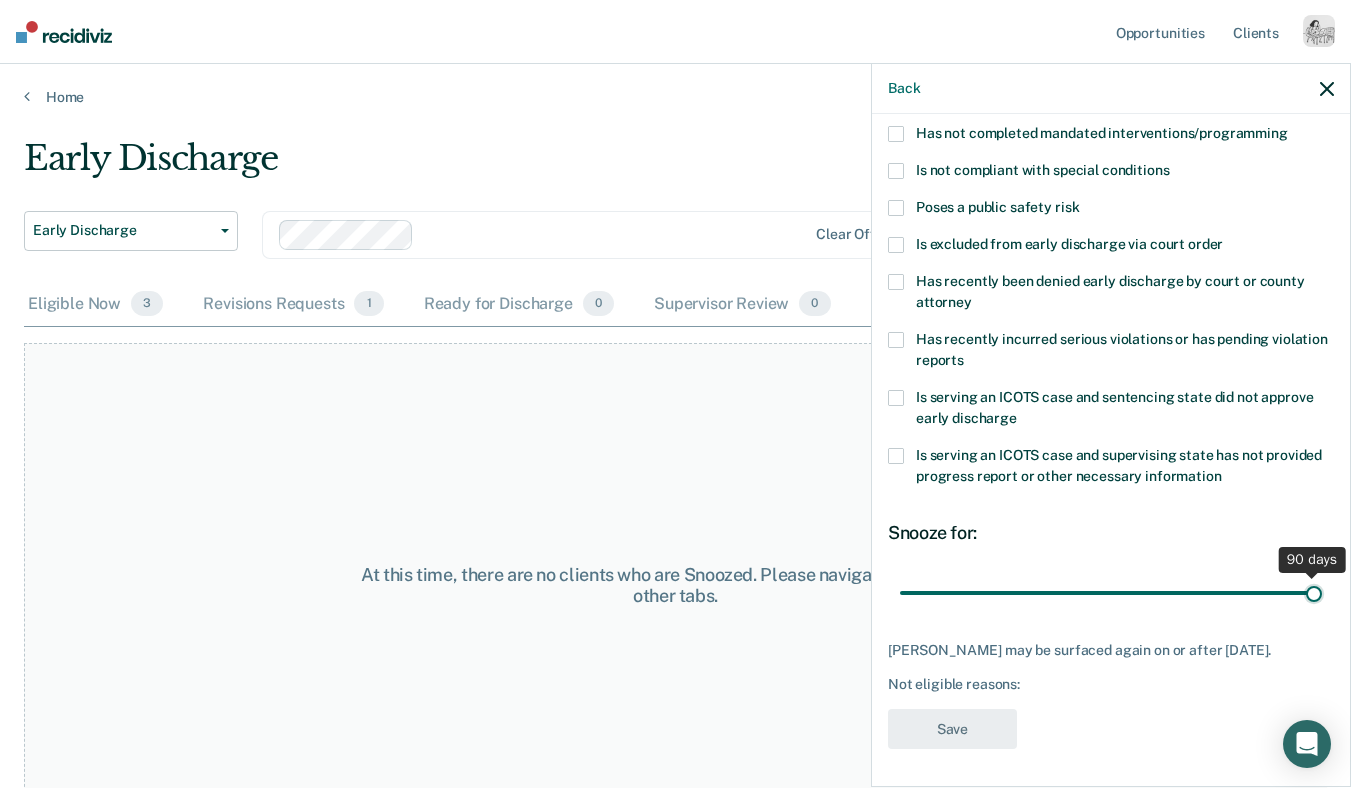 drag, startPoint x: 1044, startPoint y: 590, endPoint x: 1360, endPoint y: 599, distance: 316.12814 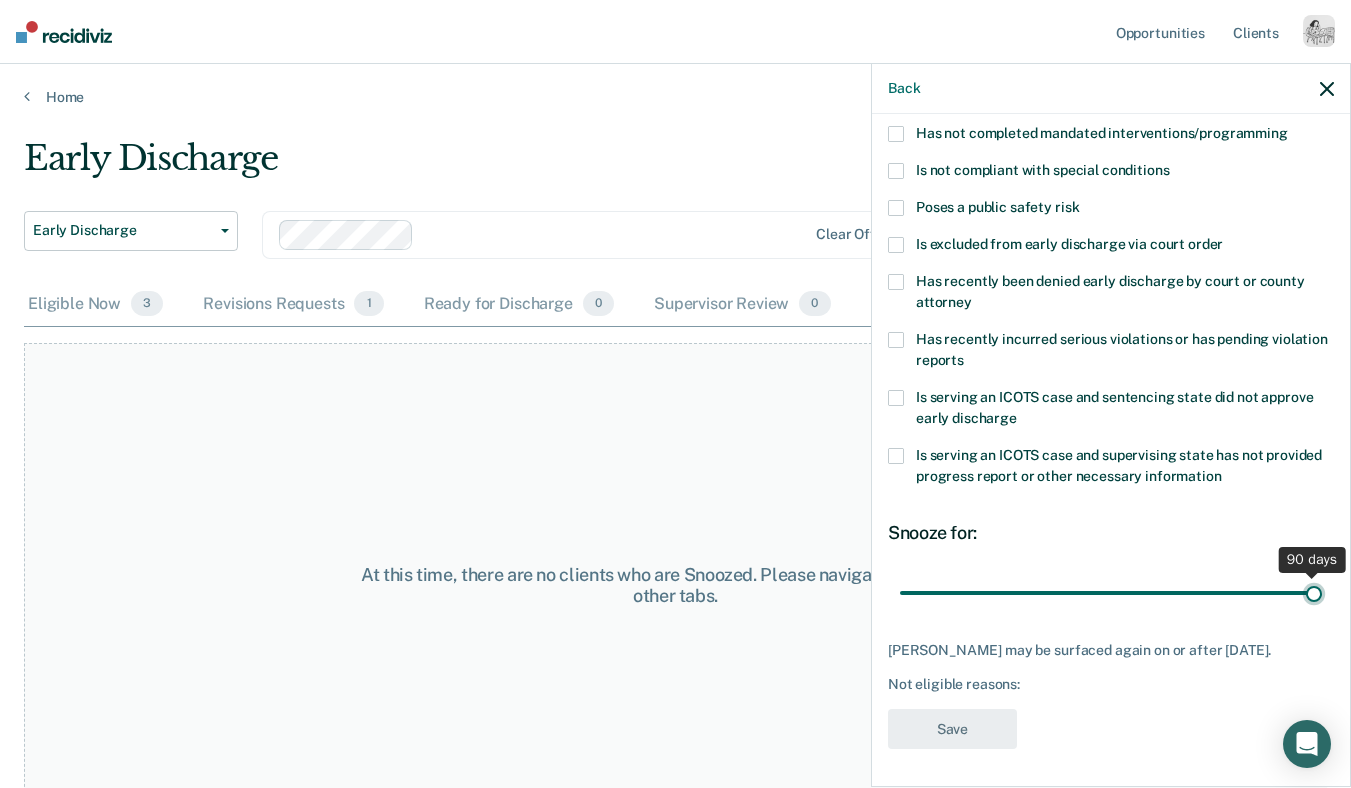 type on "90" 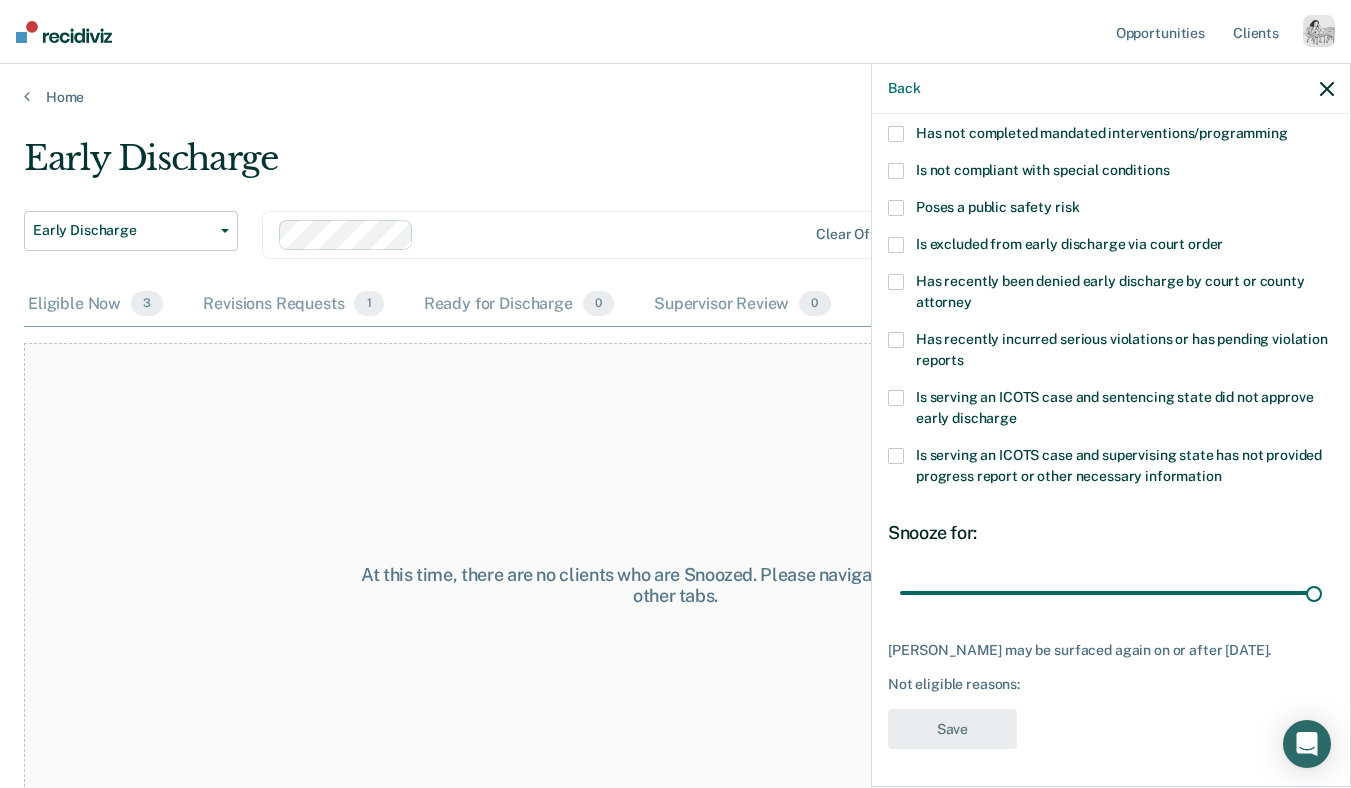 click on "Has not completed mandated interventions/programming" at bounding box center [1111, 136] 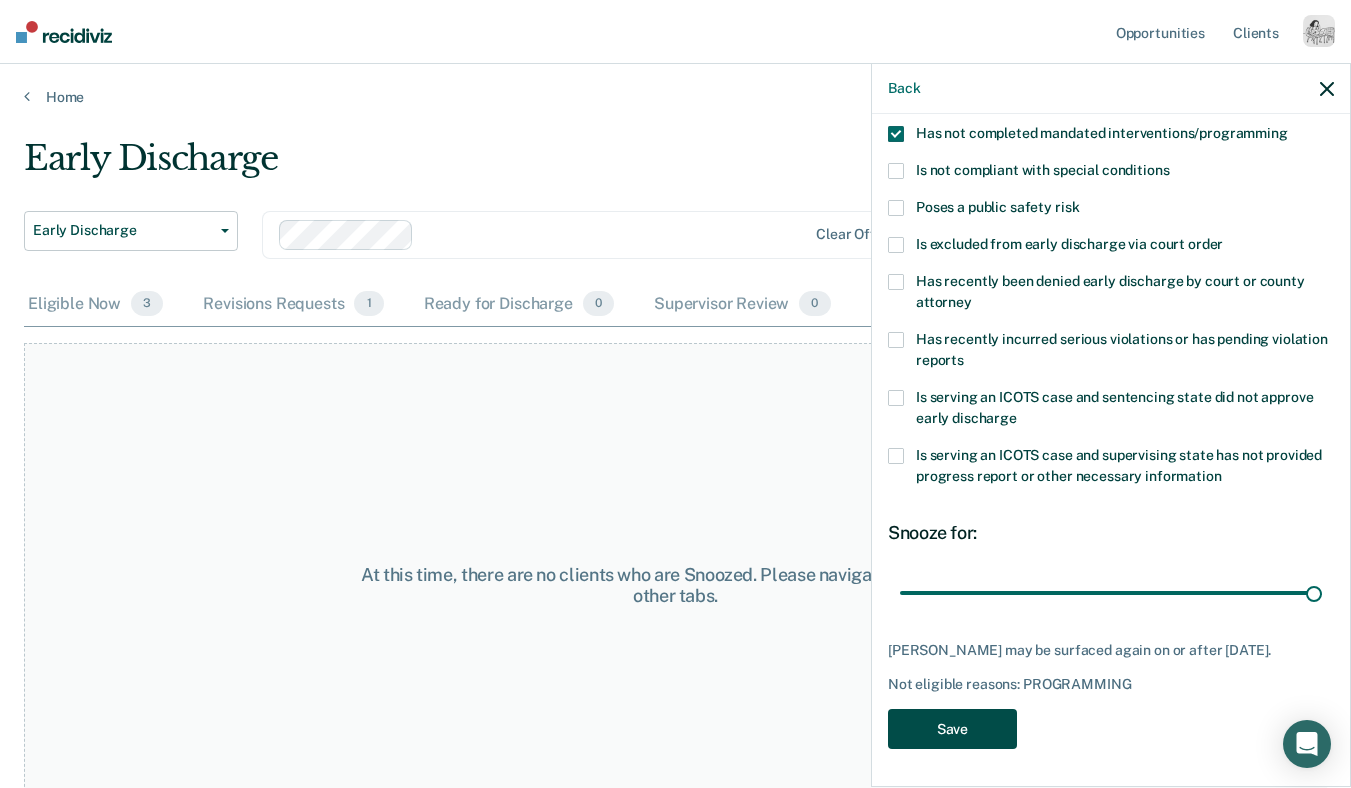 click on "Save" at bounding box center [952, 729] 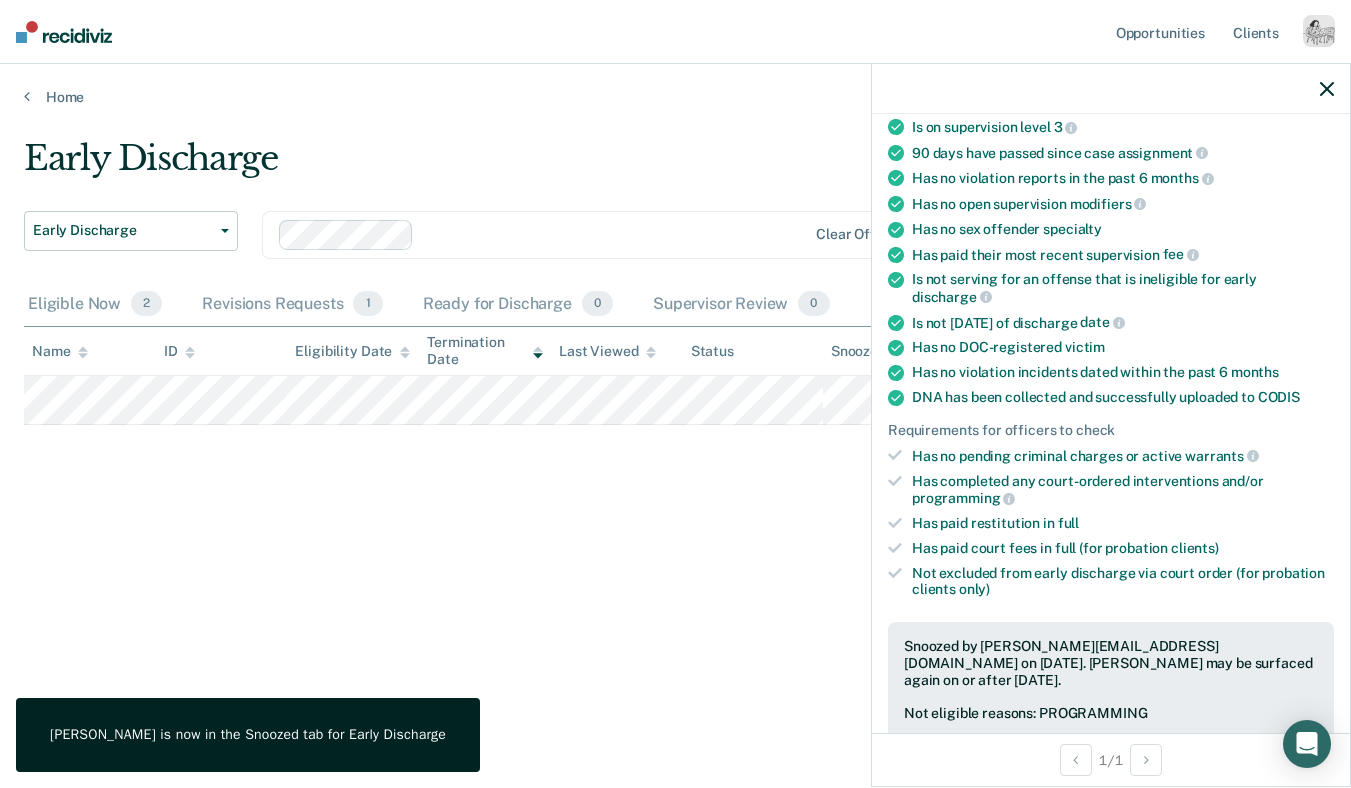 click 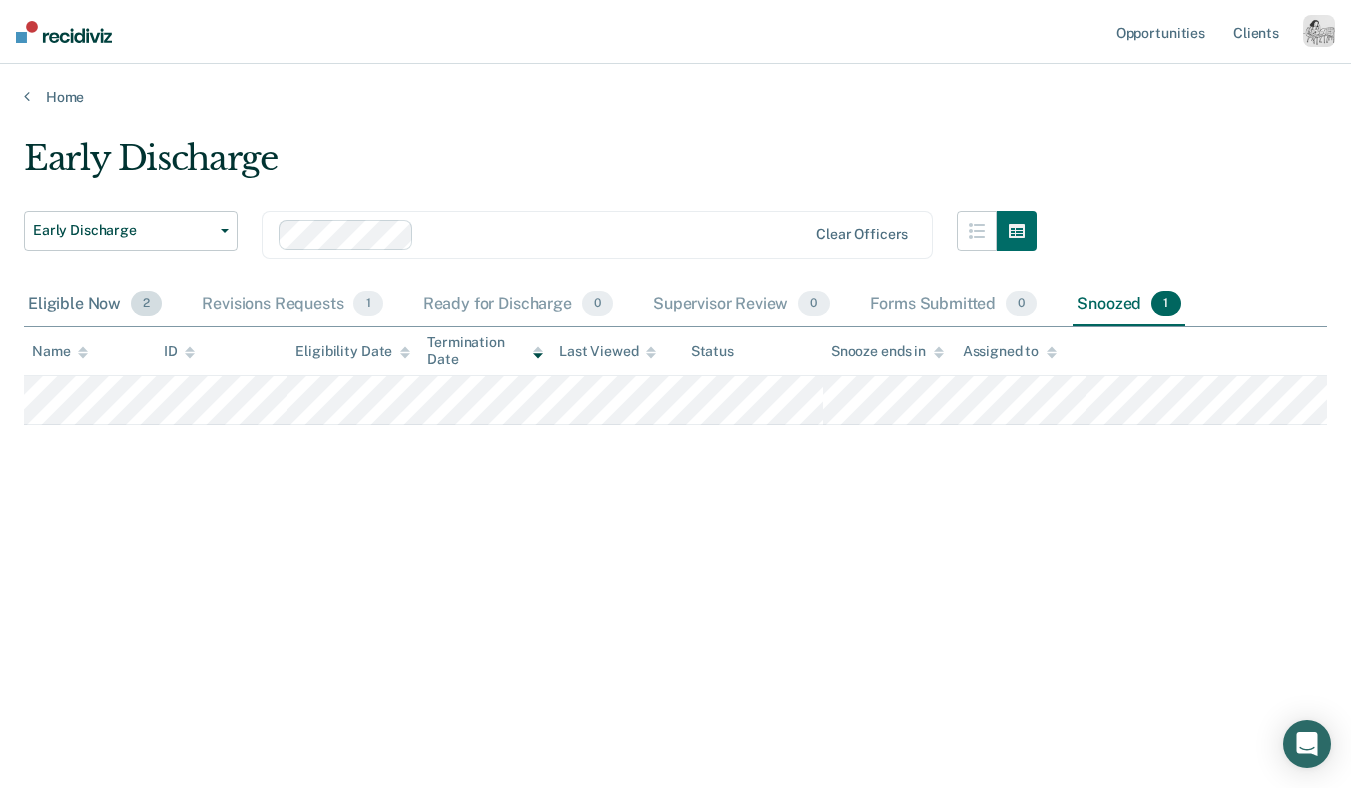 click on "Eligible Now 2" at bounding box center [95, 305] 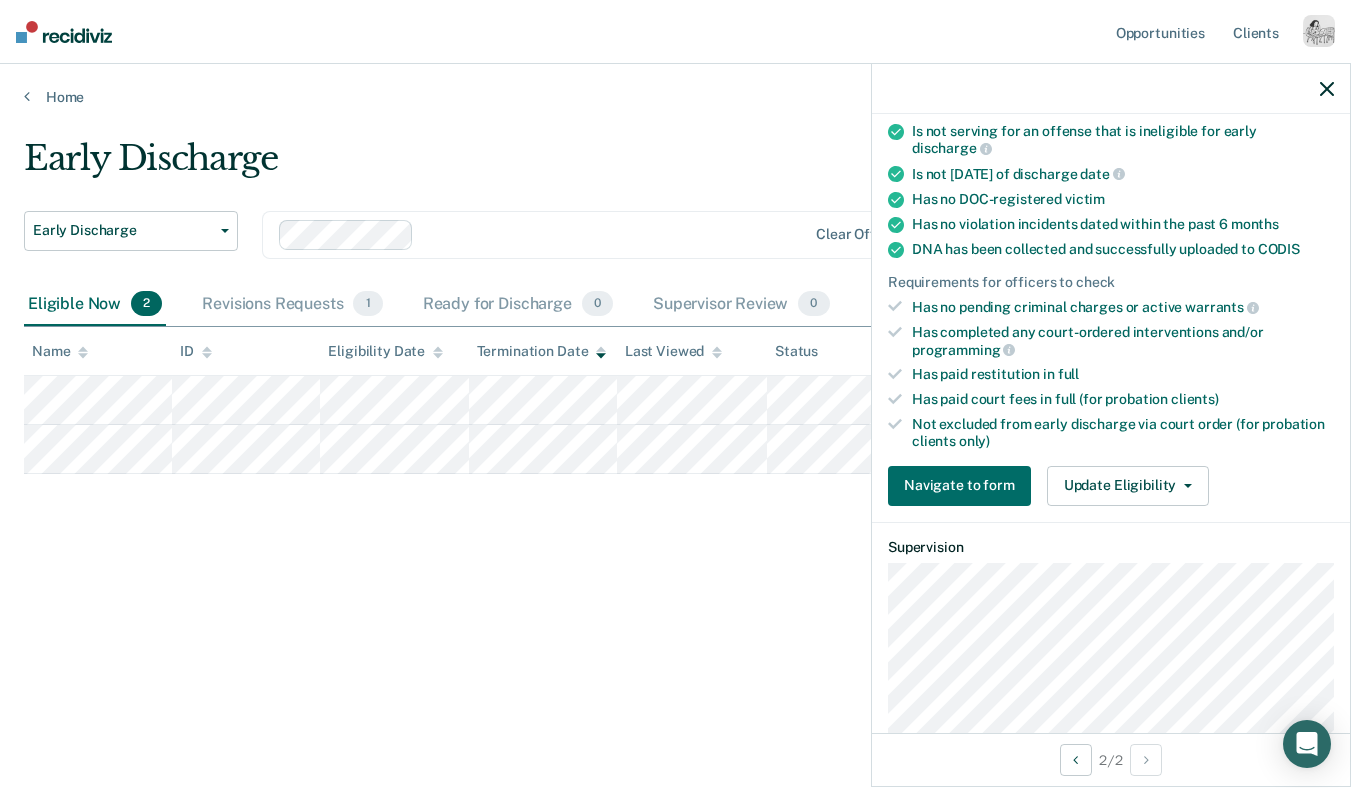 scroll, scrollTop: 392, scrollLeft: 0, axis: vertical 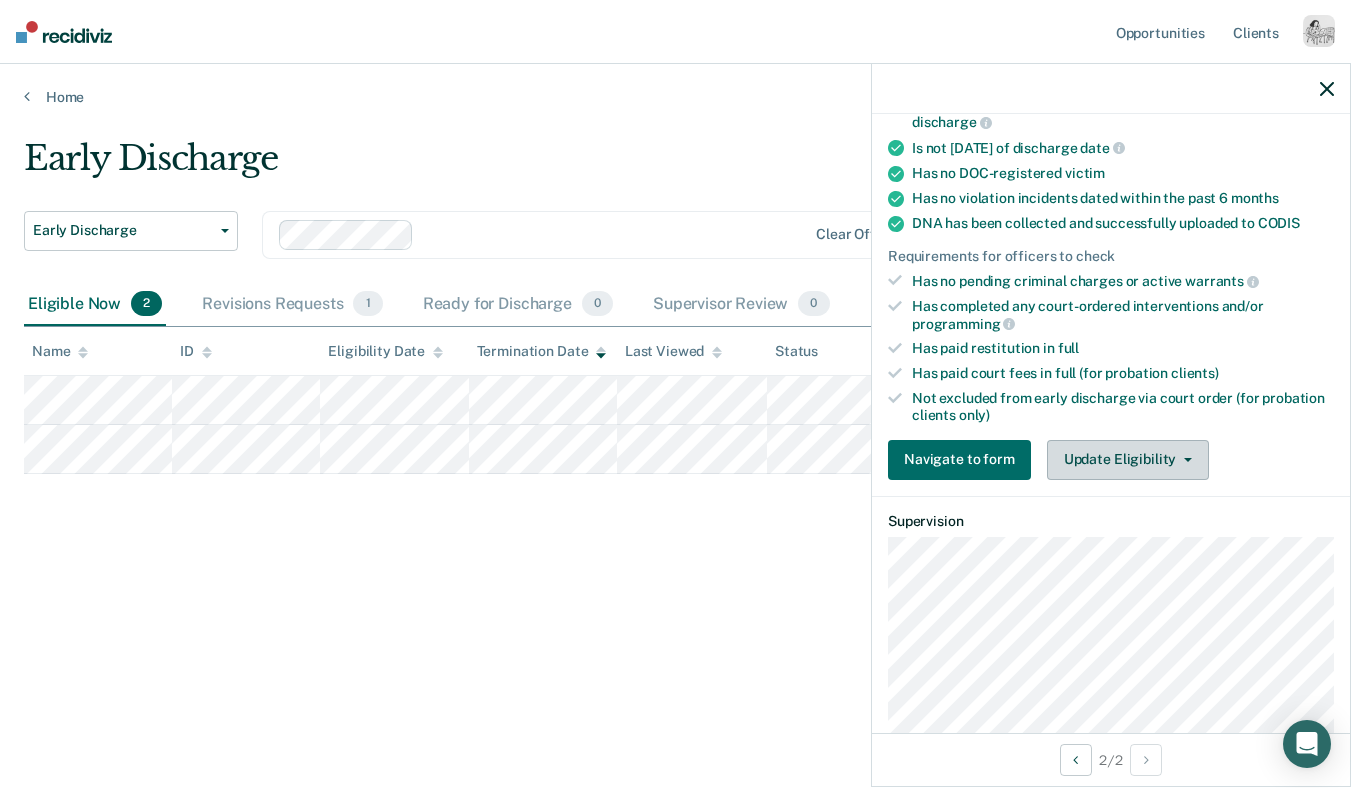 click on "Update Eligibility" at bounding box center (1128, 460) 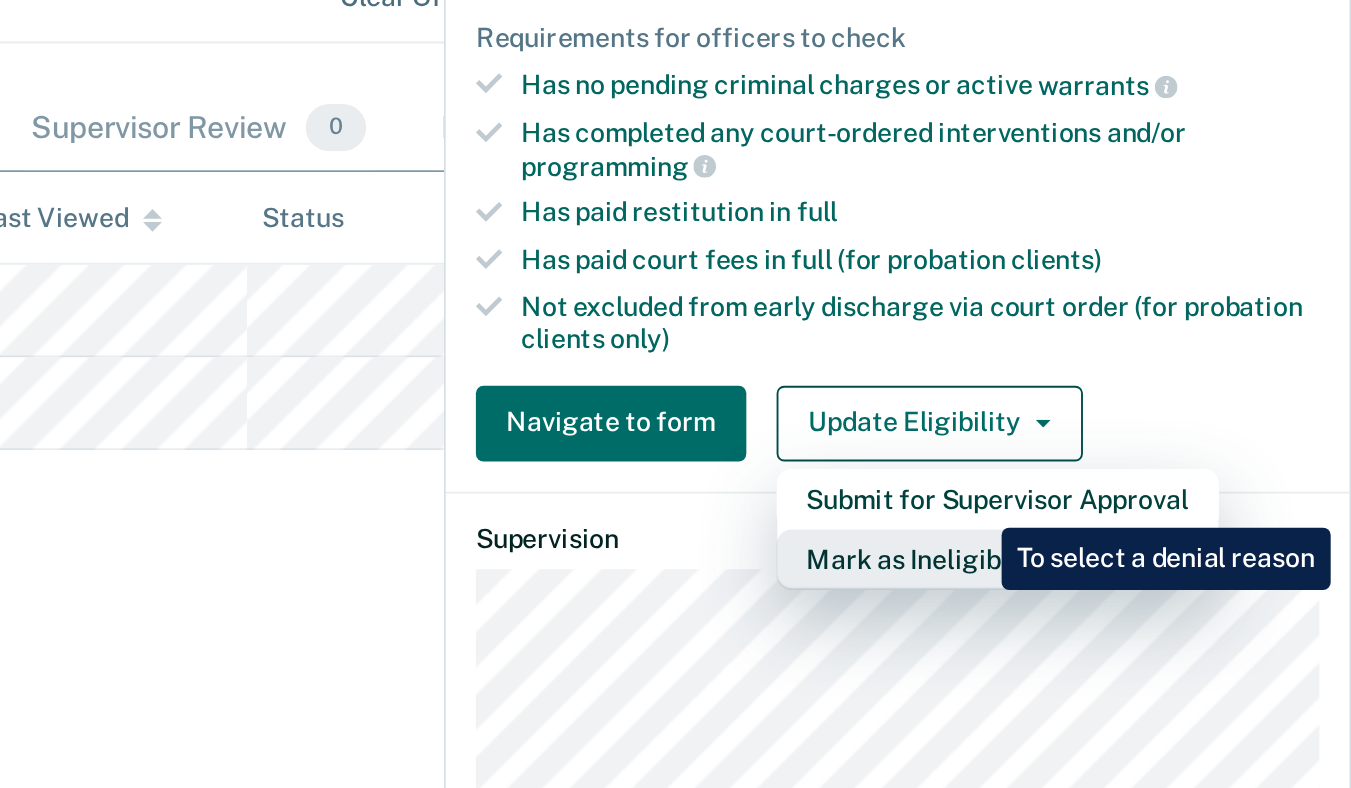scroll, scrollTop: 0, scrollLeft: 0, axis: both 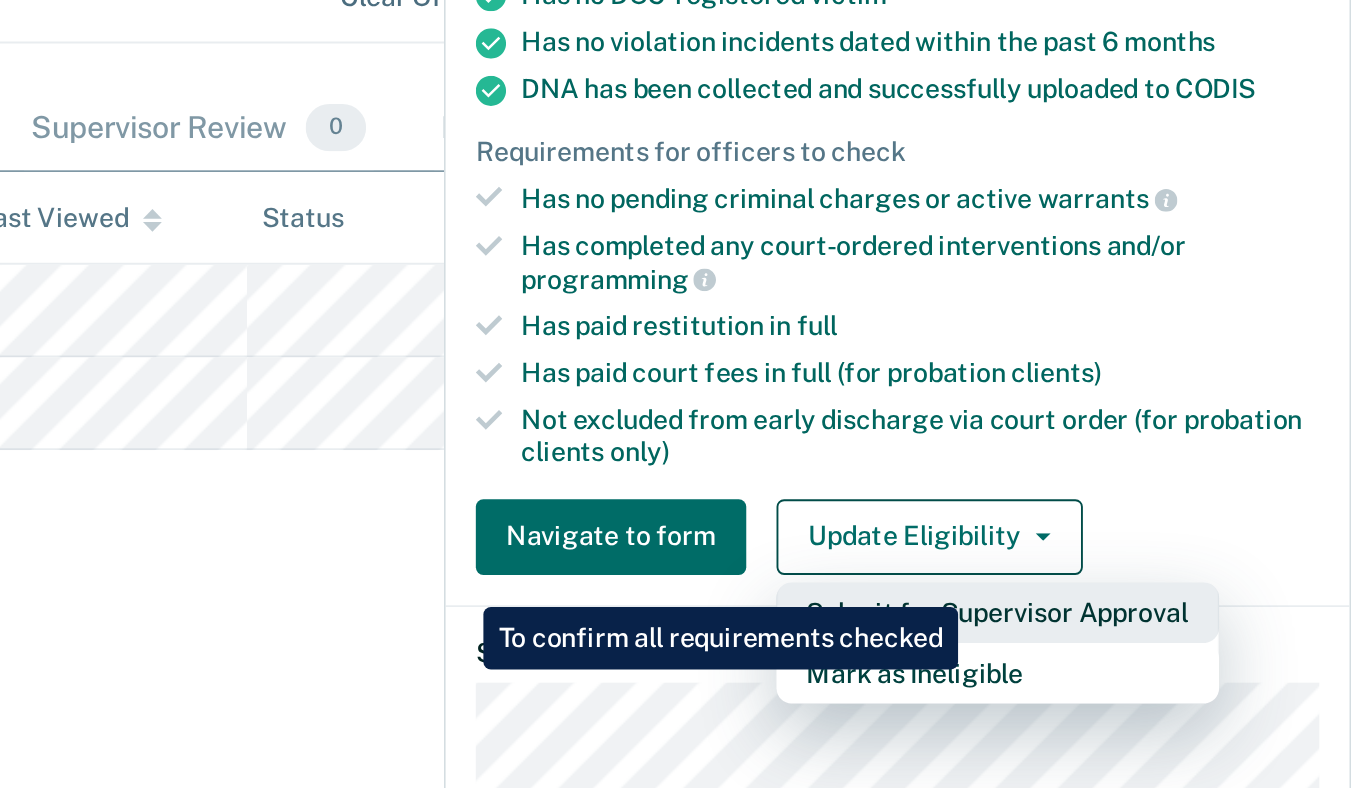 click on "Submit for Supervisor Approval" at bounding box center (1164, 560) 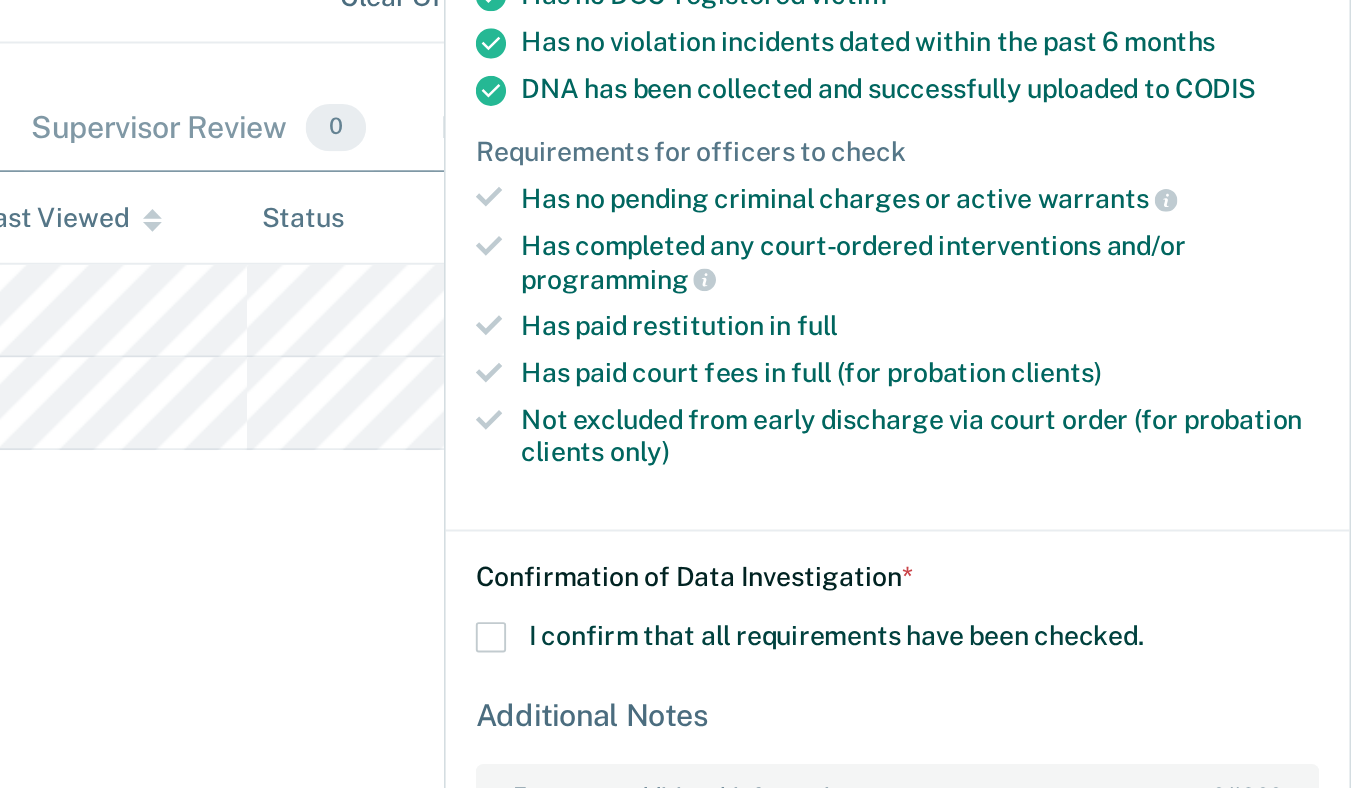 scroll, scrollTop: 0, scrollLeft: 0, axis: both 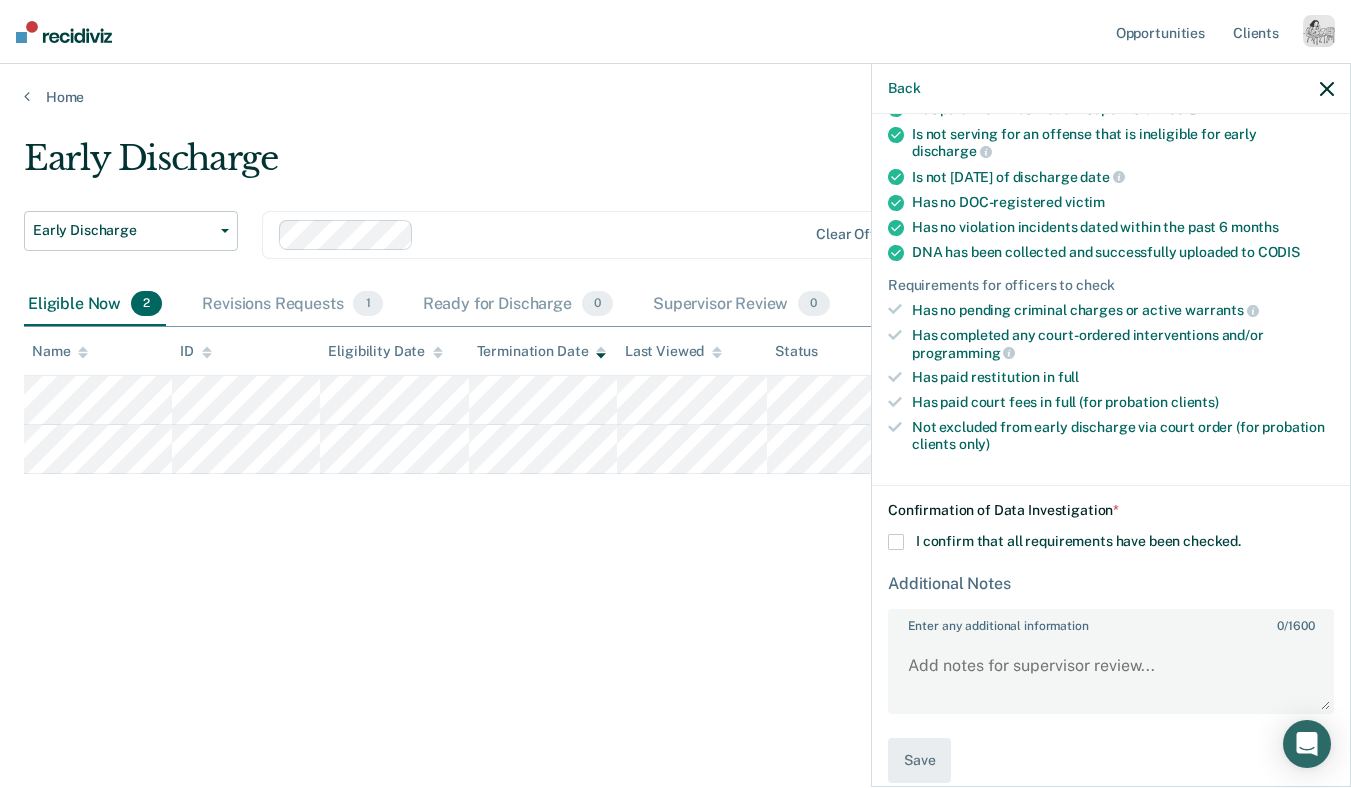 click at bounding box center (896, 542) 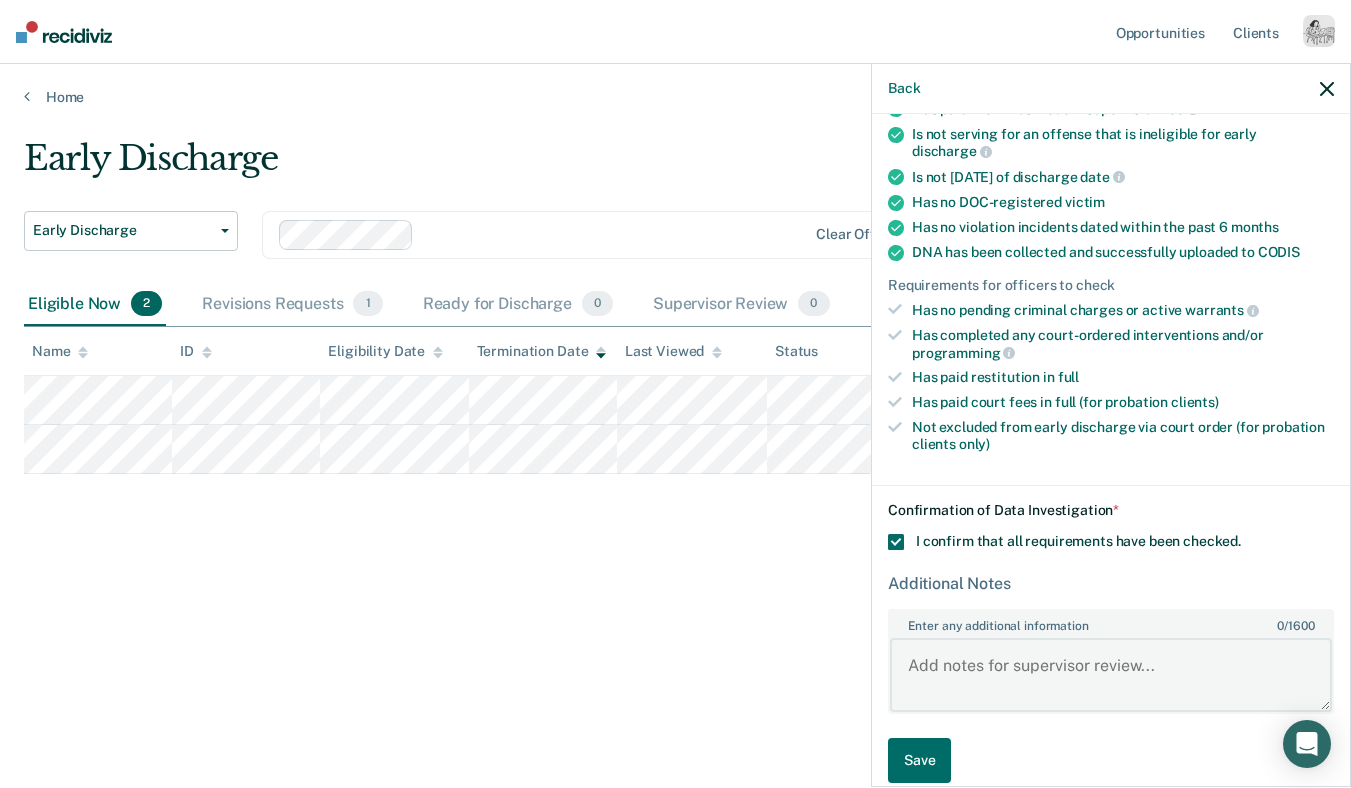click on "Enter any additional information 0  /  1600" at bounding box center [1111, 675] 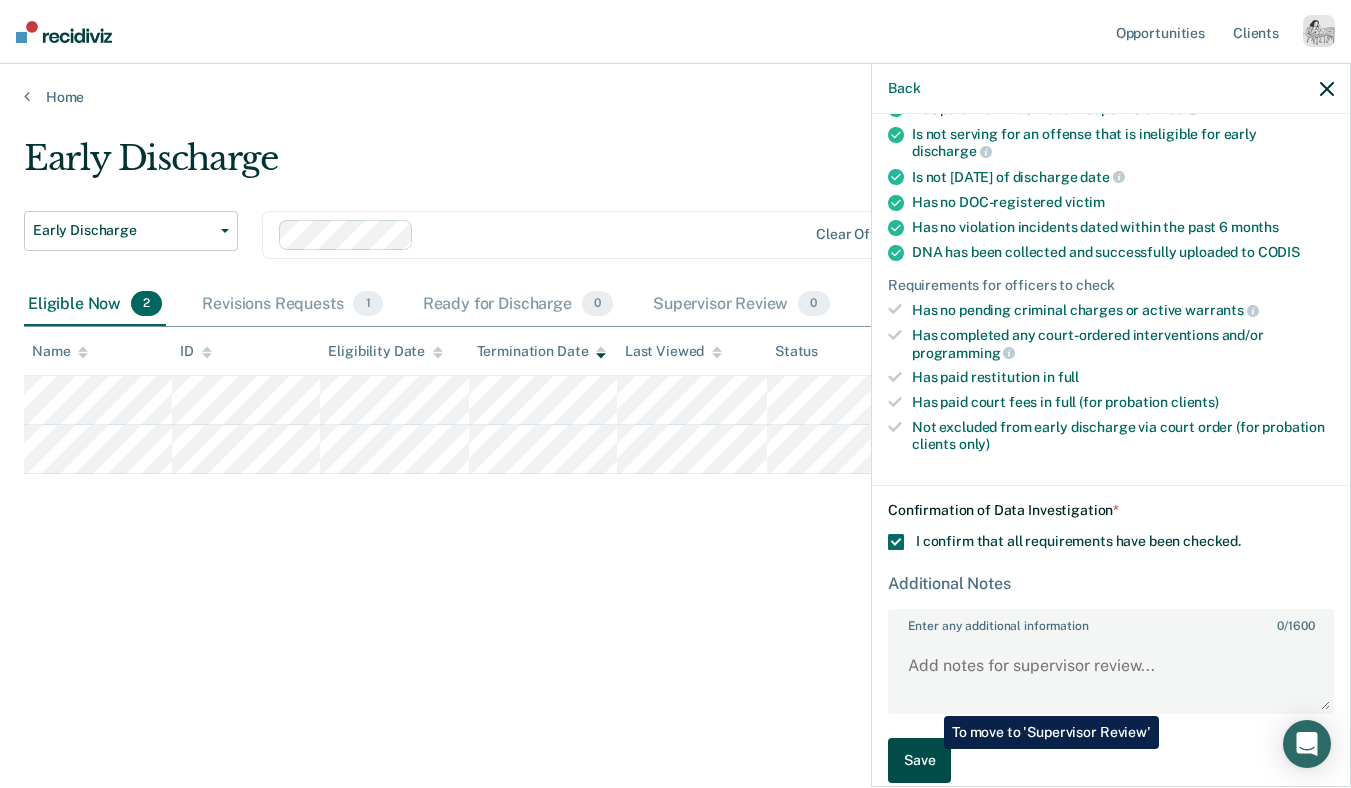 click on "Save" at bounding box center (919, 760) 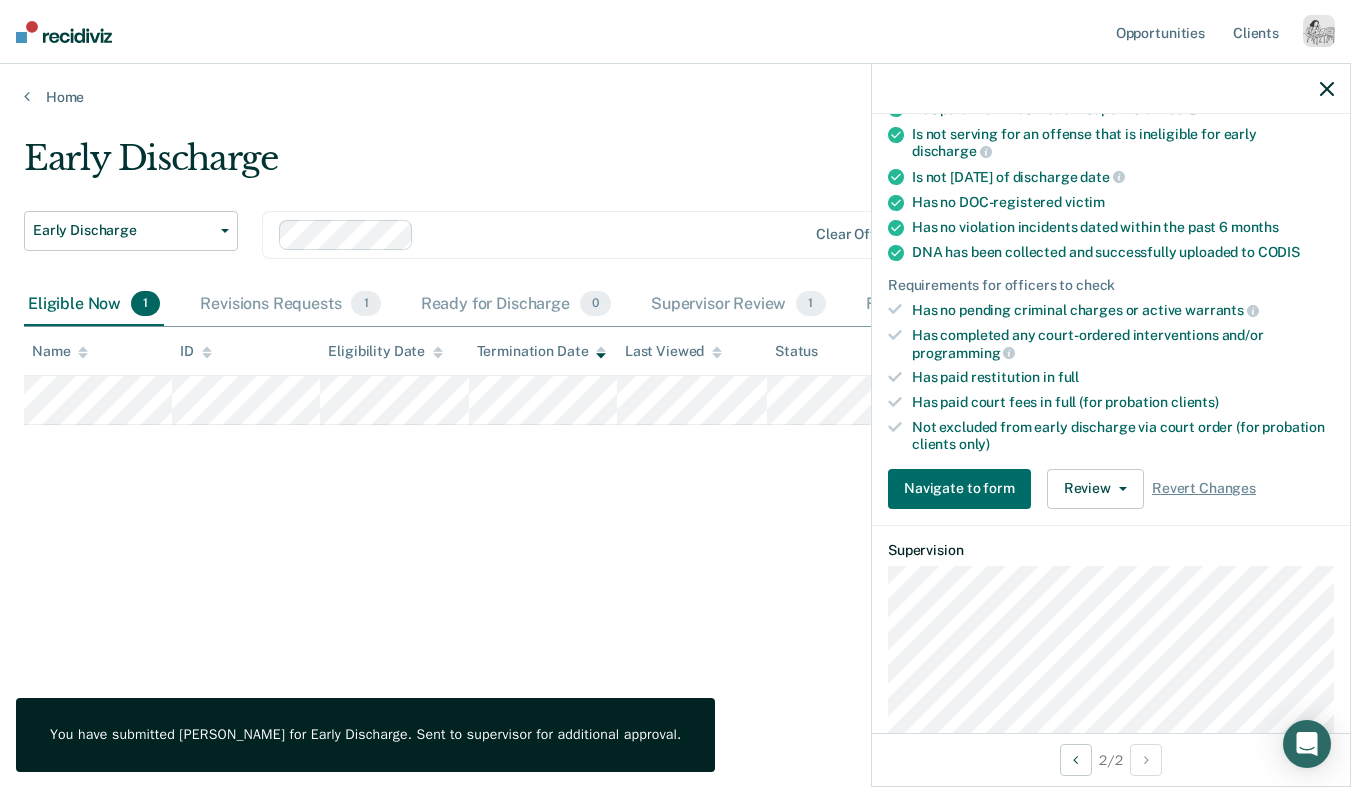 click 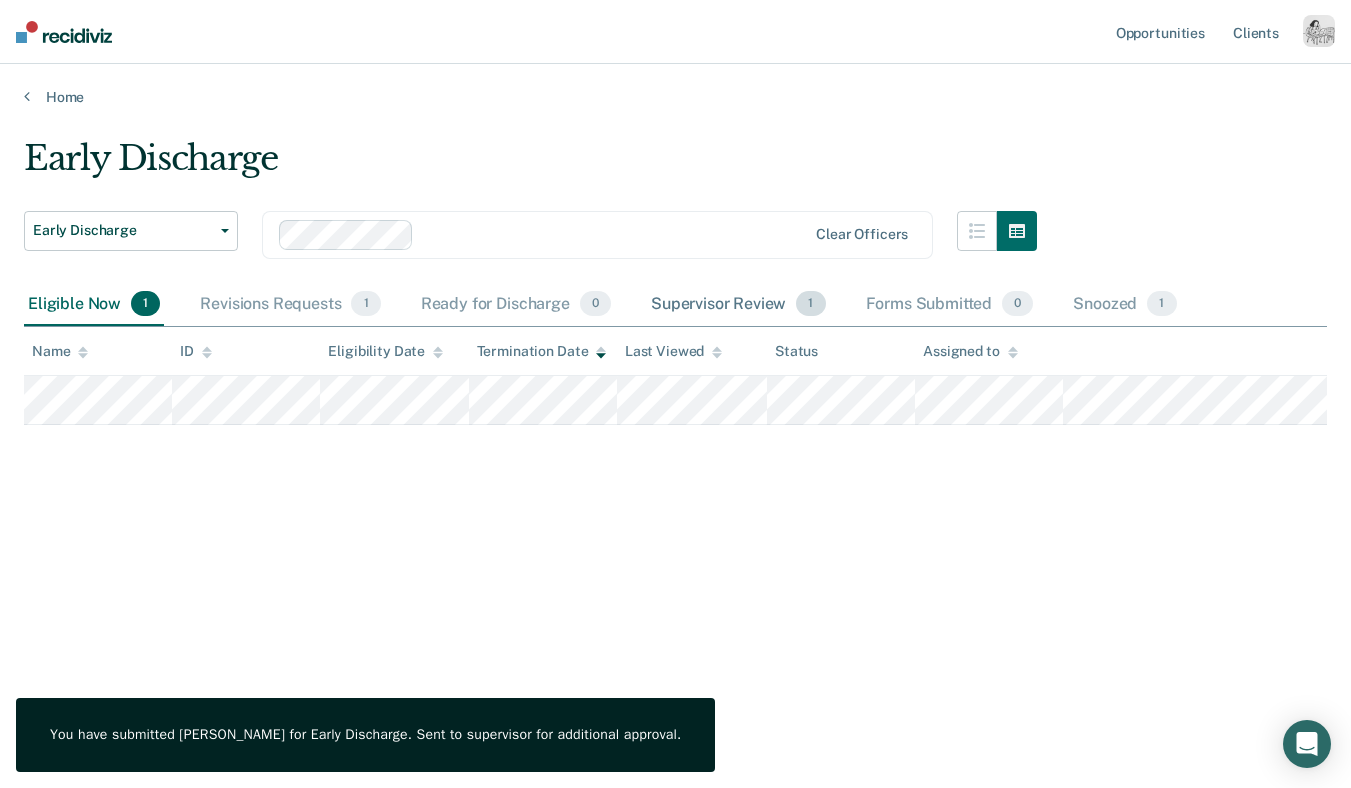 click on "Supervisor Review 1" at bounding box center [738, 305] 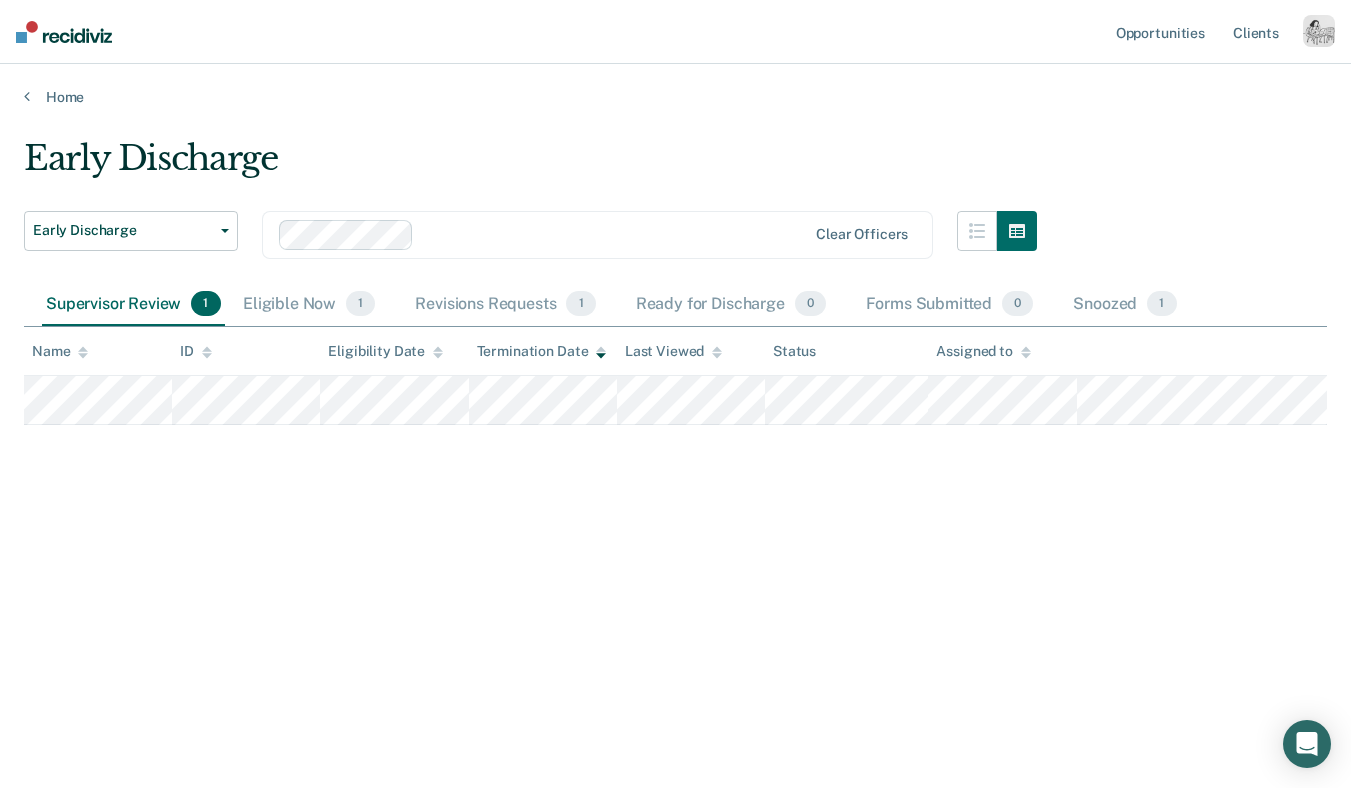drag, startPoint x: 703, startPoint y: 309, endPoint x: 95, endPoint y: 321, distance: 608.1184 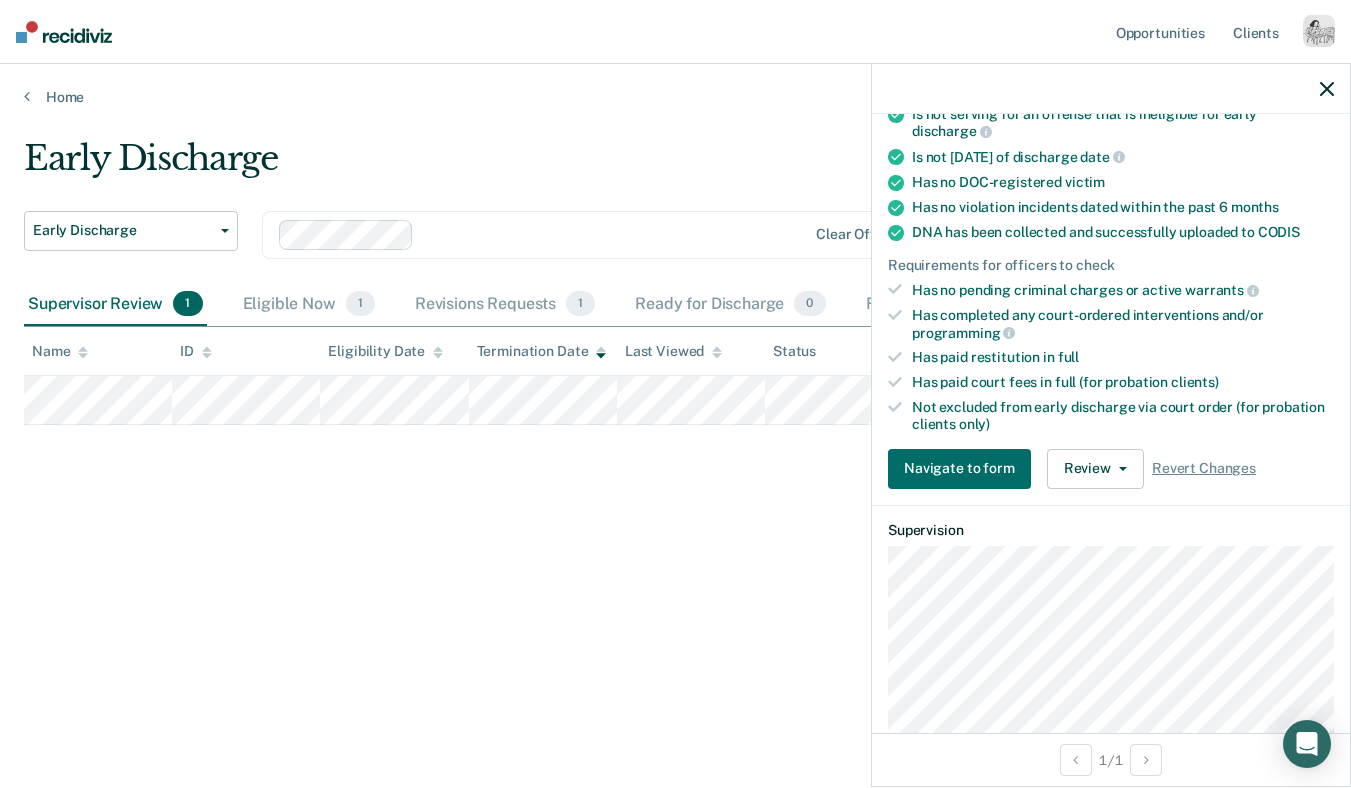 scroll, scrollTop: 498, scrollLeft: 0, axis: vertical 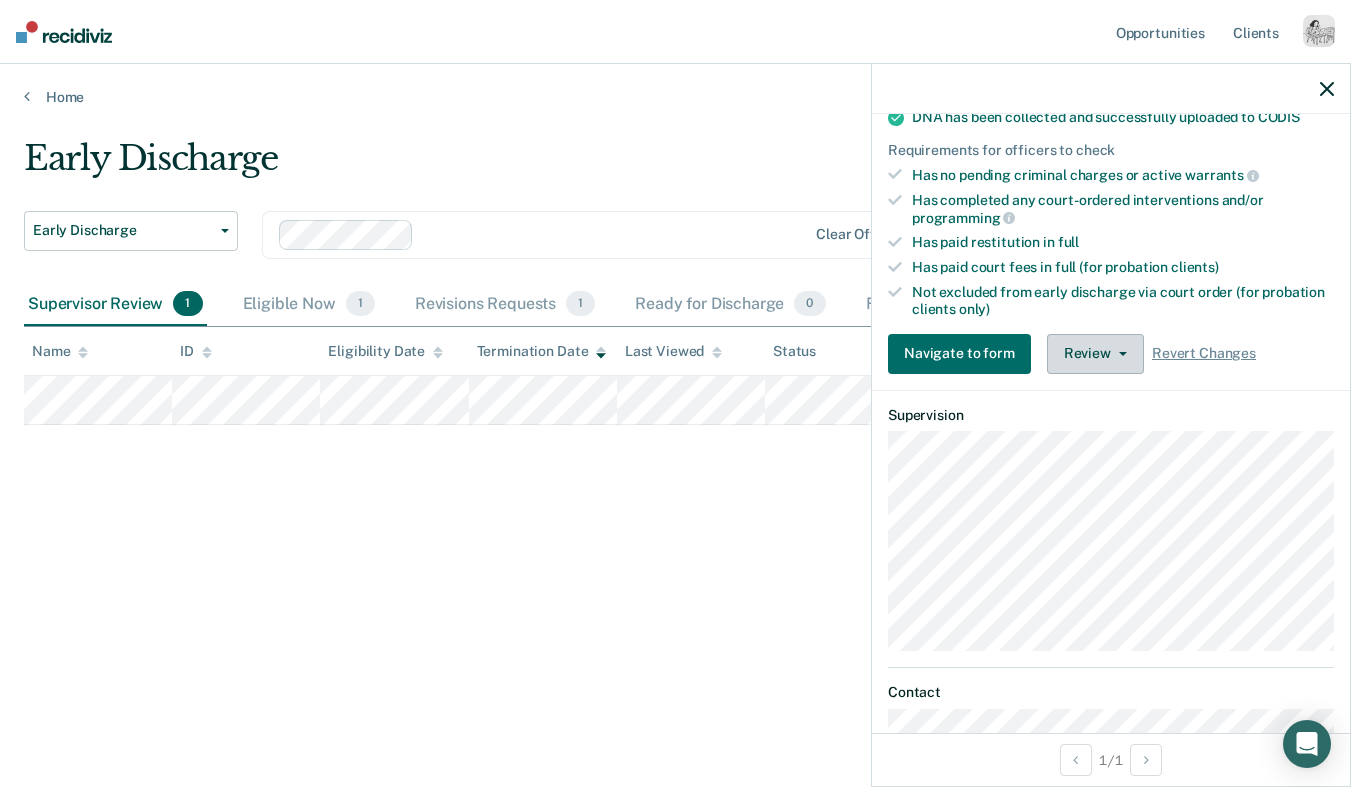 click on "Review" at bounding box center [1095, 354] 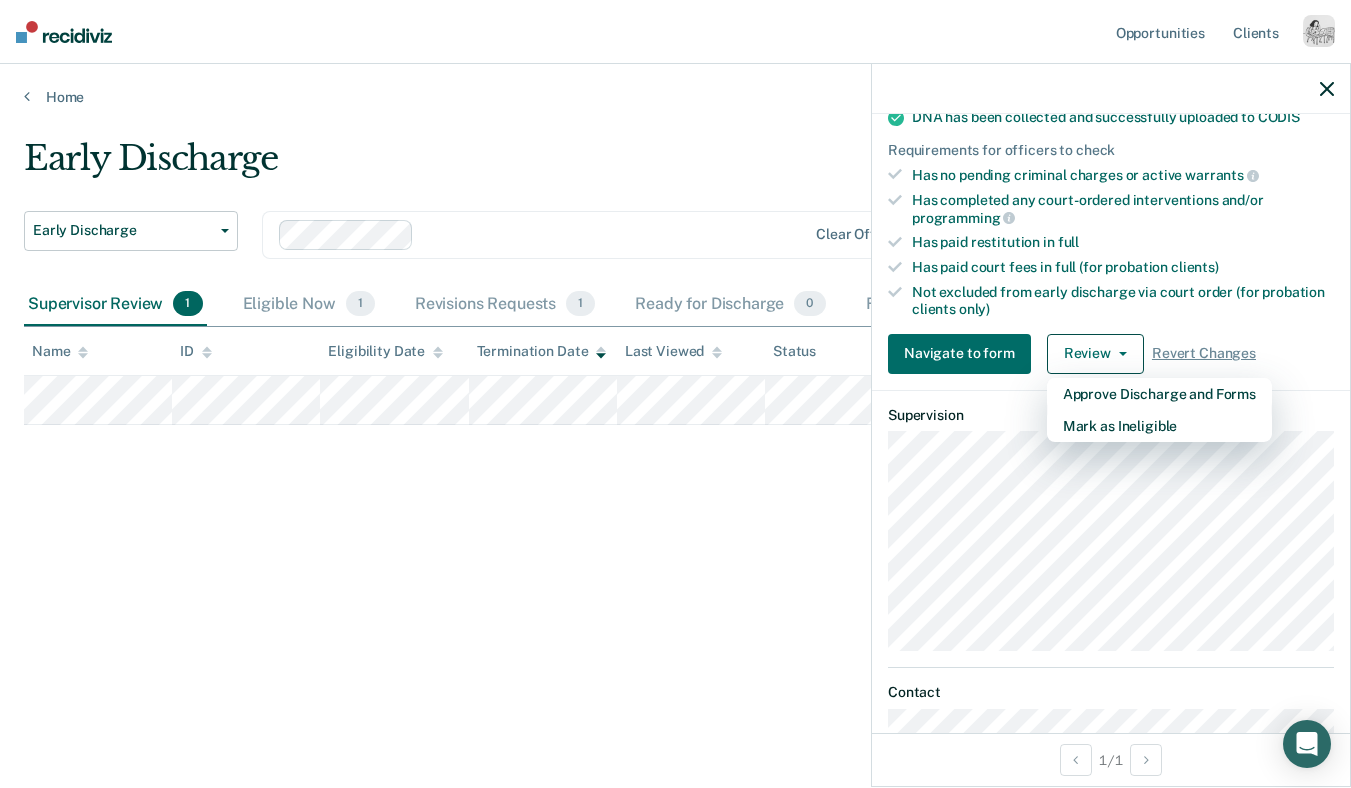click on "Early Discharge   Early Discharge Early Discharge Clear   officers Supervisor Review 1 Eligible Now 1 Revisions Requests 1 Ready for Discharge 0 Forms Submitted 0 Snoozed 1
To pick up a draggable item, press the space bar.
While dragging, use the arrow keys to move the item.
Press space again to drop the item in its new position, or press escape to cancel.
Draggable item Supervisor Review was dropped over droppable area Eligible Now Name ID Eligibility Date Termination Date Last Viewed Status Assigned to" at bounding box center (675, 388) 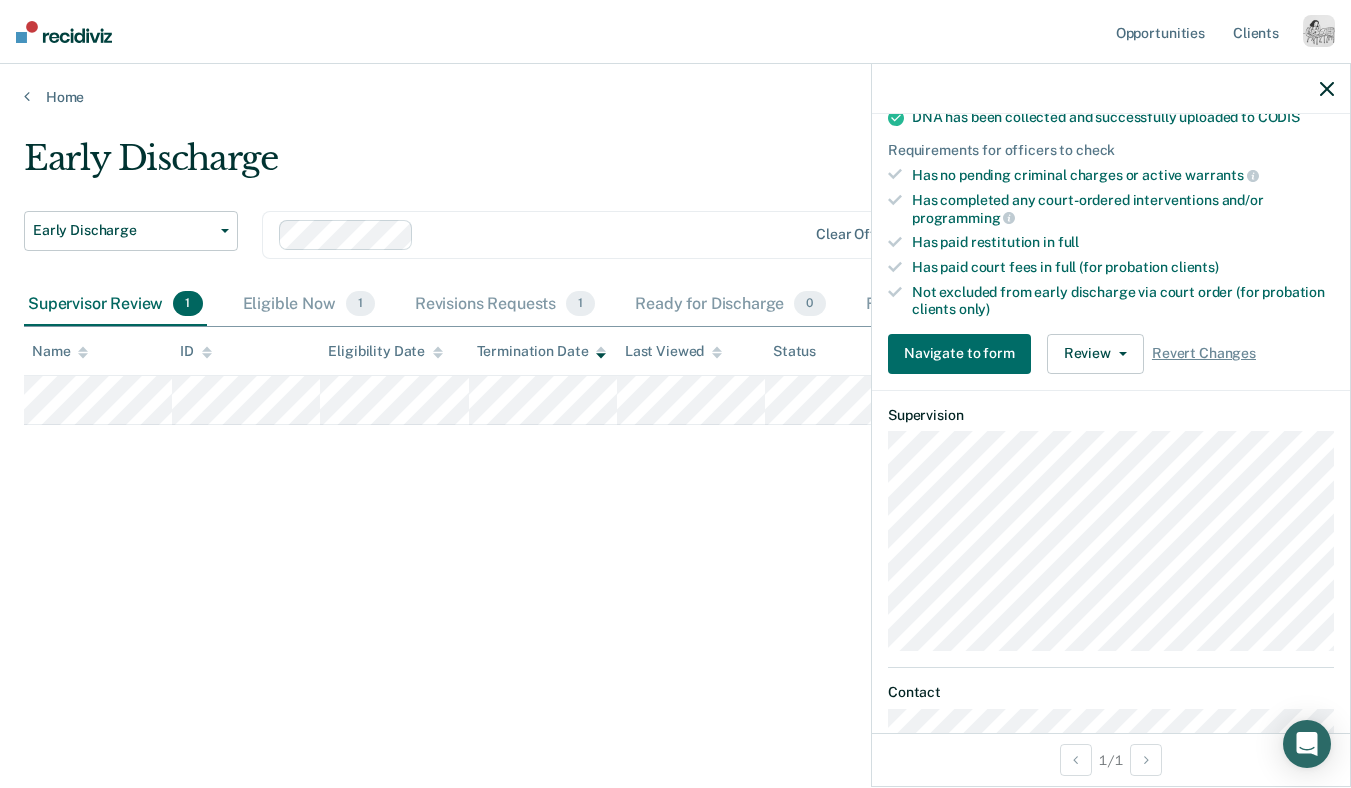 click at bounding box center [1111, 89] 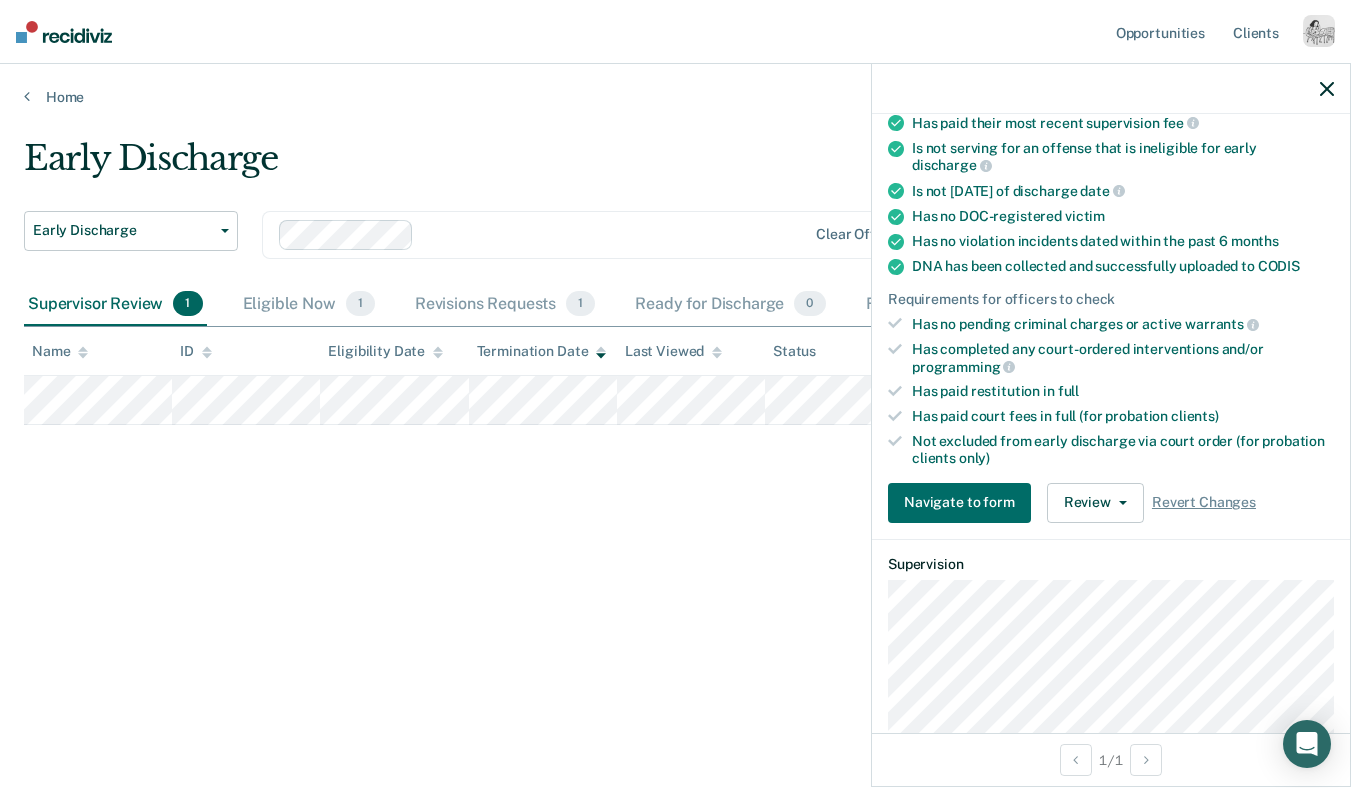 scroll, scrollTop: 361, scrollLeft: 0, axis: vertical 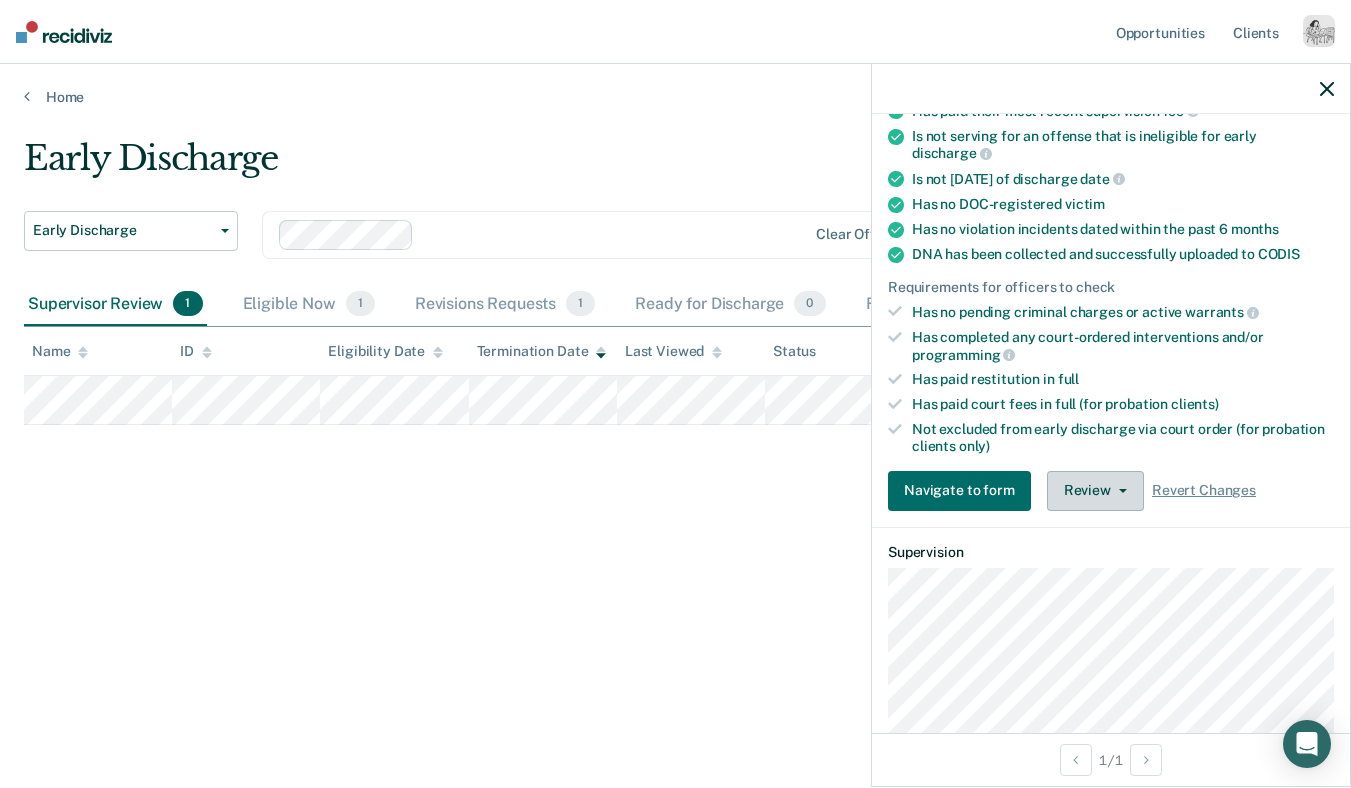 click on "Review" at bounding box center (1095, 491) 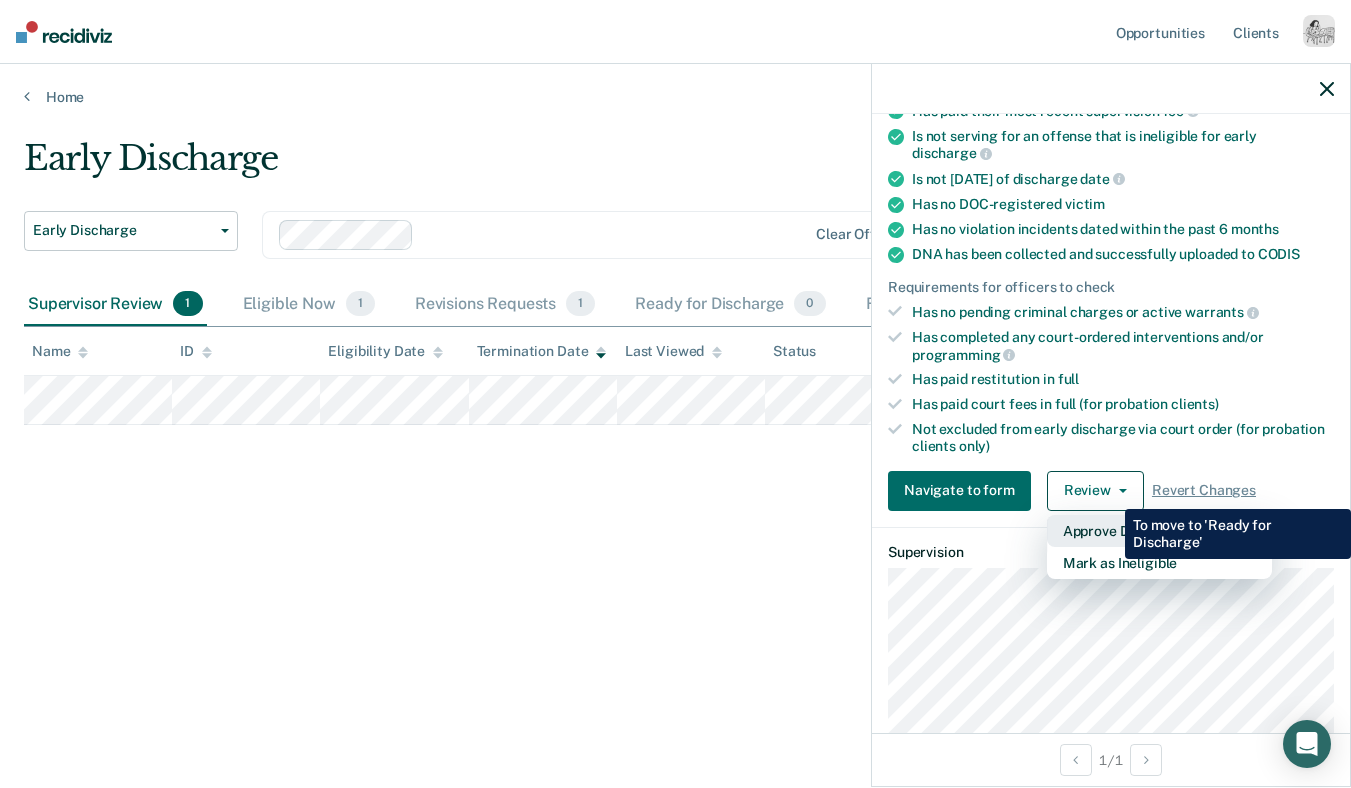 click on "Approve Discharge and Forms" at bounding box center [1159, 531] 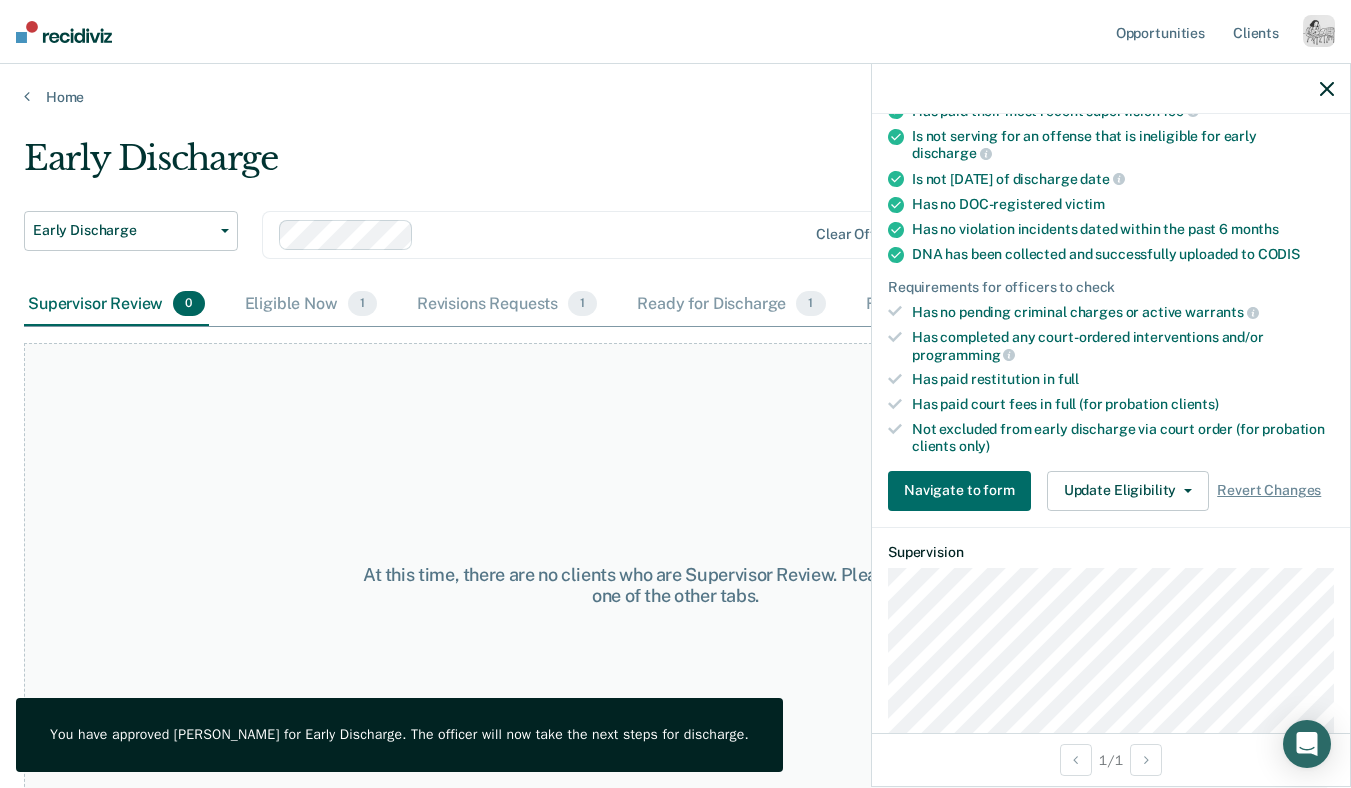 click 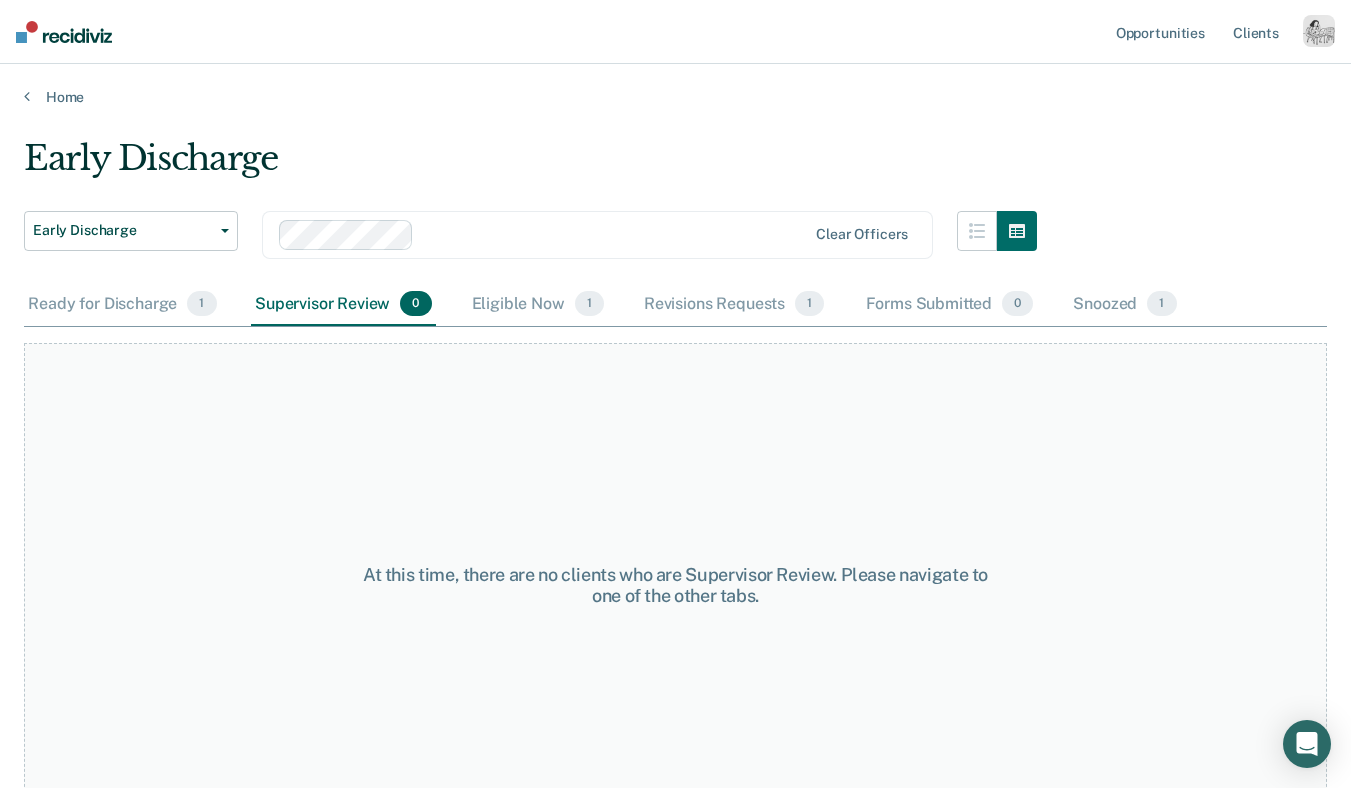 drag, startPoint x: 755, startPoint y: 303, endPoint x: 141, endPoint y: 334, distance: 614.7821 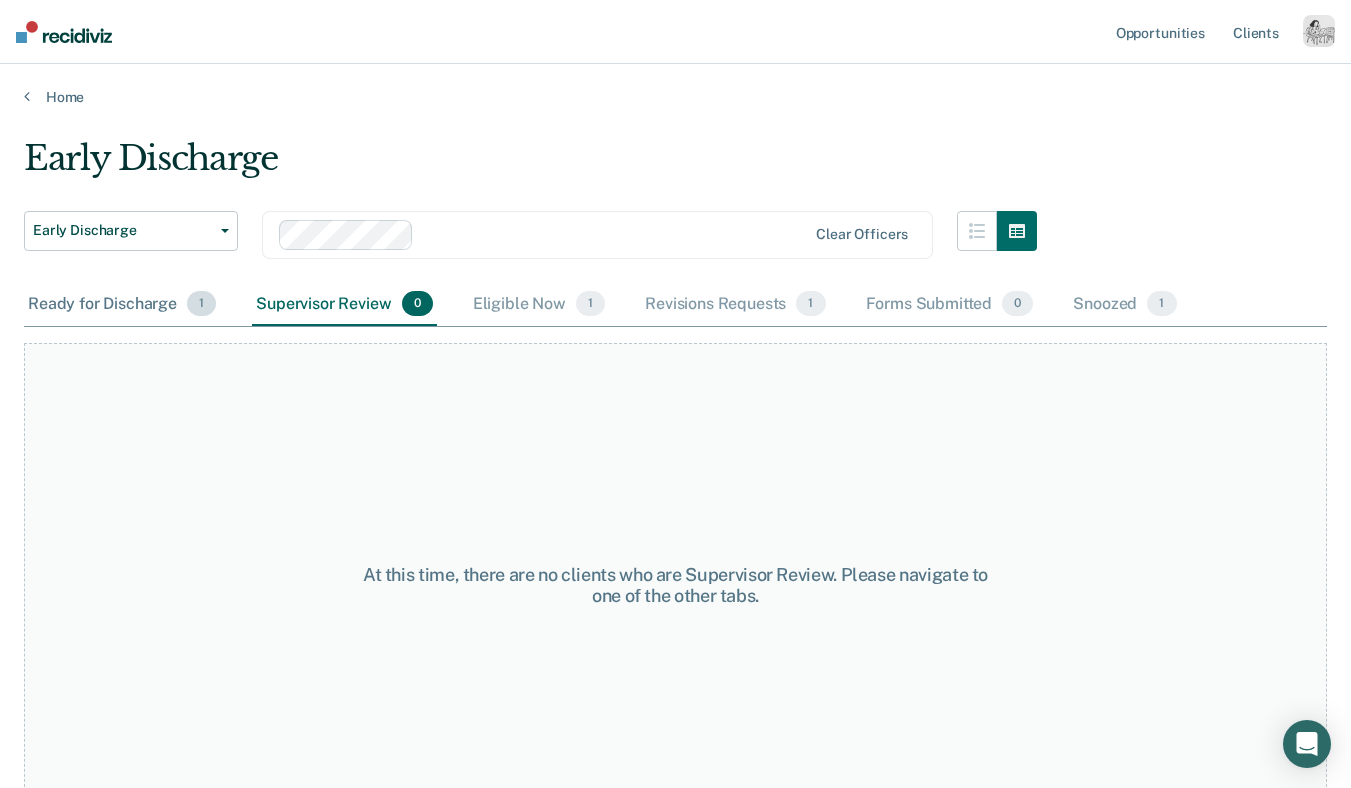 click on "Ready for Discharge 1" at bounding box center [122, 305] 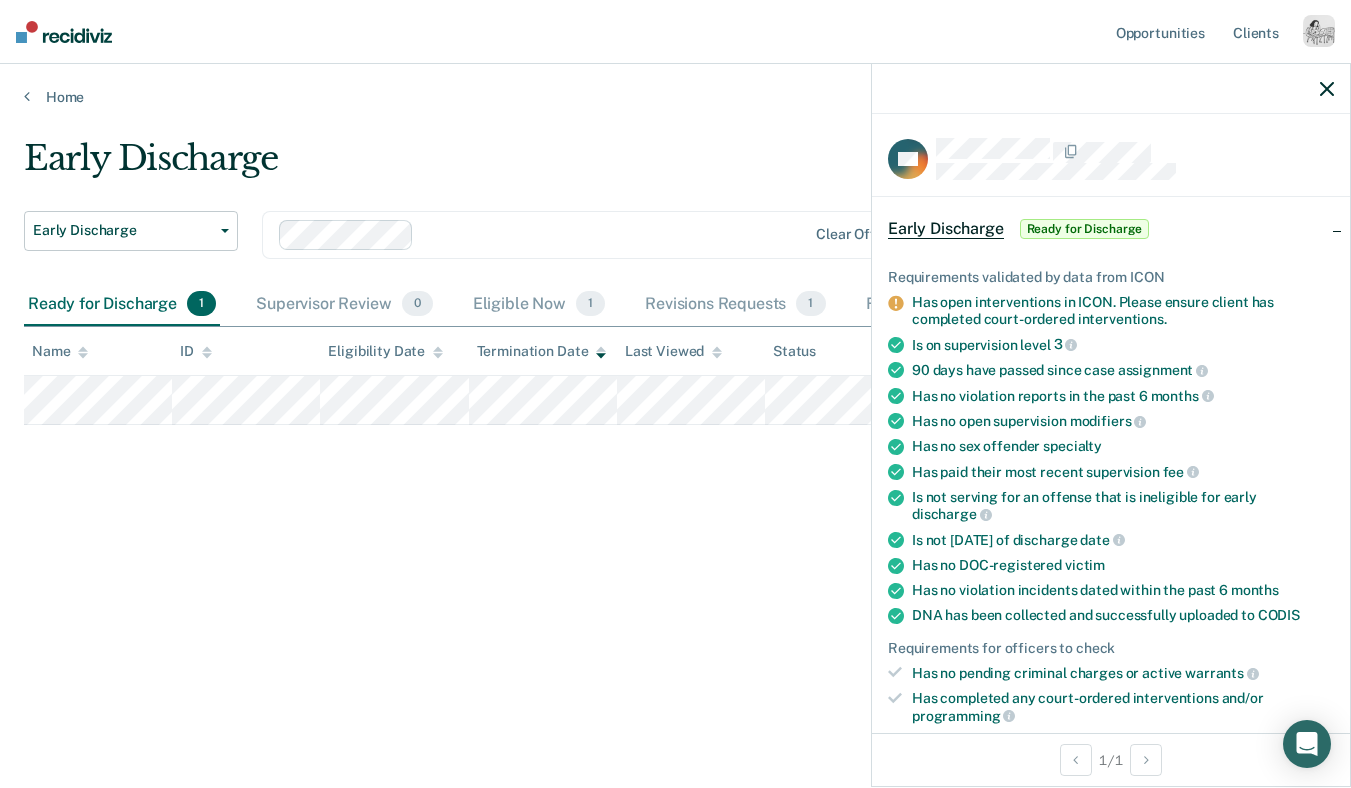 click at bounding box center [1111, 89] 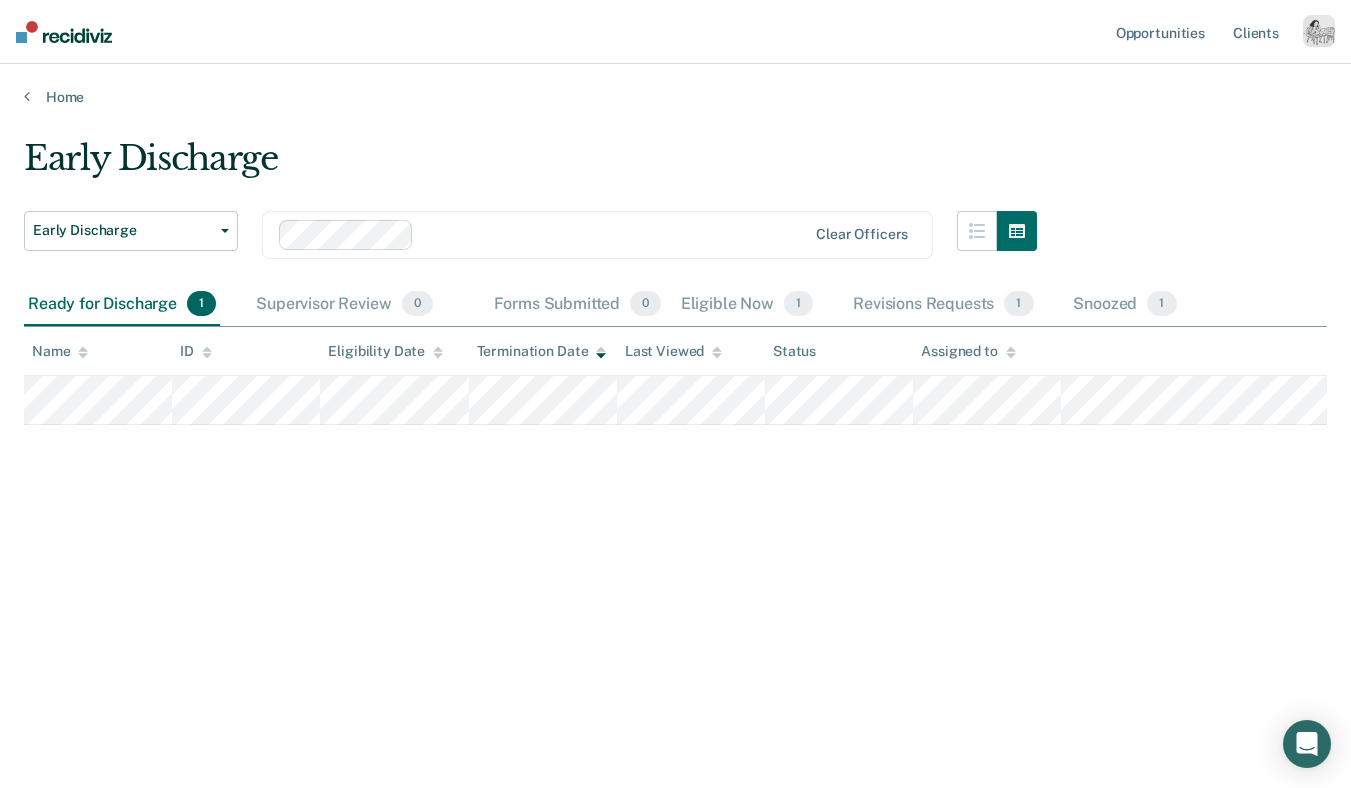 drag, startPoint x: 926, startPoint y: 314, endPoint x: 553, endPoint y: 360, distance: 375.82574 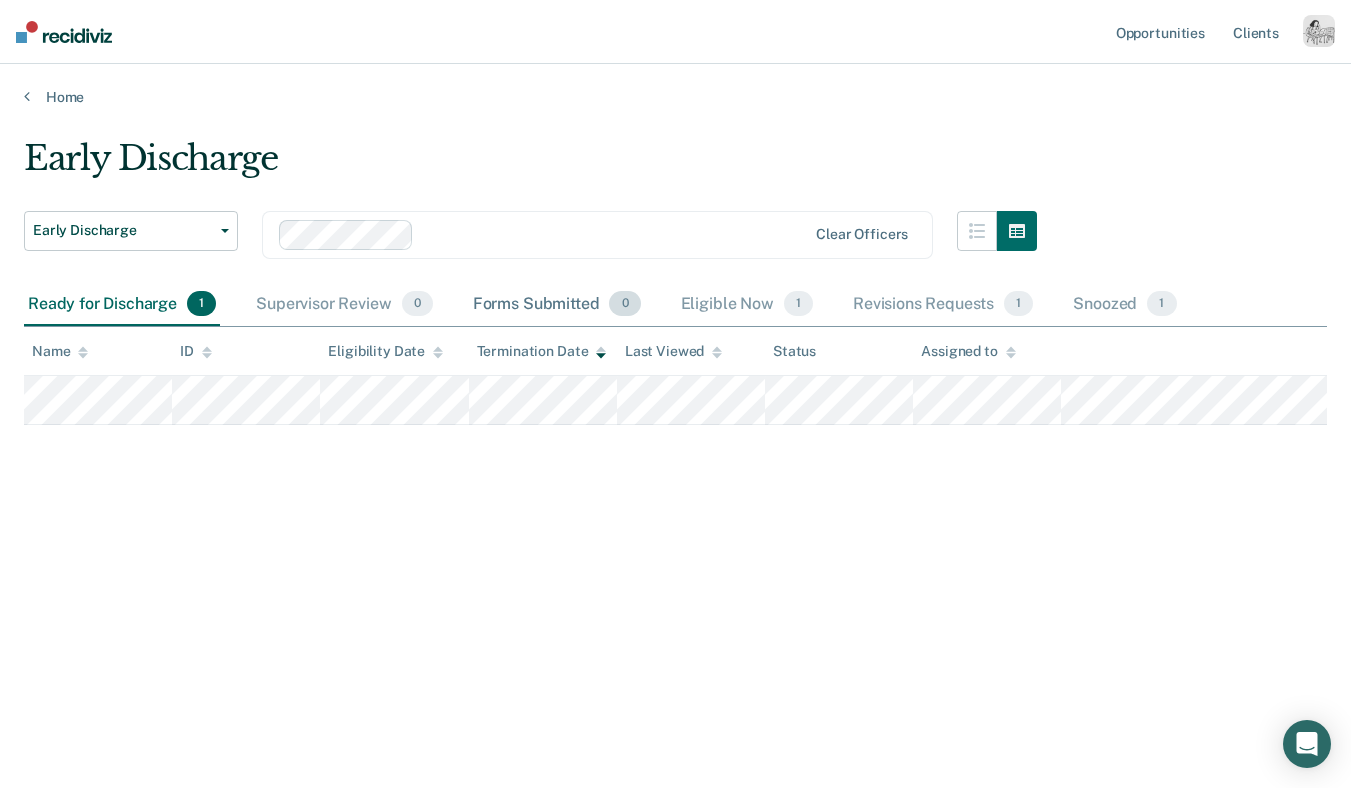 click on "Forms Submitted 0" at bounding box center [557, 305] 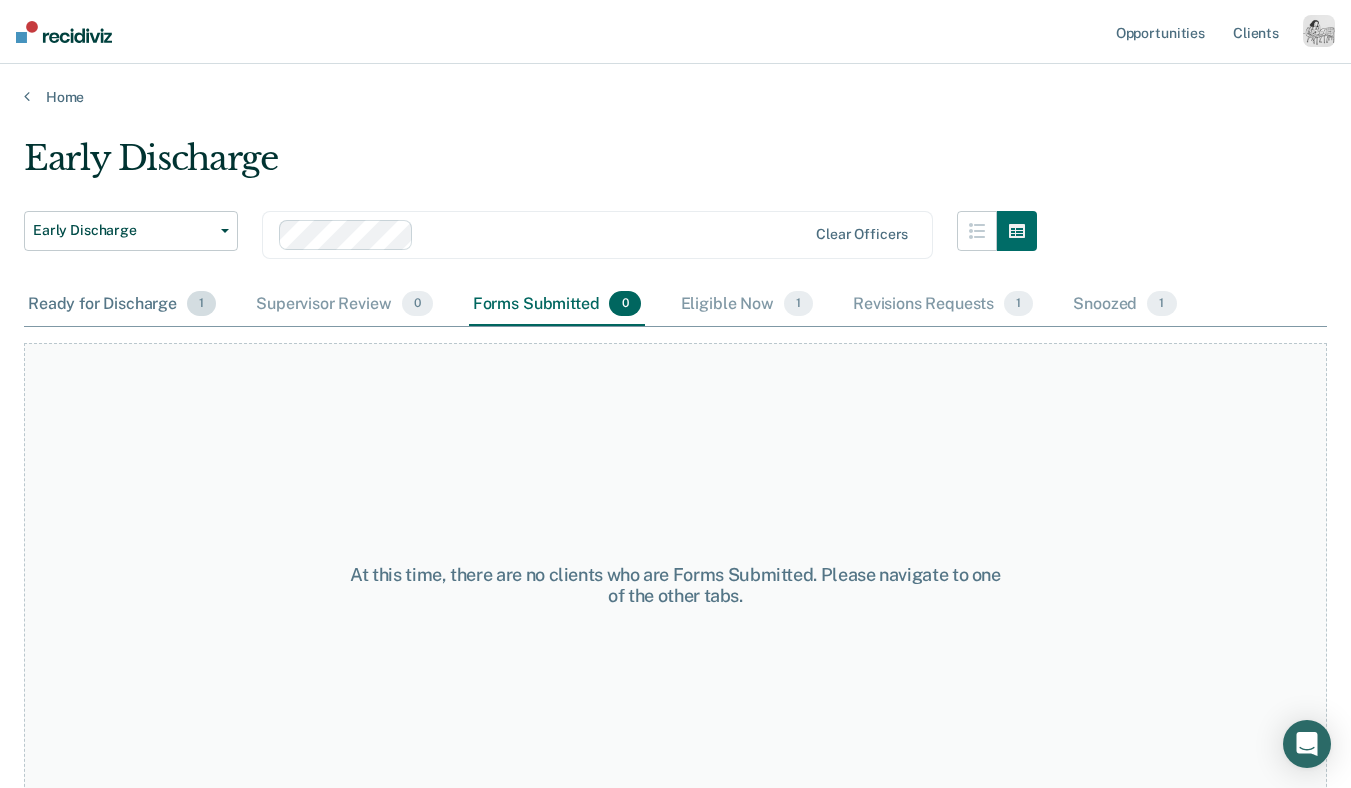 click on "Ready for Discharge 1" at bounding box center [122, 305] 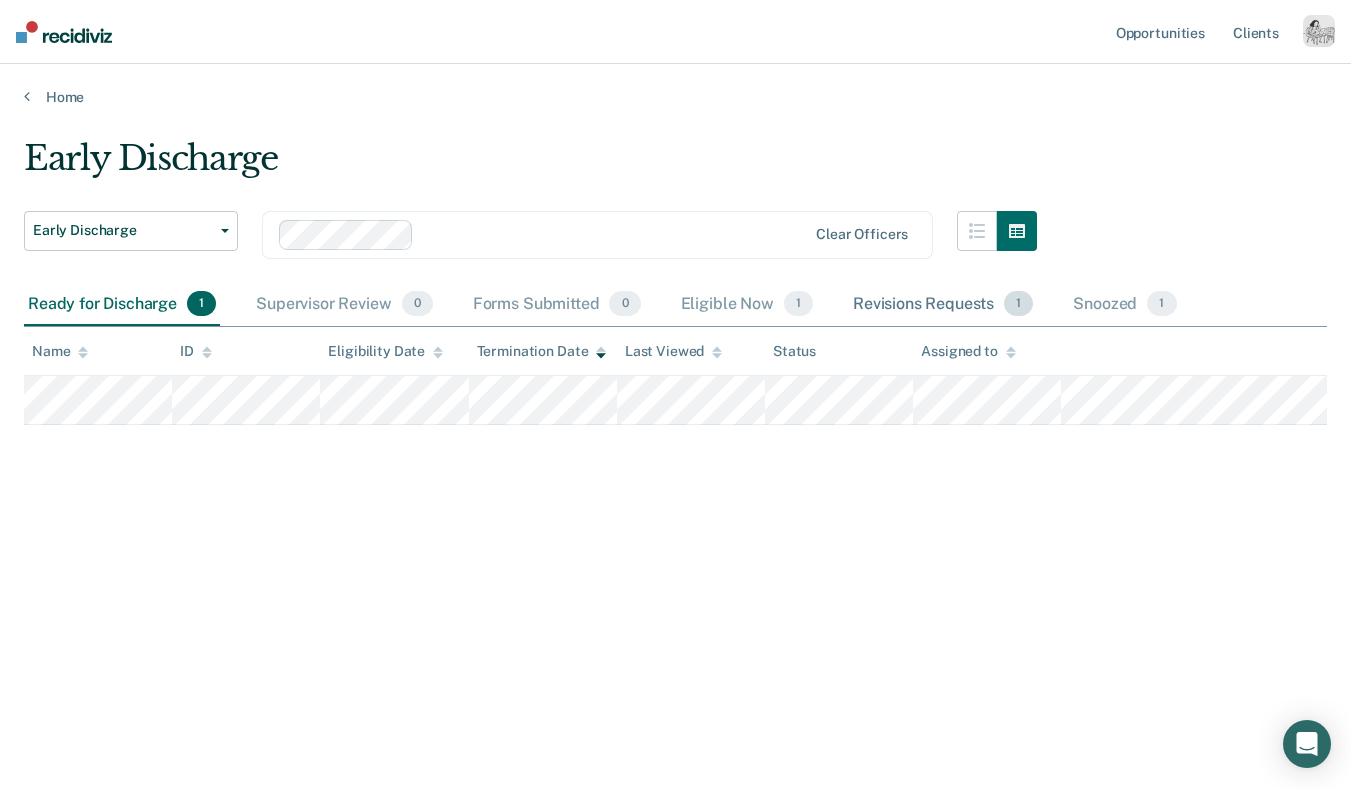 click on "Revisions Requests 1" at bounding box center (943, 305) 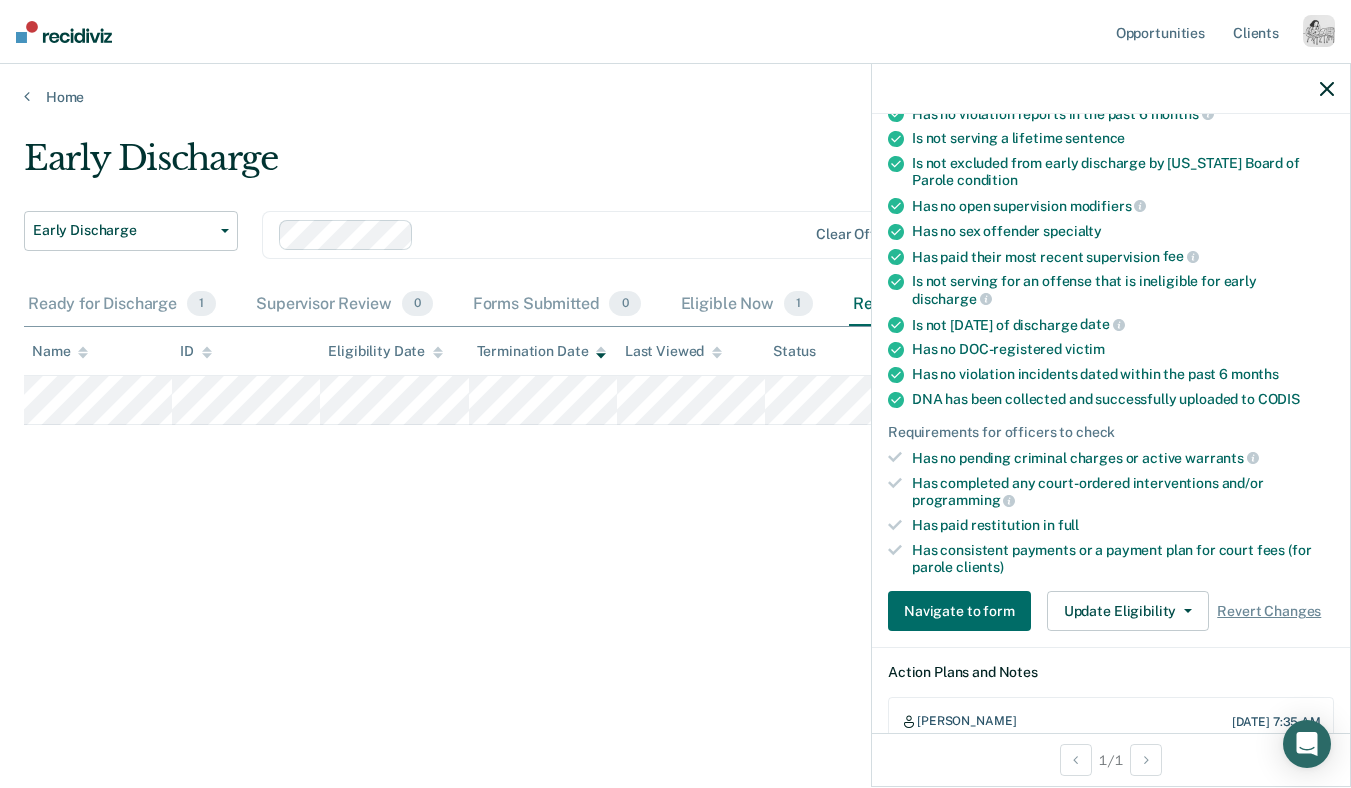 scroll, scrollTop: 385, scrollLeft: 0, axis: vertical 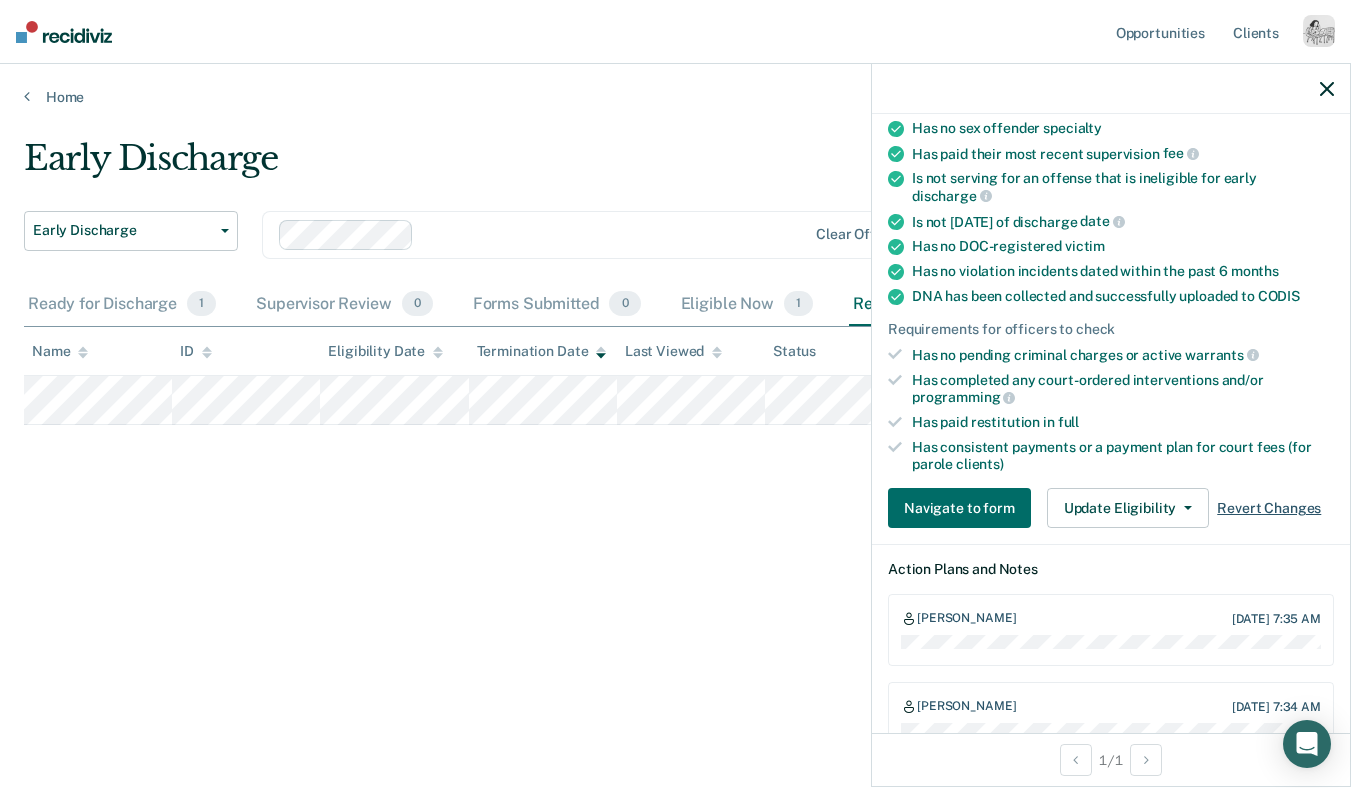 click on "Revert Changes" at bounding box center [1269, 508] 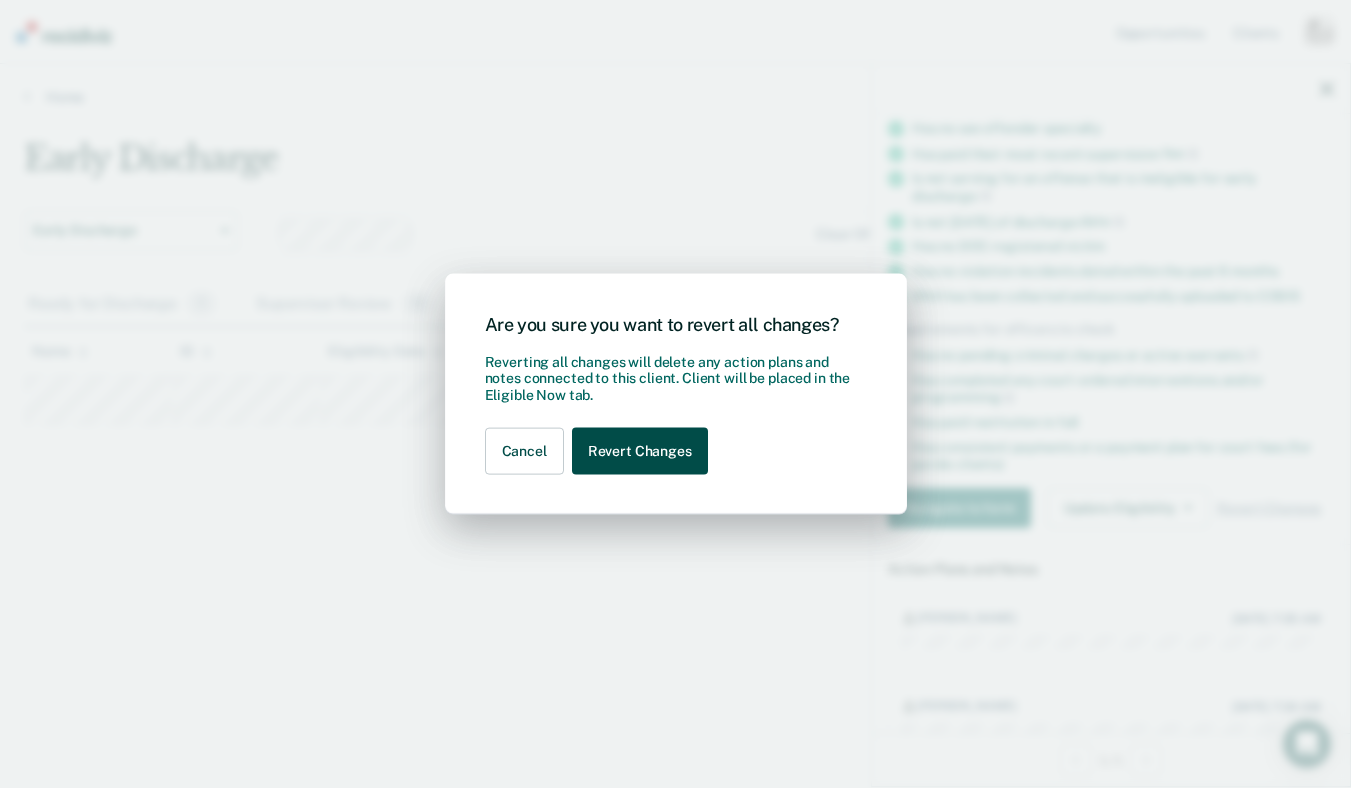 click on "Revert Changes" at bounding box center (640, 451) 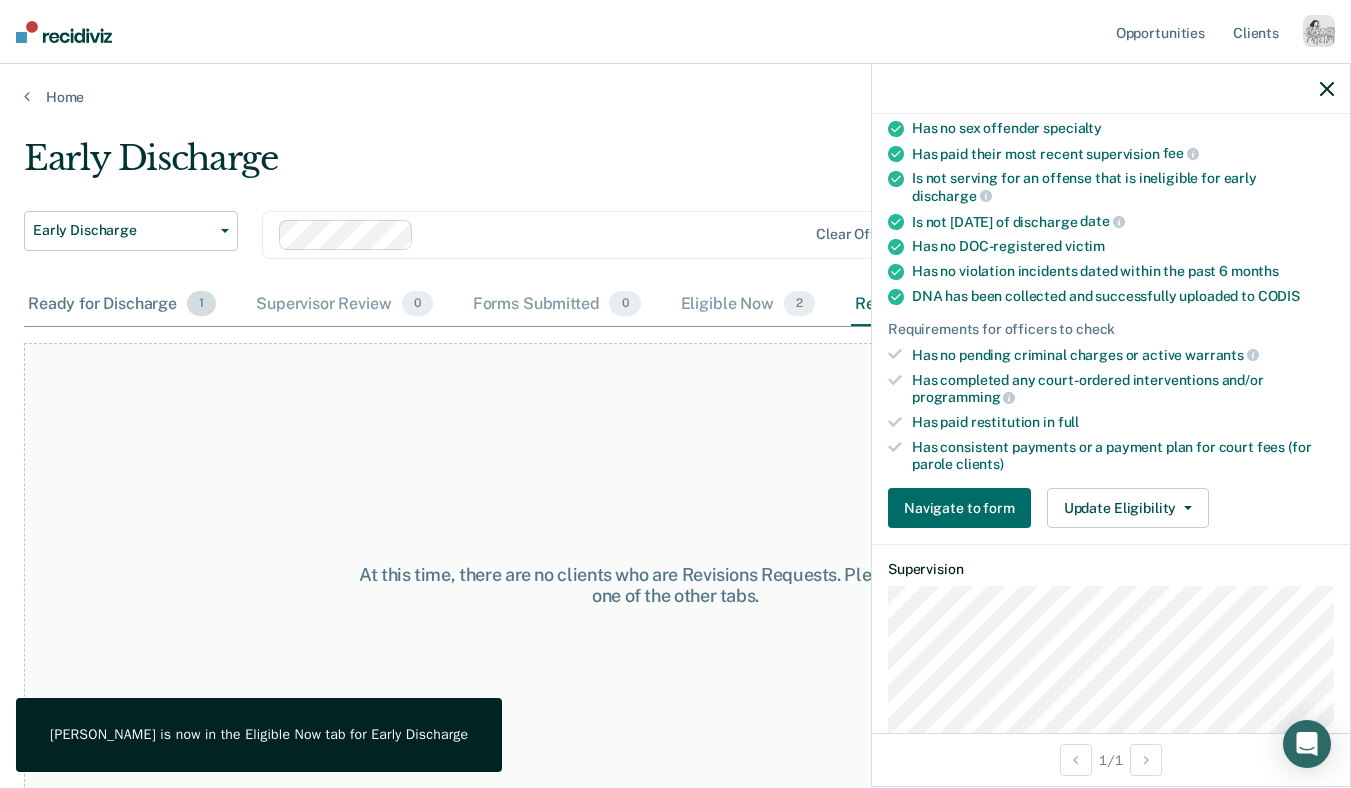 click on "Ready for Discharge 1" at bounding box center (122, 305) 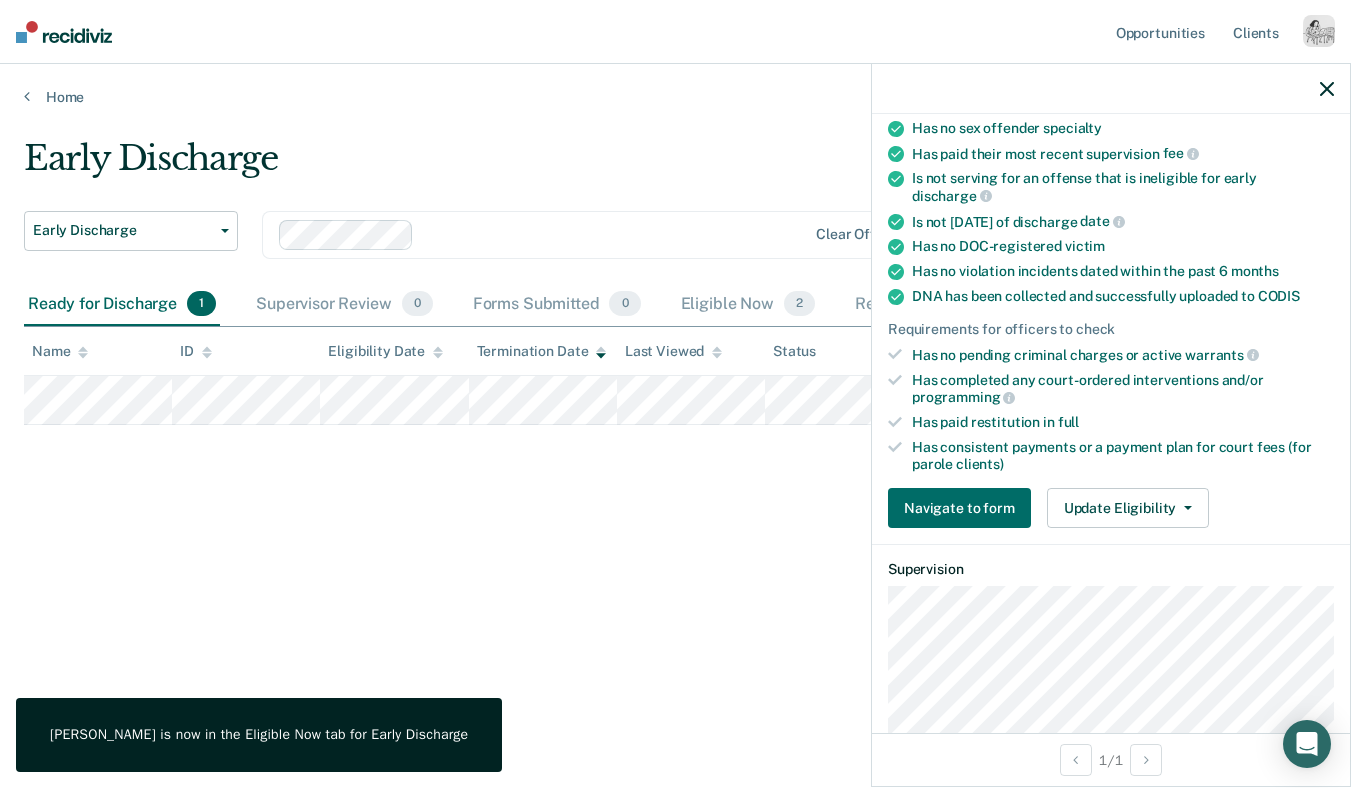 click 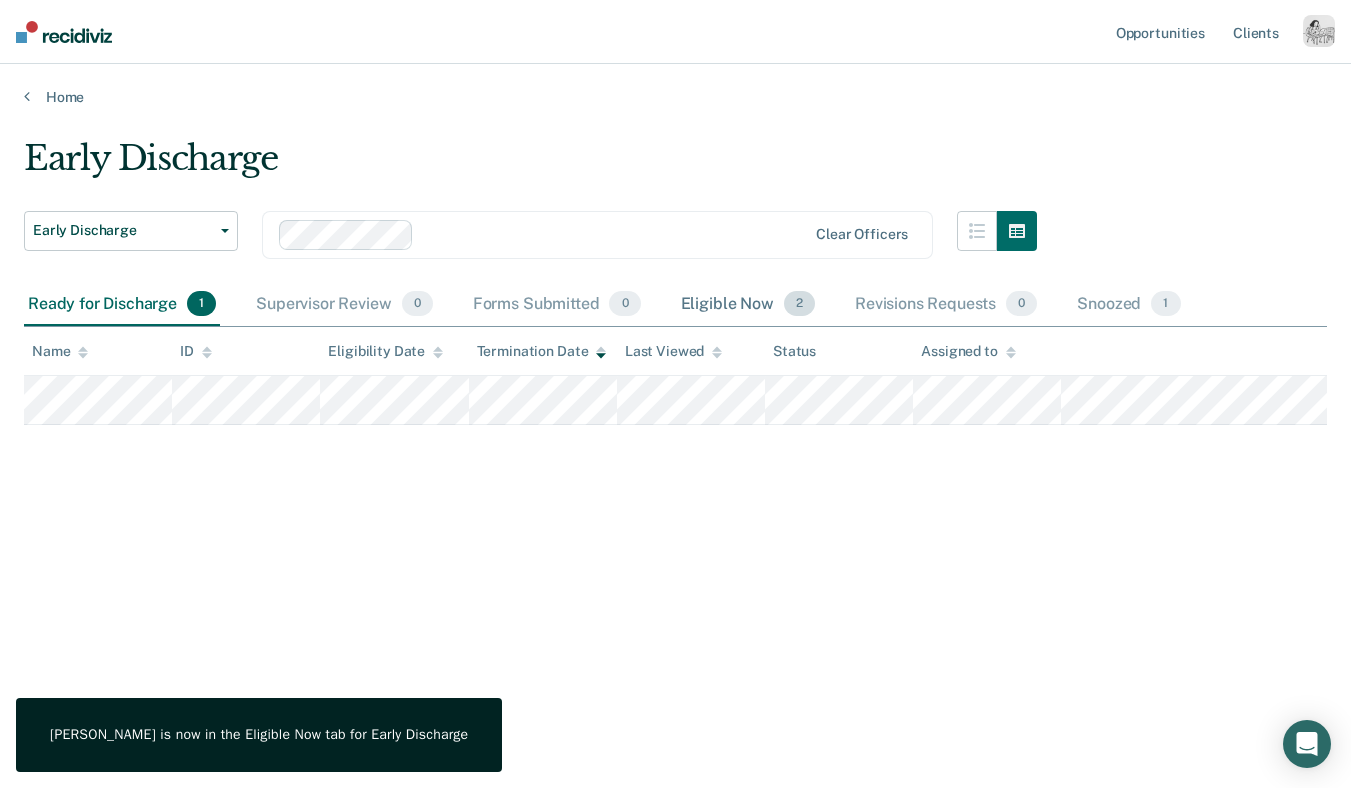 click on "Eligible Now 2" at bounding box center [748, 305] 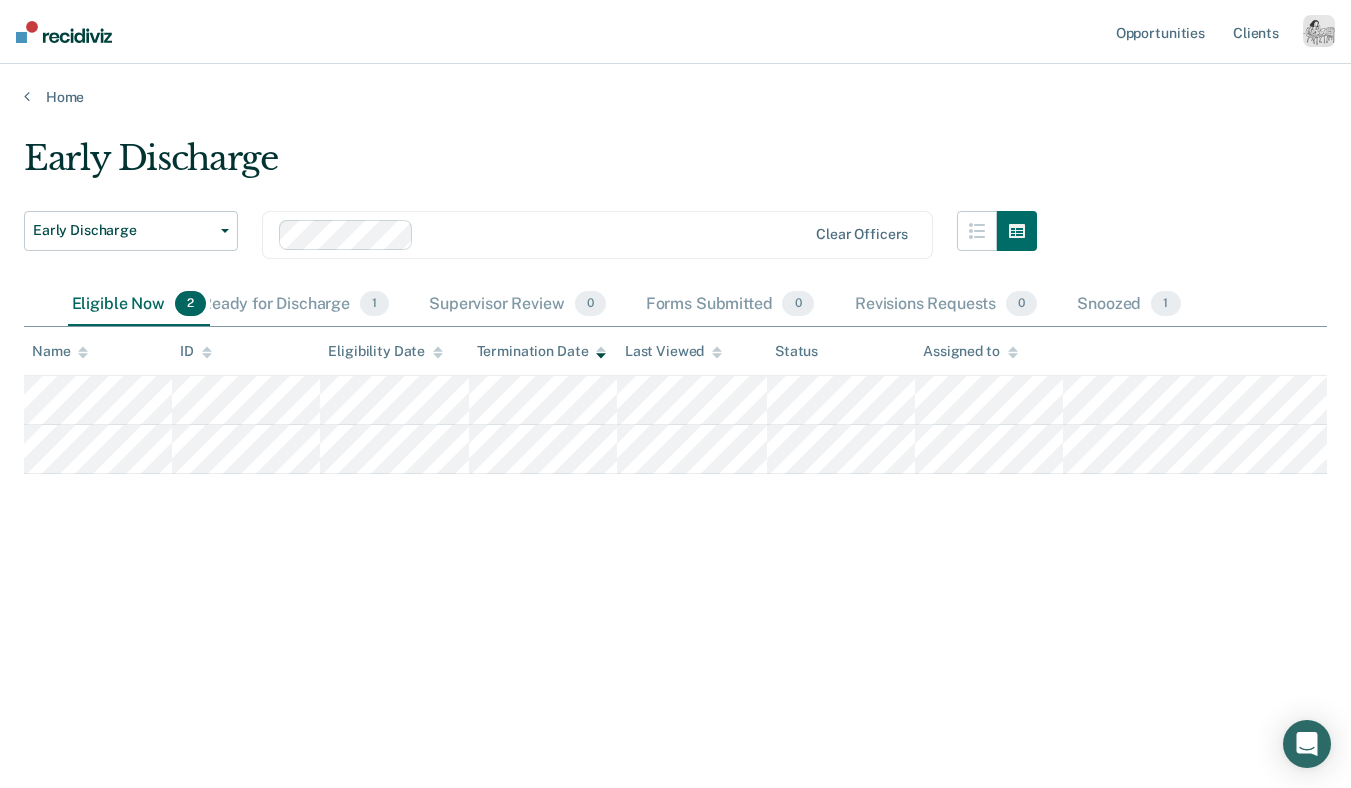 drag, startPoint x: 734, startPoint y: 306, endPoint x: 115, endPoint y: 312, distance: 619.02905 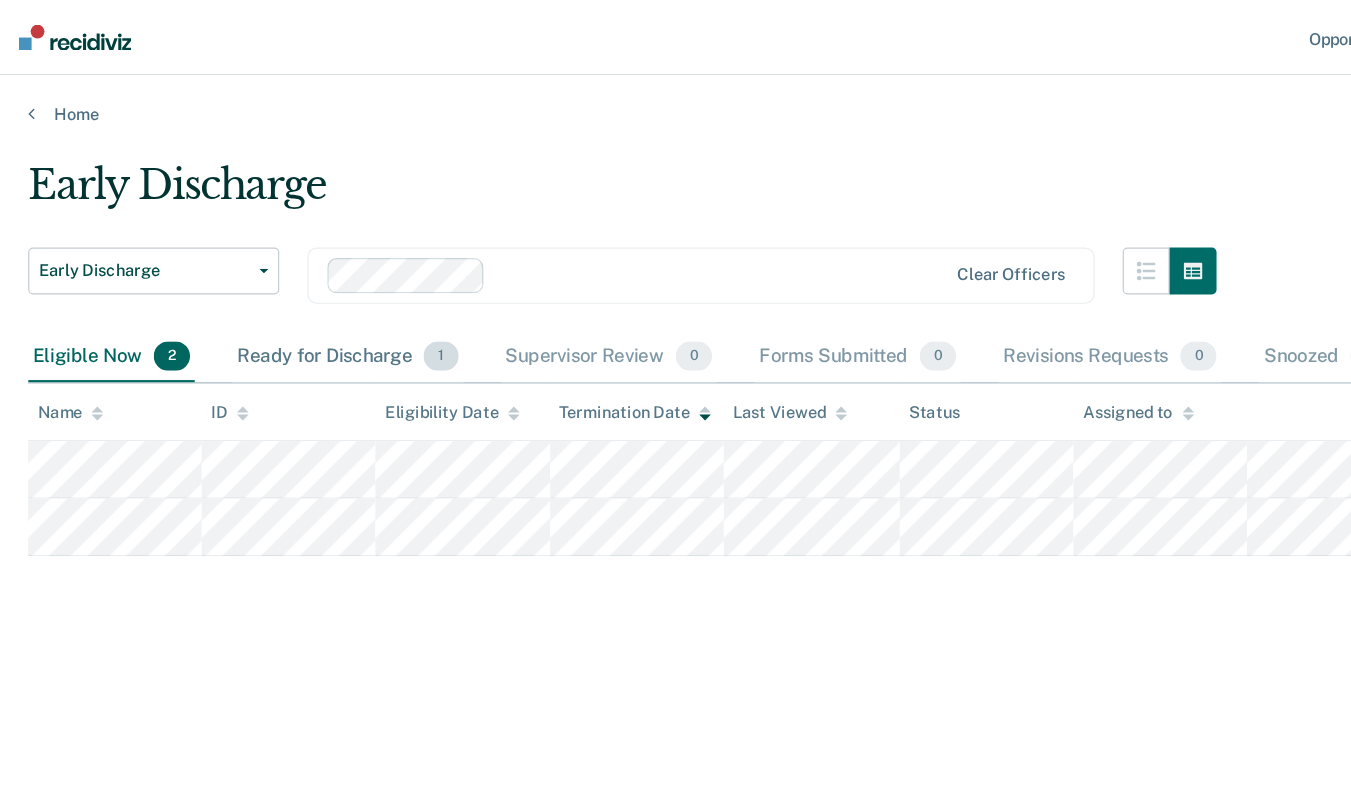 click on "Ready for Discharge 1" at bounding box center [296, 305] 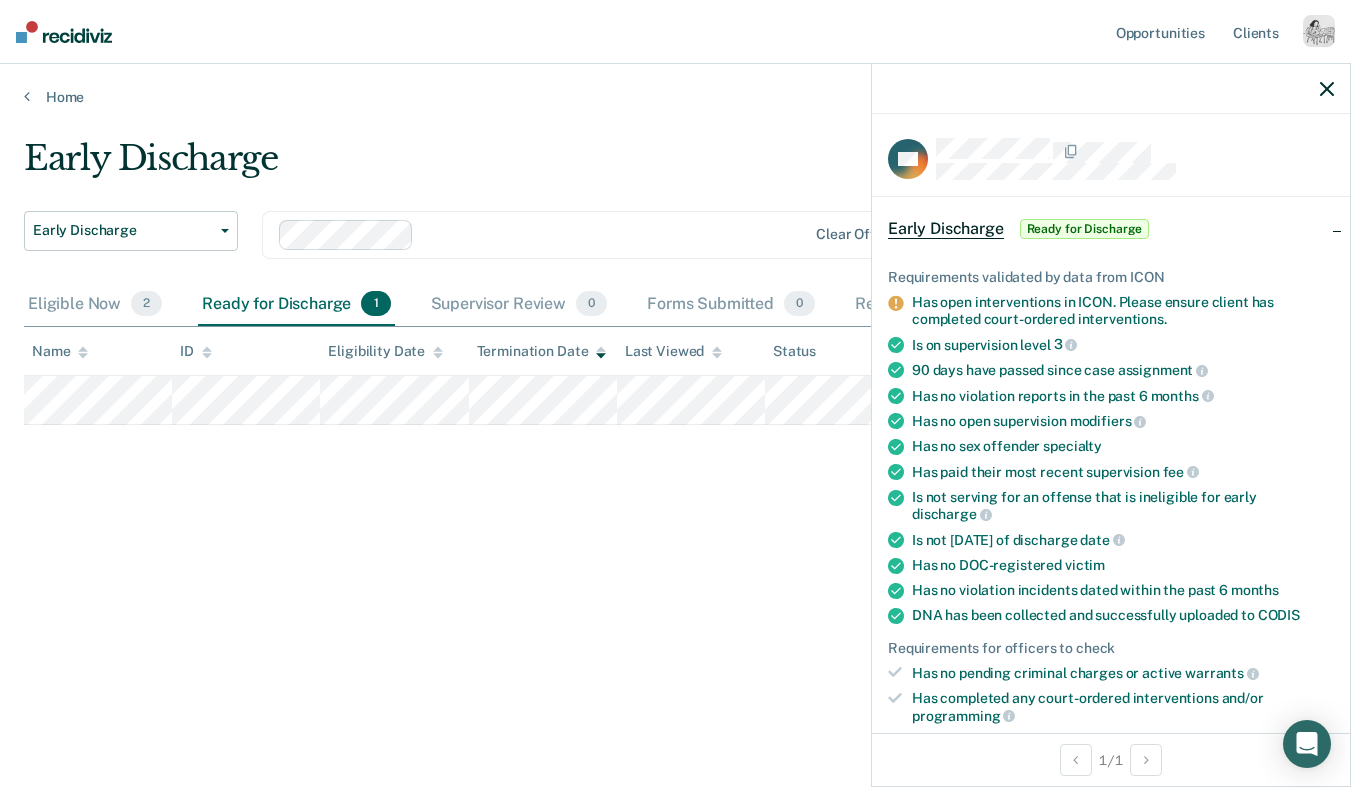click 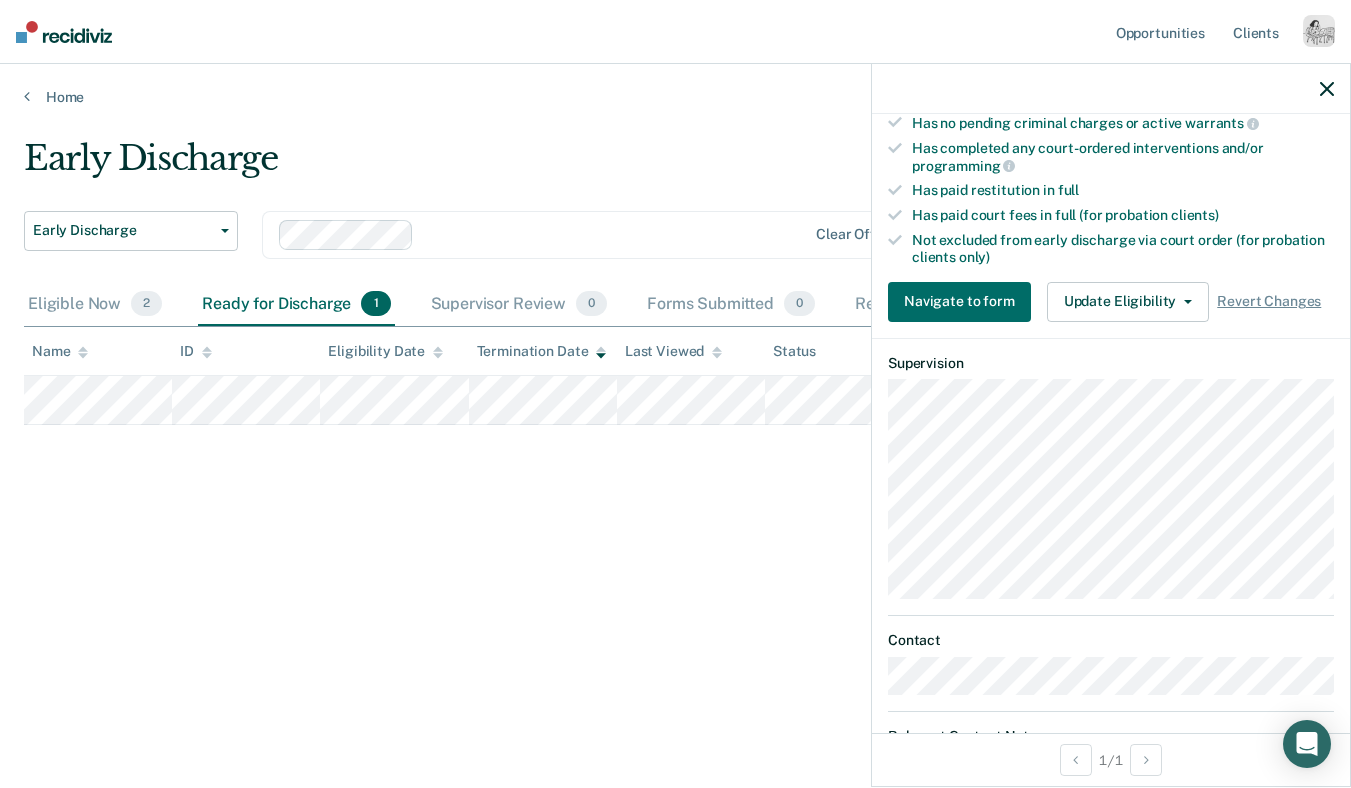 scroll, scrollTop: 577, scrollLeft: 0, axis: vertical 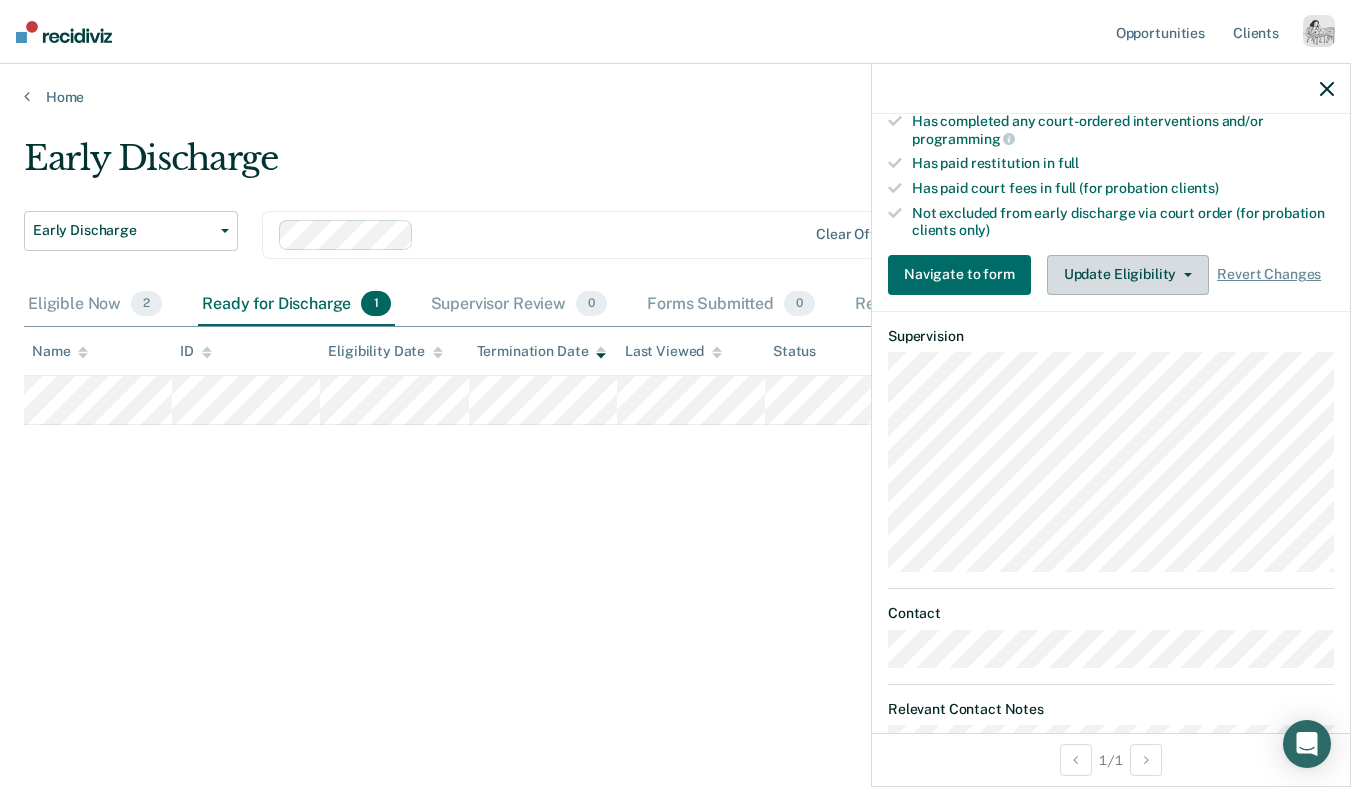 click on "Update Eligibility" at bounding box center [1128, 275] 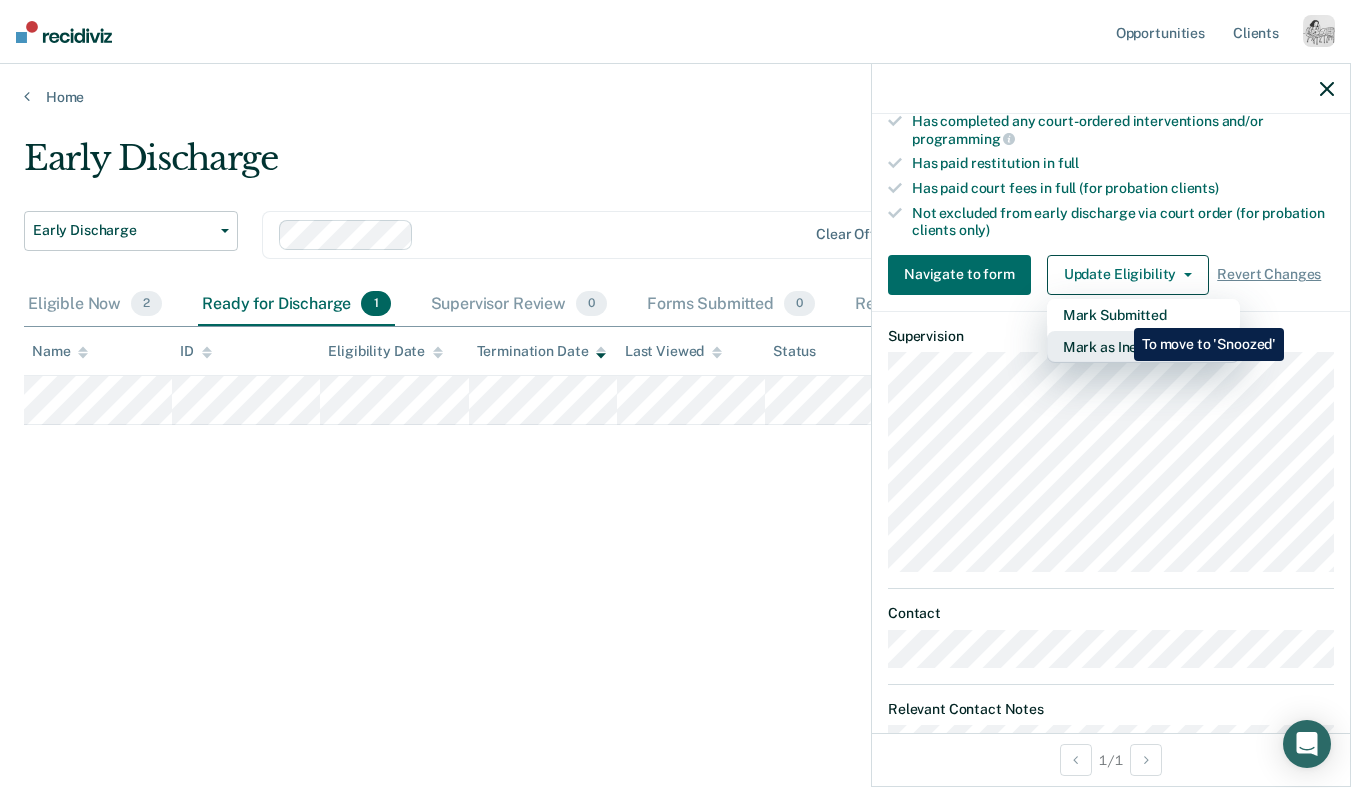click on "Mark as Ineligible" at bounding box center [1143, 347] 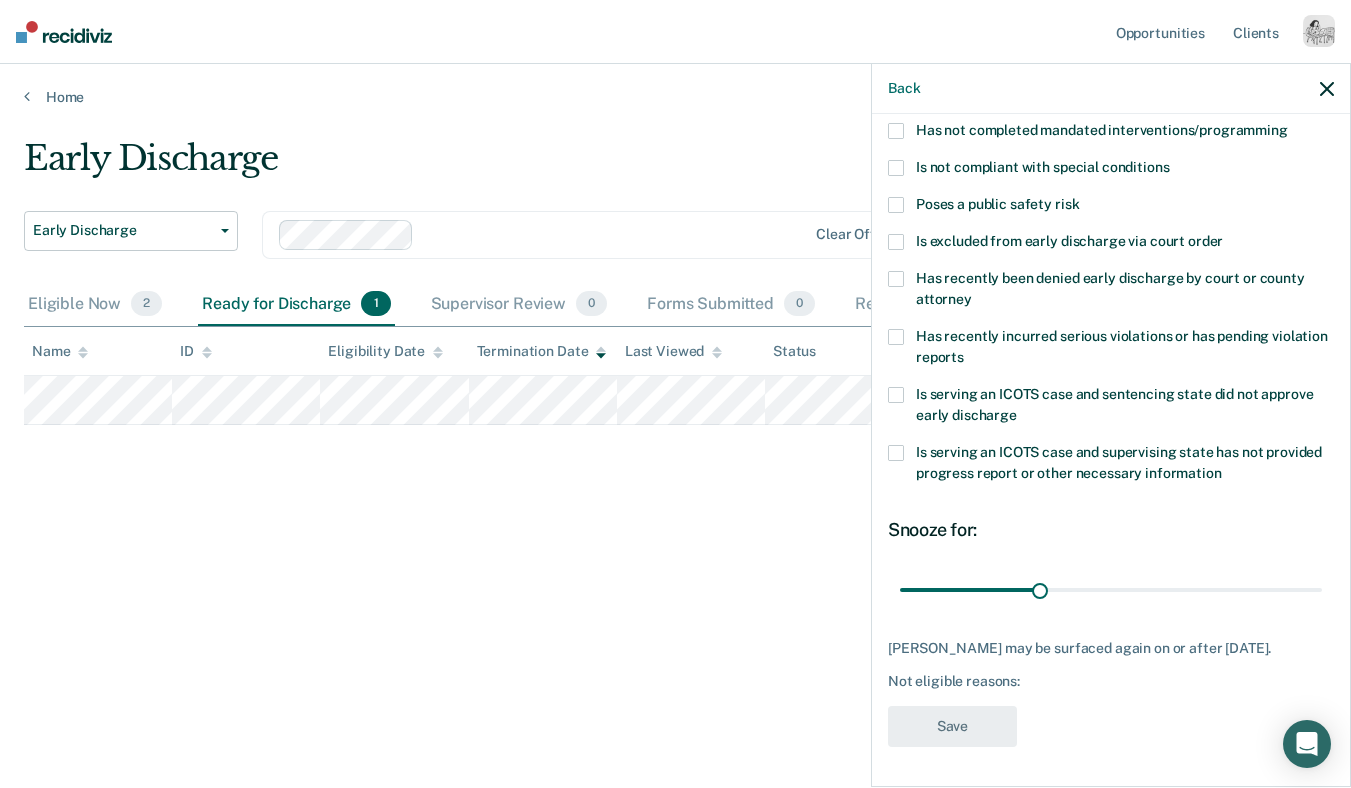 scroll, scrollTop: 215, scrollLeft: 0, axis: vertical 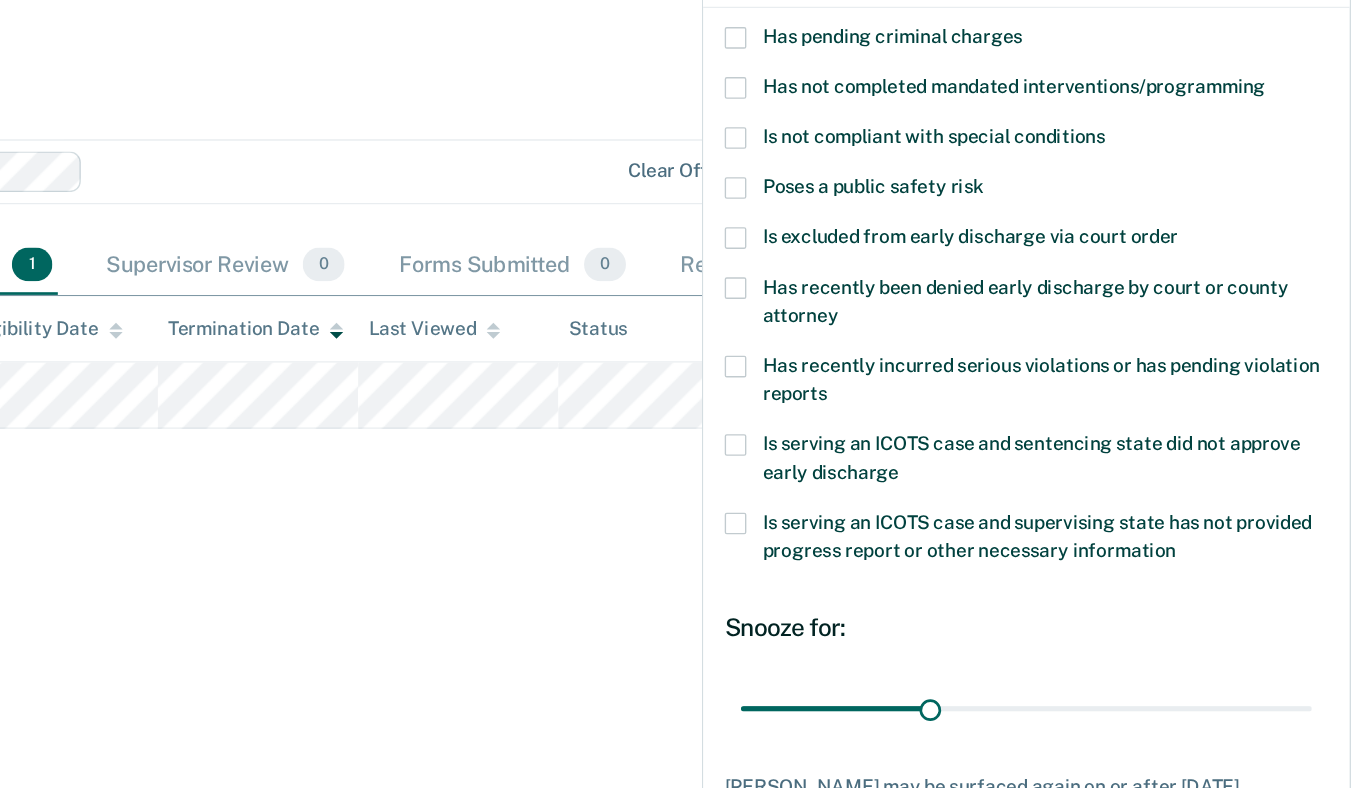 click on "Is excluded from early discharge via court order" at bounding box center [1111, 294] 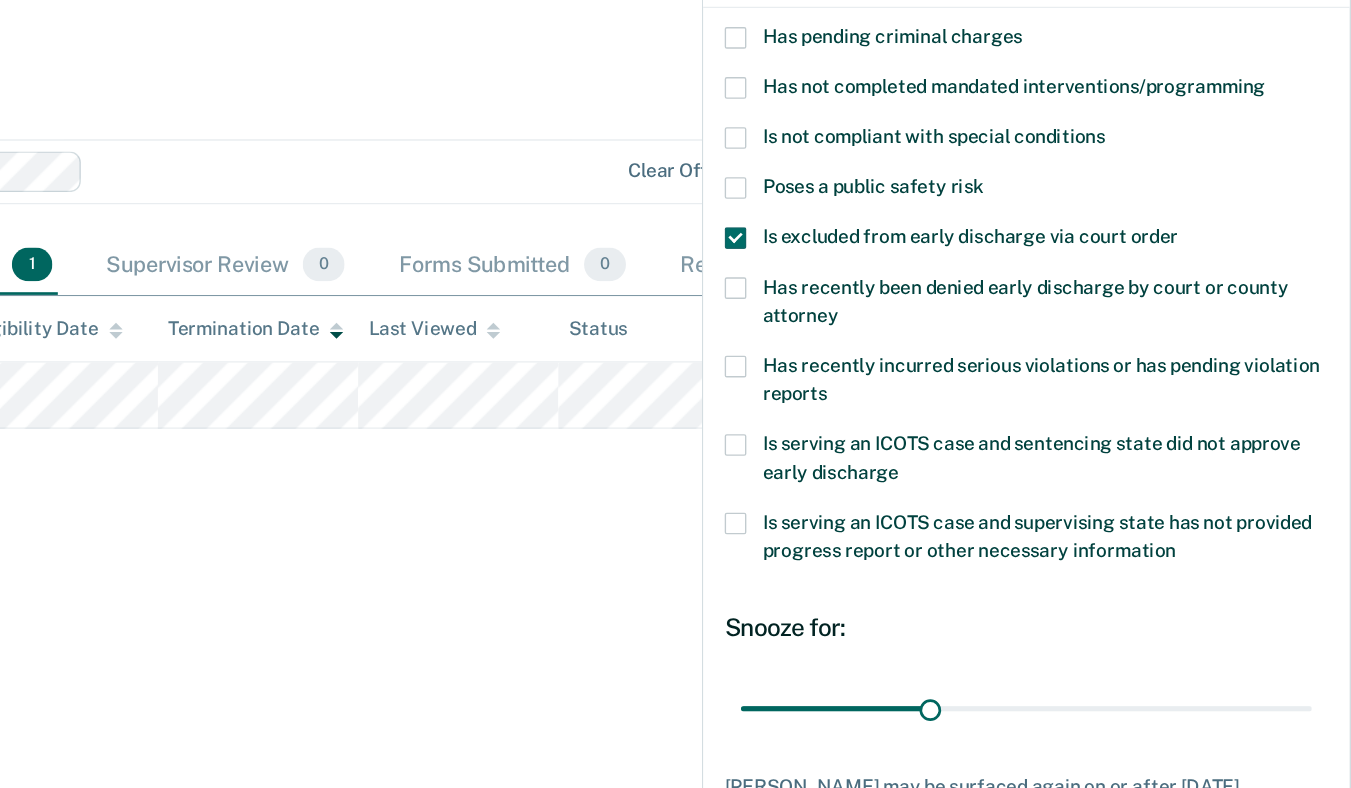 click on "NH   Which of the following requirements has [PERSON_NAME] not met? Has unpaid court fees or restitution  Has pending criminal charges Has not completed mandated interventions/programming Is not compliant with special conditions Poses a public safety risk Is excluded from early discharge via court order  Has recently been denied early discharge by court or county attorney Has recently incurred serious violations or has pending violation reports Is serving an ICOTS case and sentencing state did not approve early discharge Is serving an ICOTS case and supervising state has not provided progress report or other necessary information Snooze for: 30 days [PERSON_NAME] may be surfaced again on or after [DATE]. Not eligible reasons: COURT Save" at bounding box center [1111, 448] 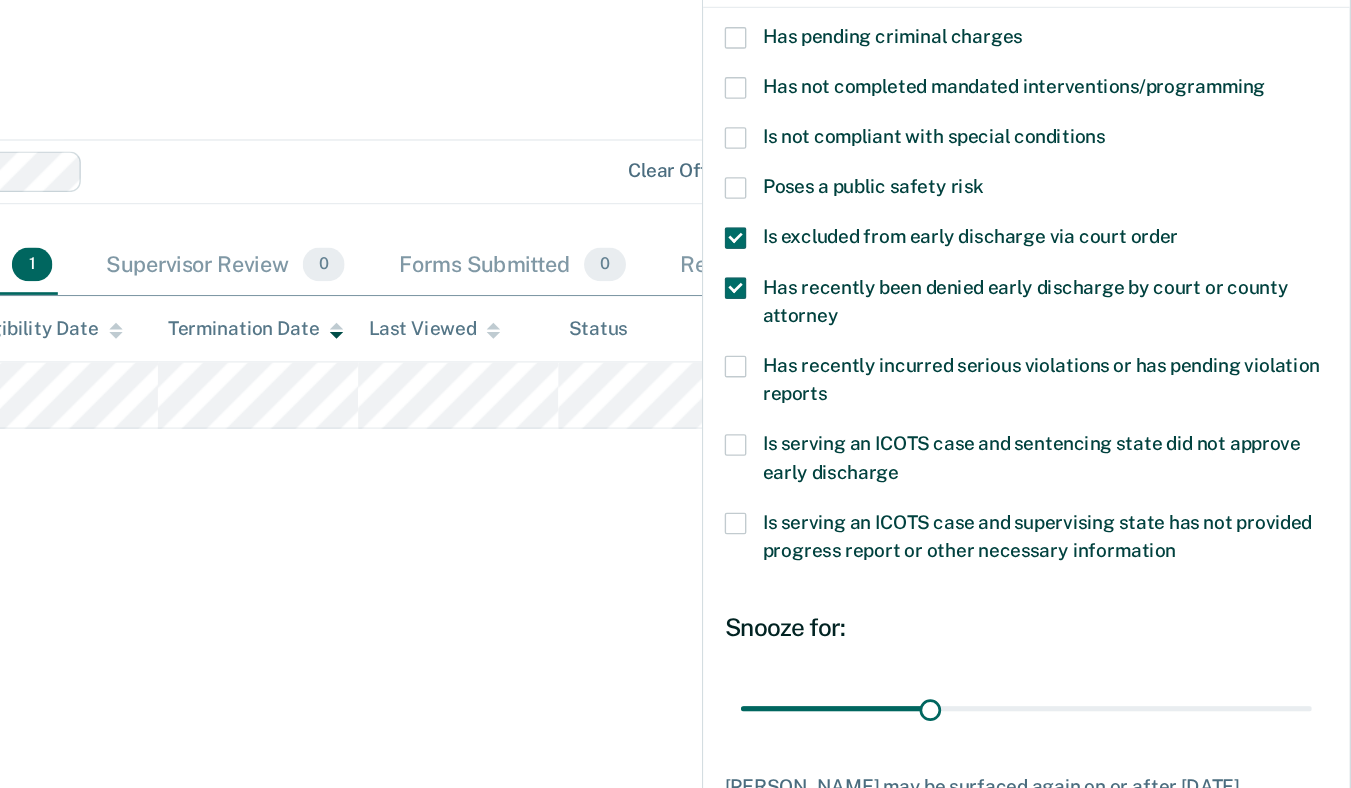 drag, startPoint x: 1001, startPoint y: 335, endPoint x: 929, endPoint y: 312, distance: 75.58439 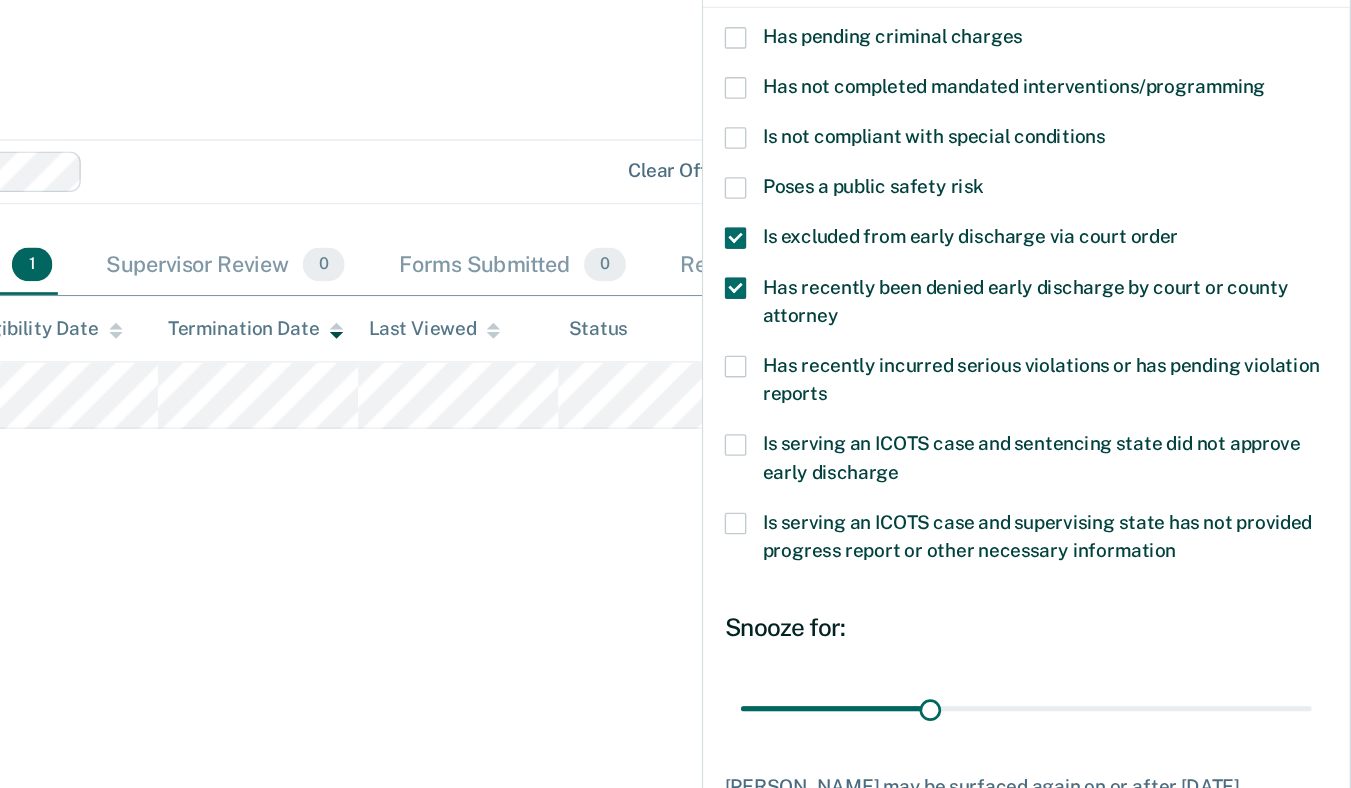 click on "Has recently been denied early discharge by court or county attorney" at bounding box center (1111, 334) 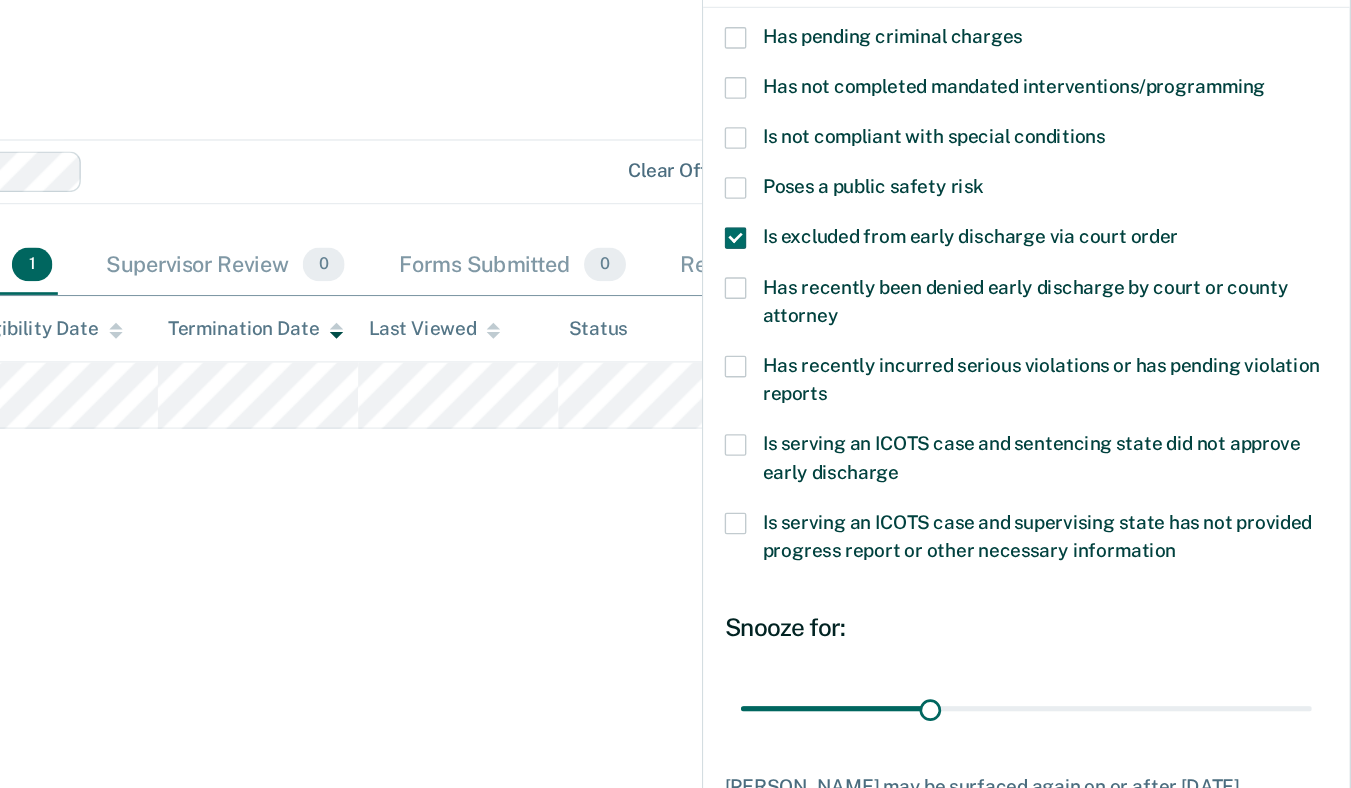 click at bounding box center (896, 284) 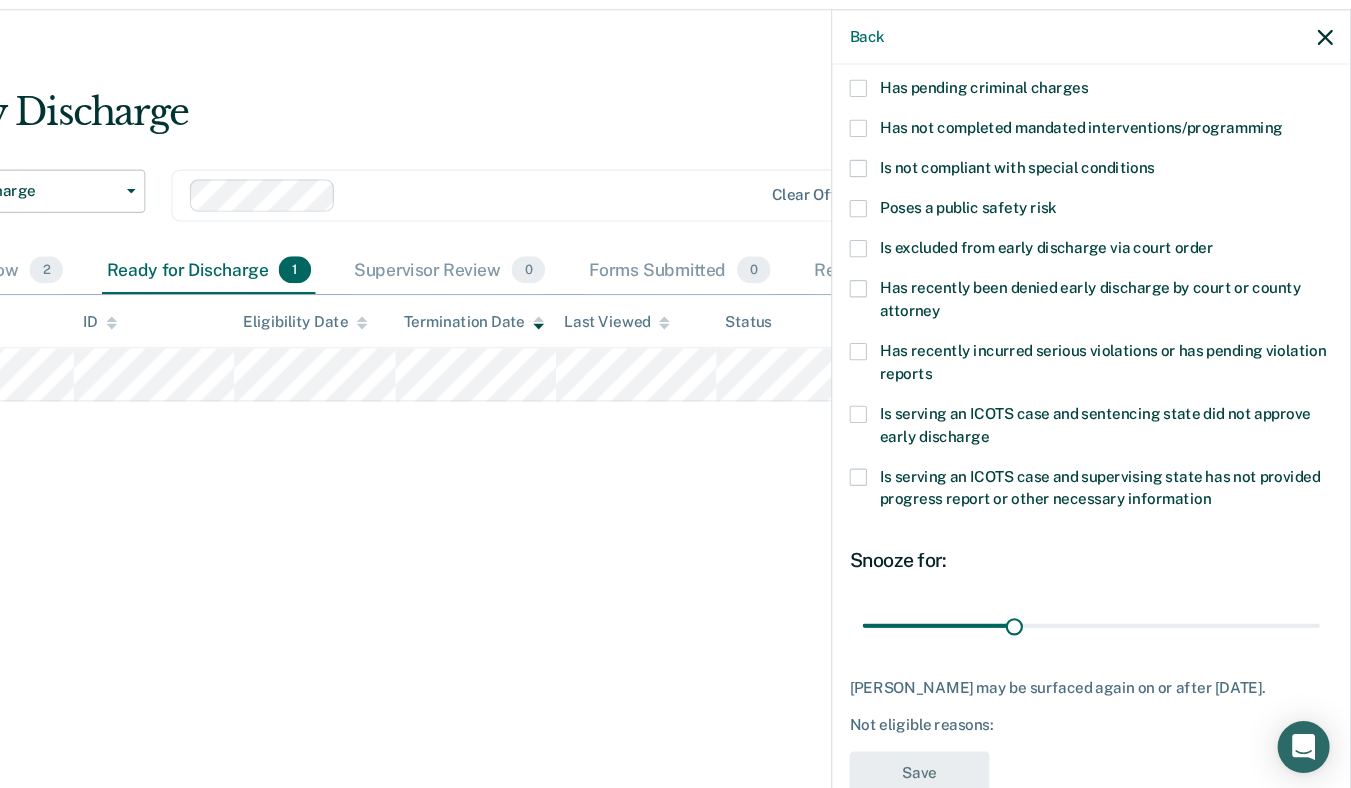 scroll, scrollTop: 0, scrollLeft: 0, axis: both 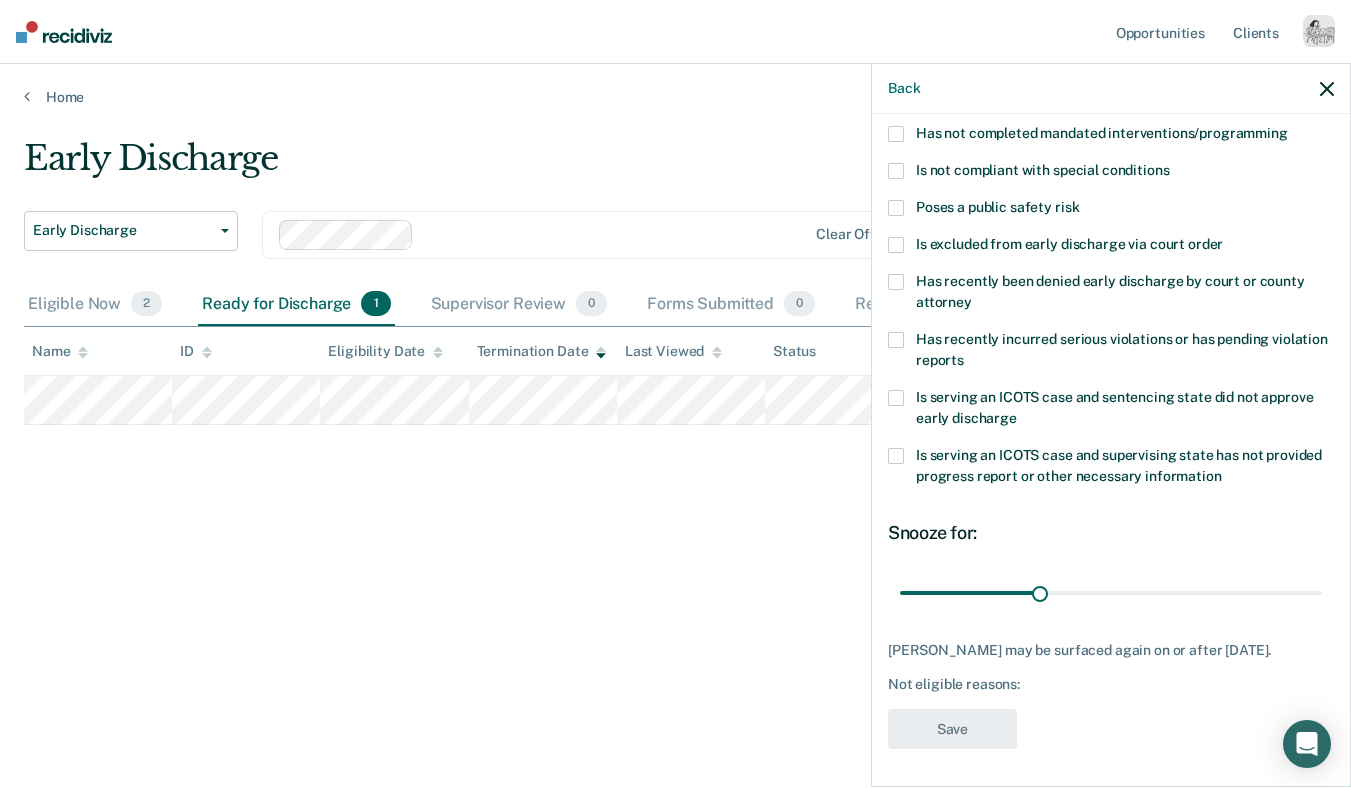click 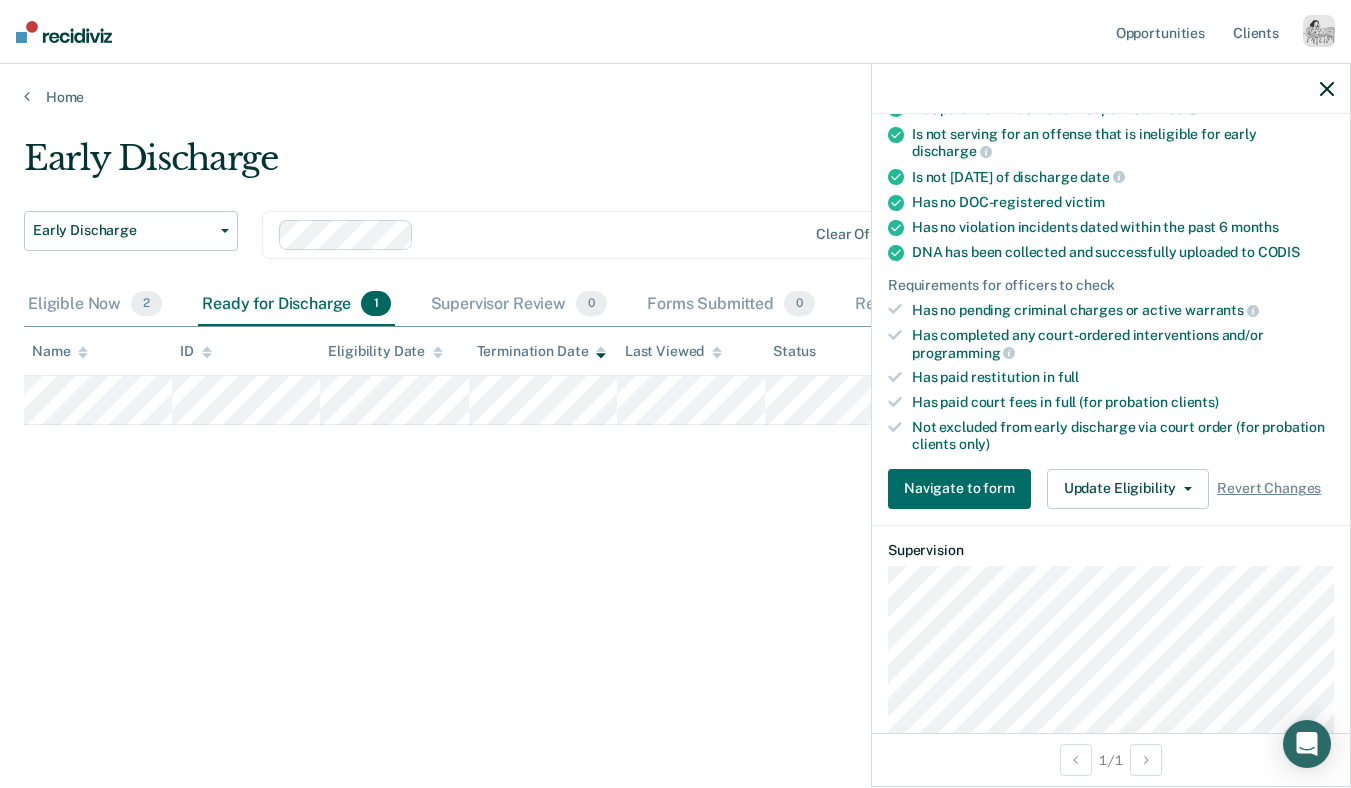 scroll, scrollTop: 414, scrollLeft: 0, axis: vertical 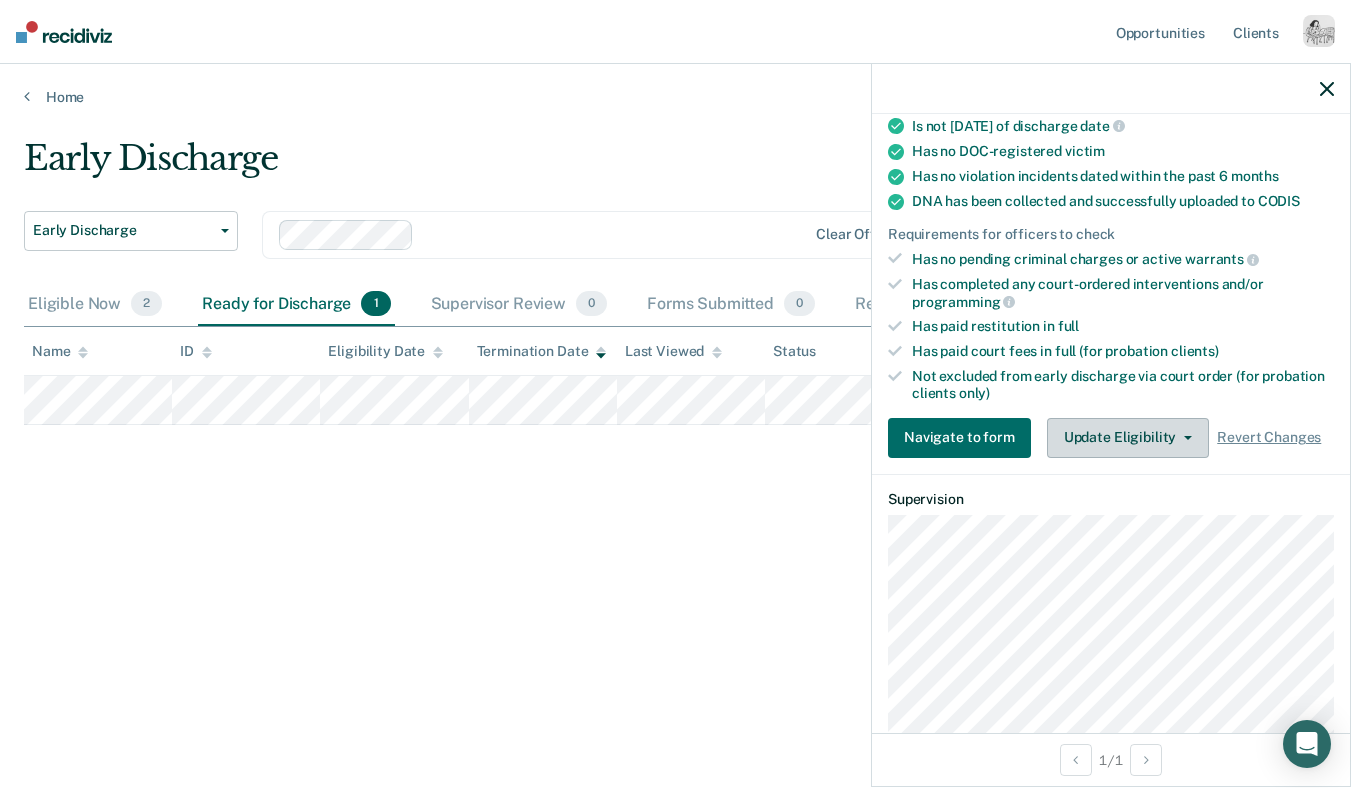 click on "Update Eligibility" at bounding box center [1128, 438] 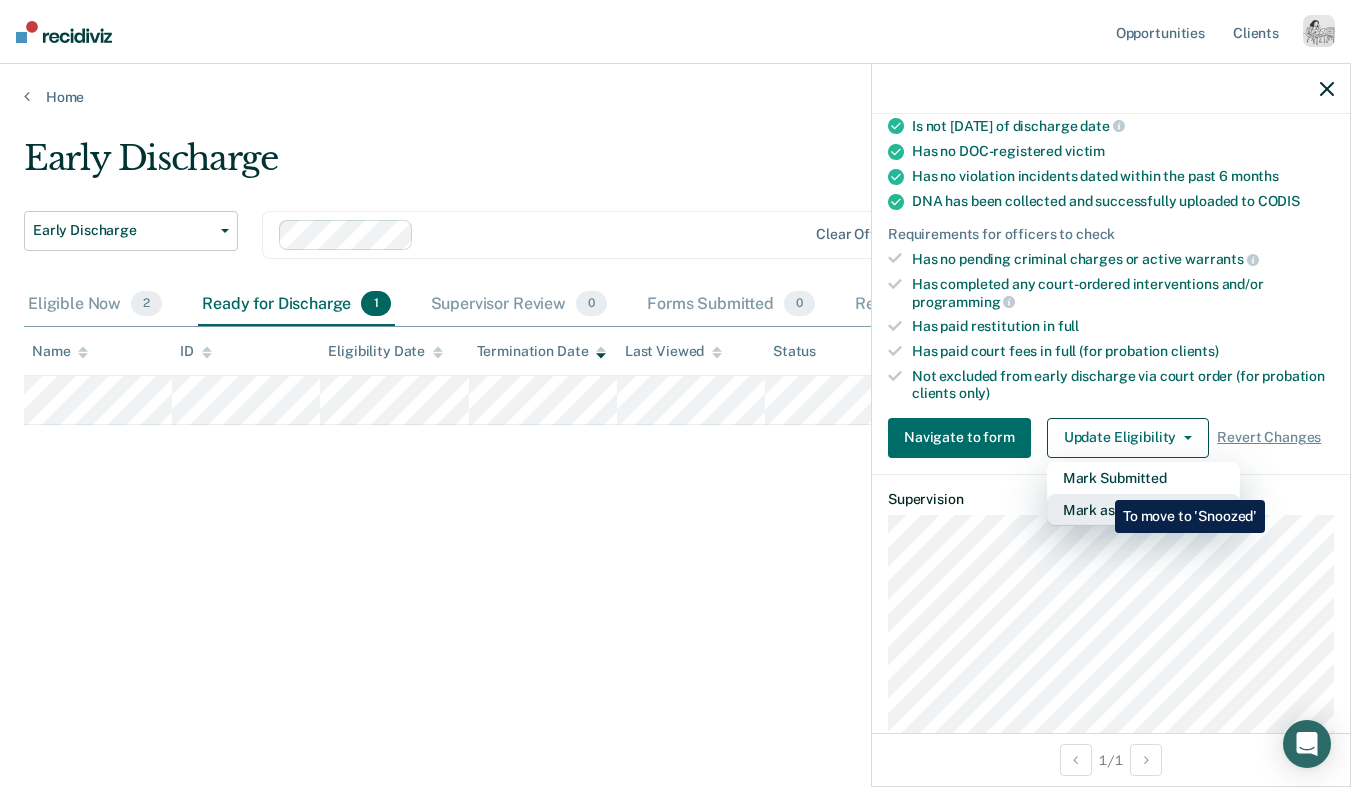 click on "Mark as Ineligible" at bounding box center (1143, 510) 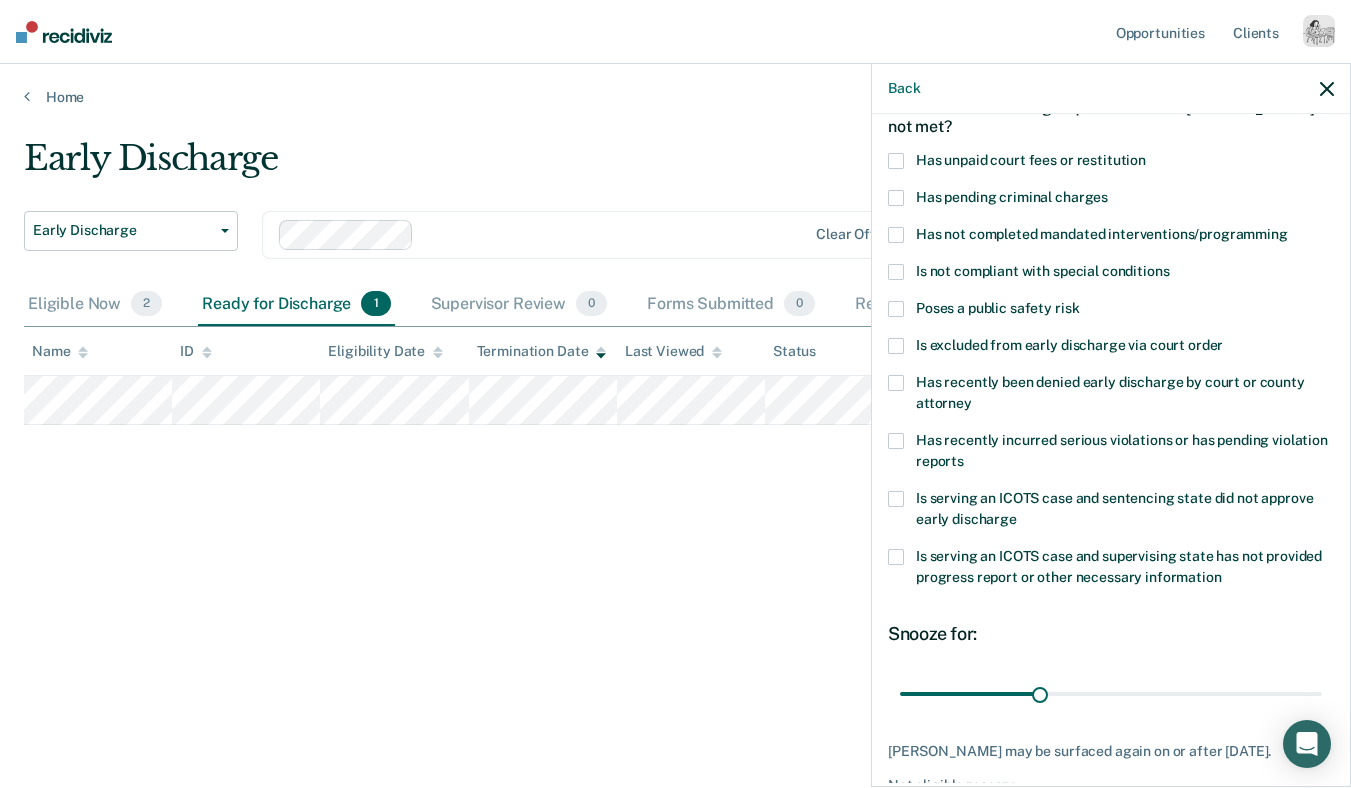 scroll, scrollTop: 113, scrollLeft: 0, axis: vertical 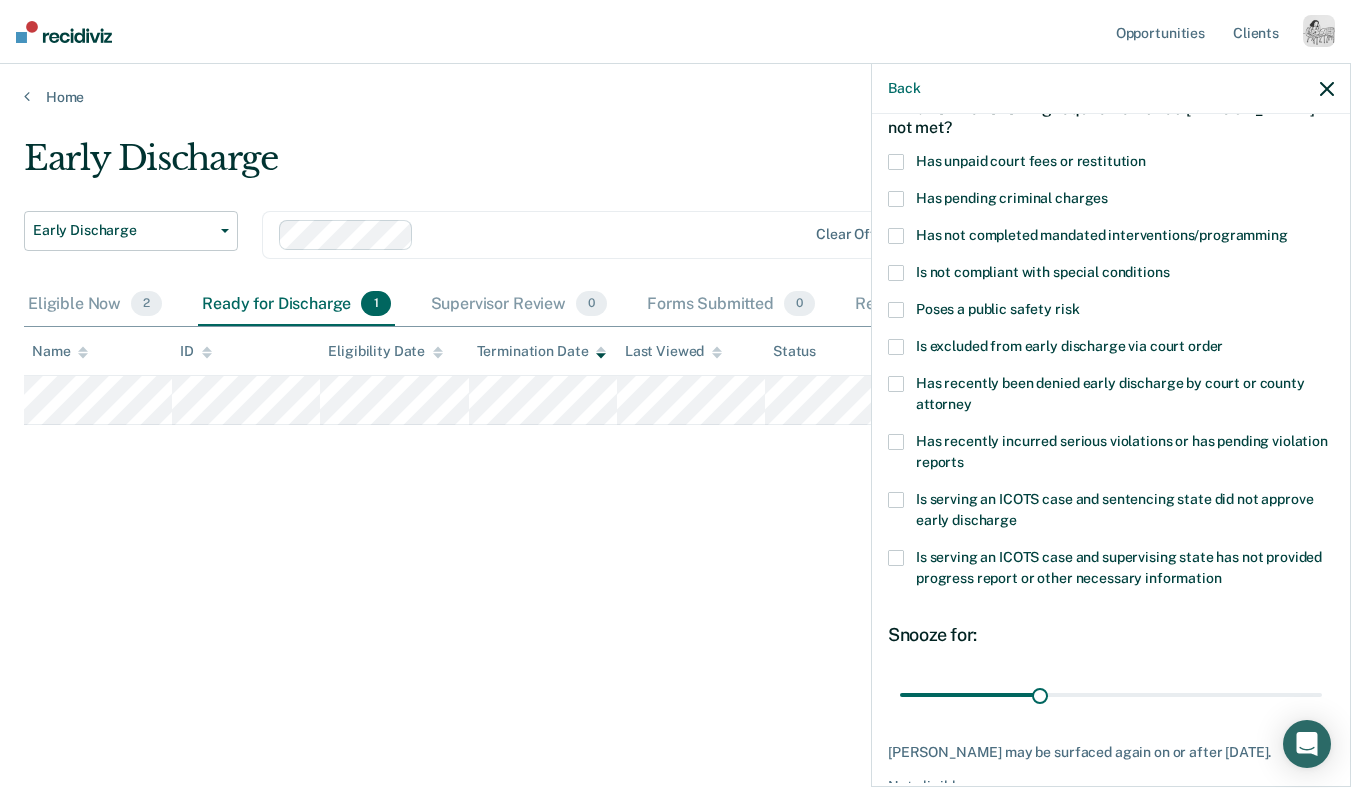 click on "Poses a public safety risk" at bounding box center [997, 309] 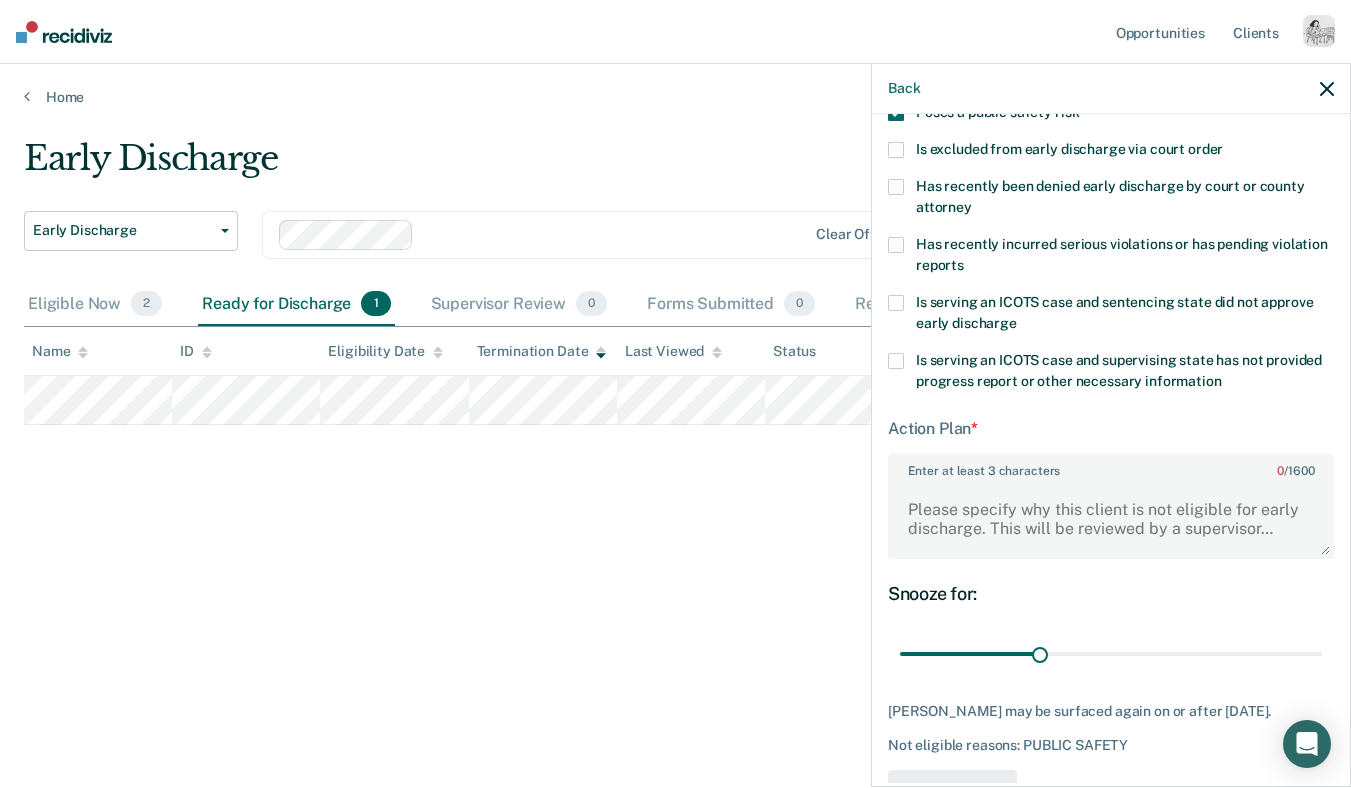 scroll, scrollTop: 316, scrollLeft: 0, axis: vertical 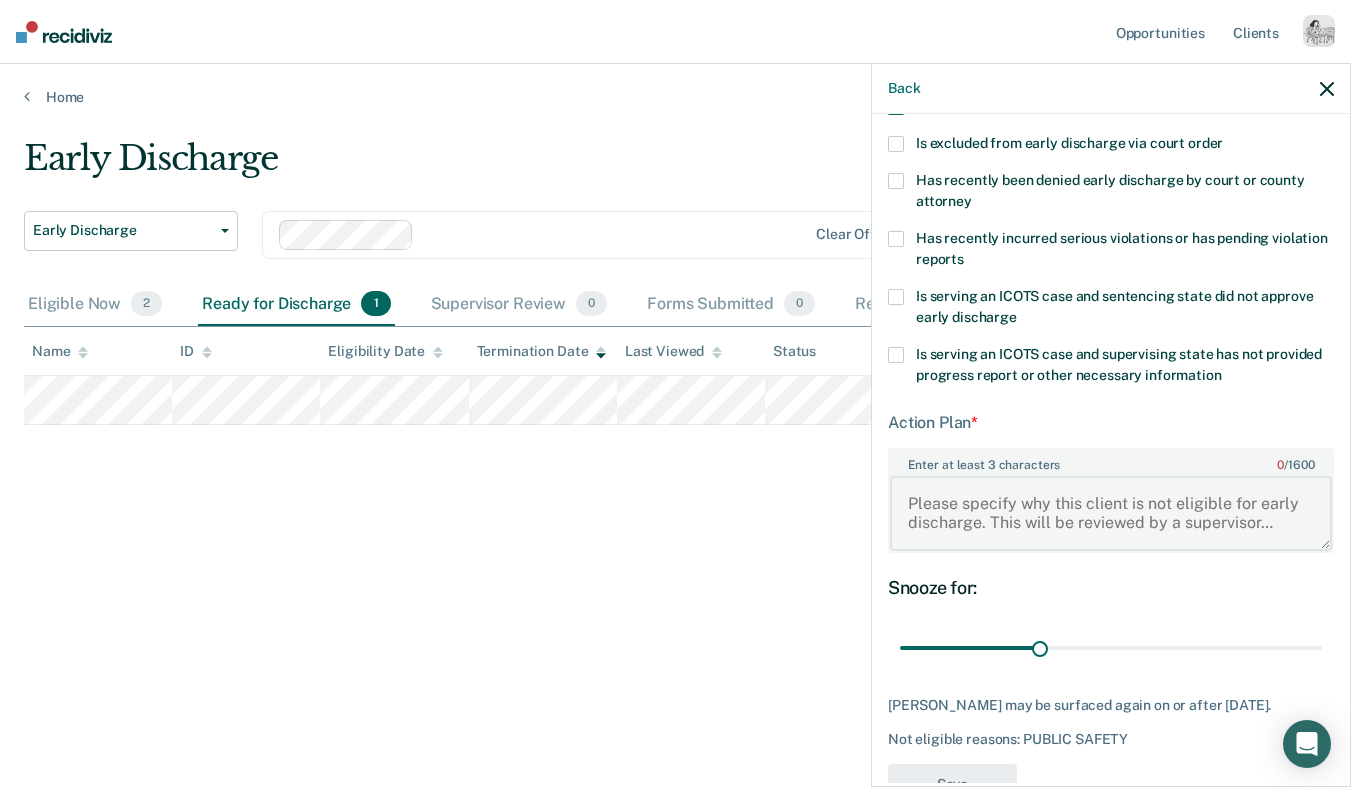 click on "Enter at least 3 characters 0  /  1600" at bounding box center (1111, 513) 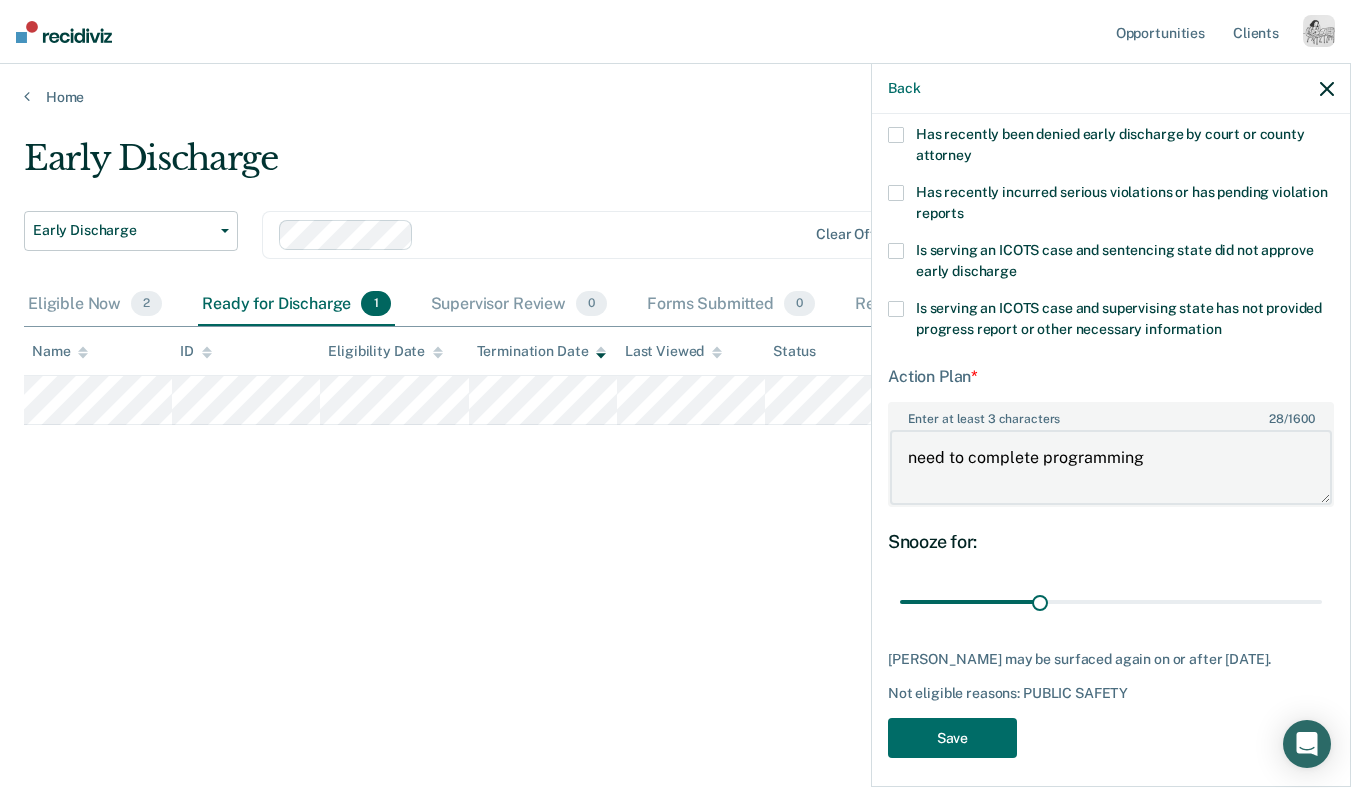 scroll, scrollTop: 371, scrollLeft: 0, axis: vertical 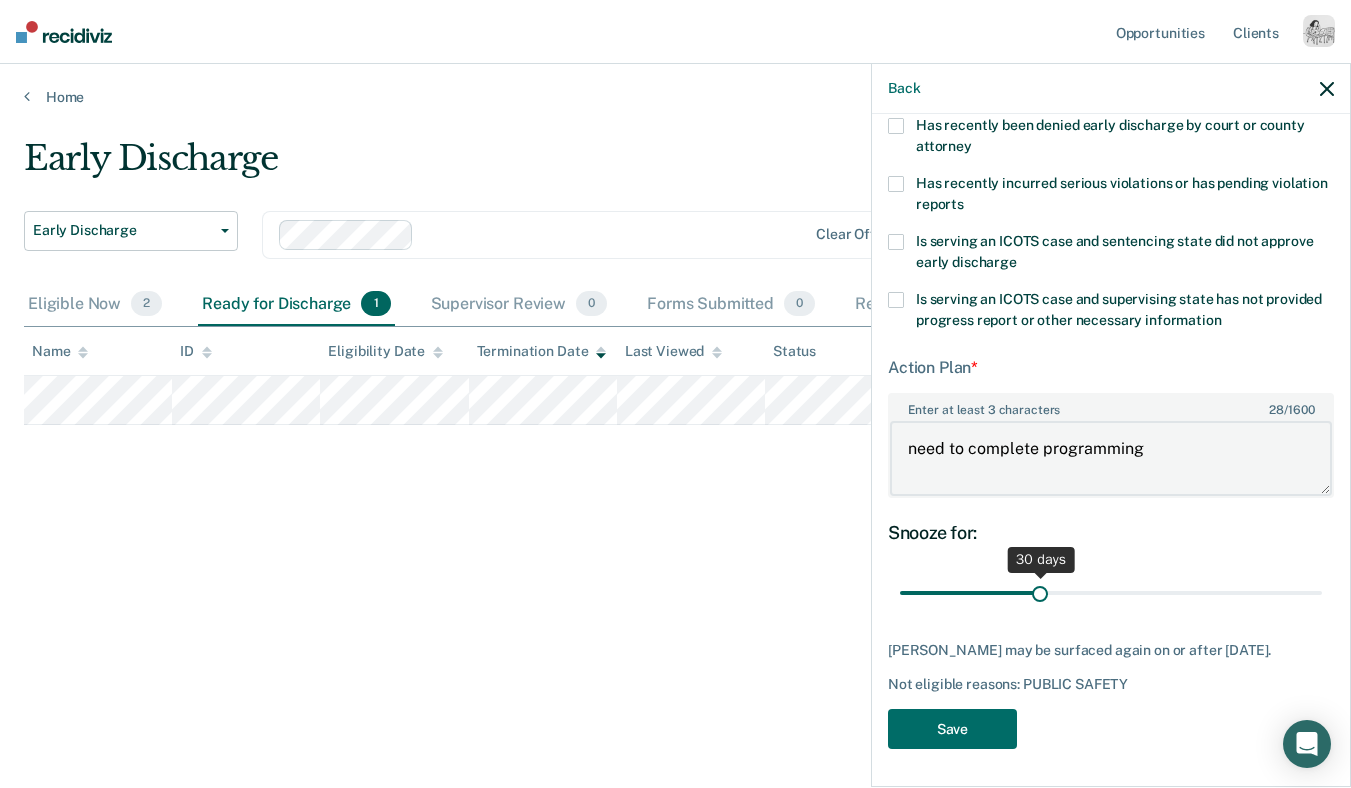 type on "need to complete programming" 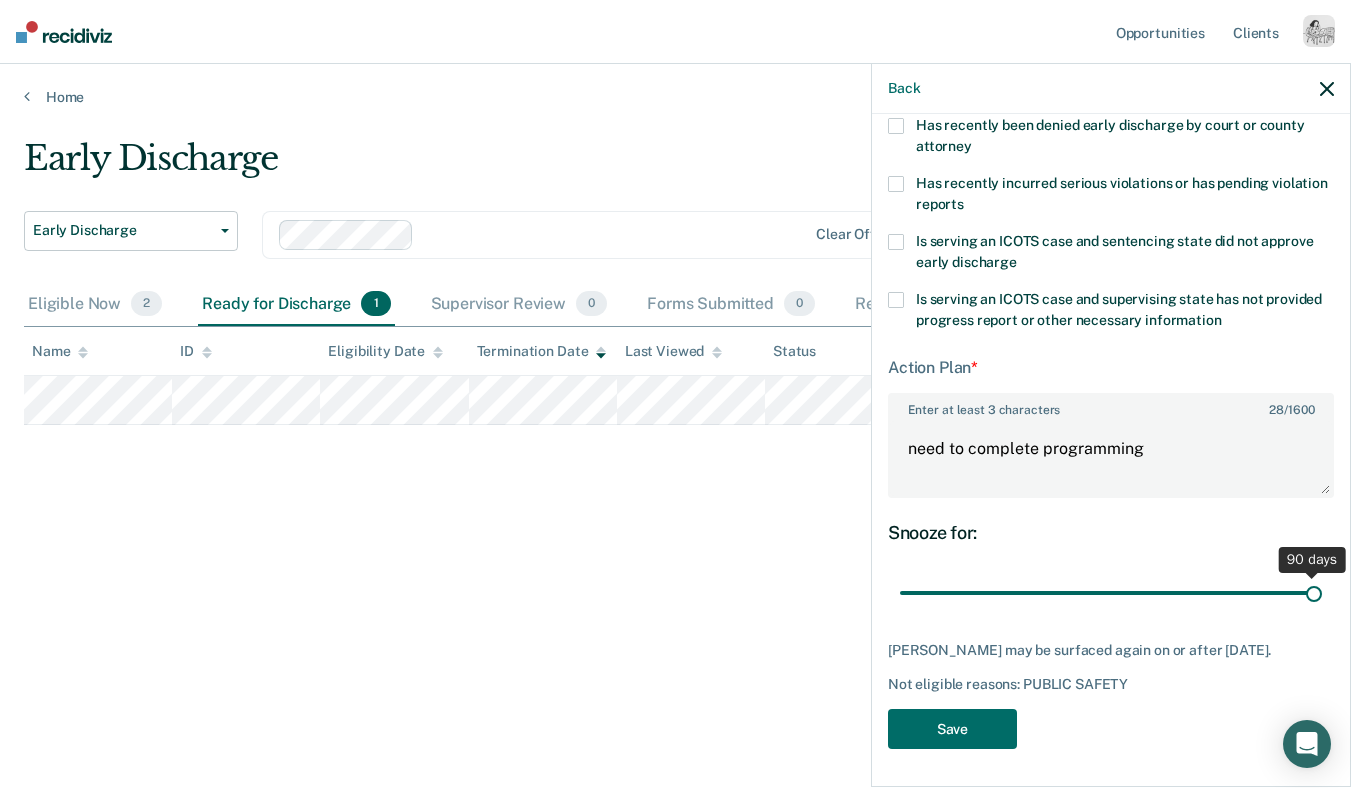 drag, startPoint x: 1039, startPoint y: 592, endPoint x: 1410, endPoint y: 560, distance: 372.3775 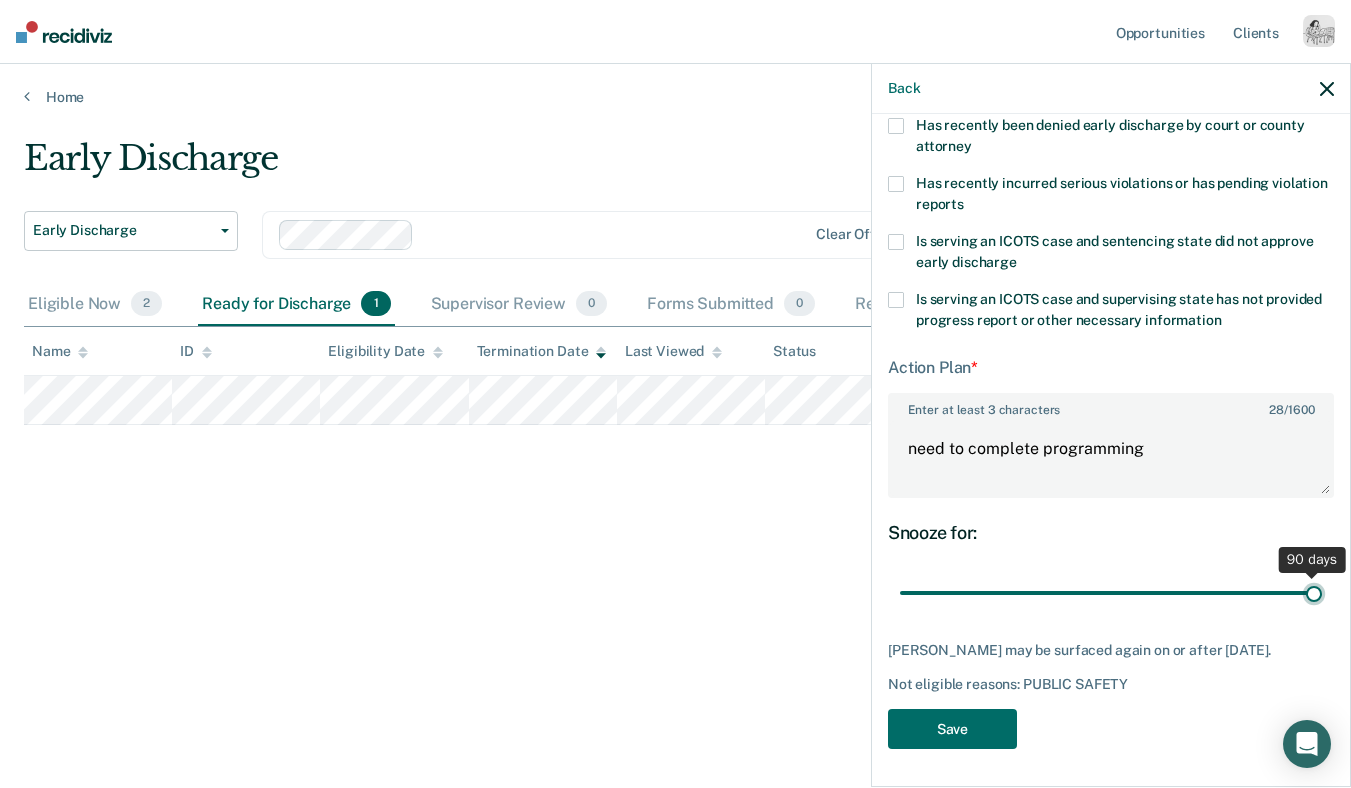 type on "90" 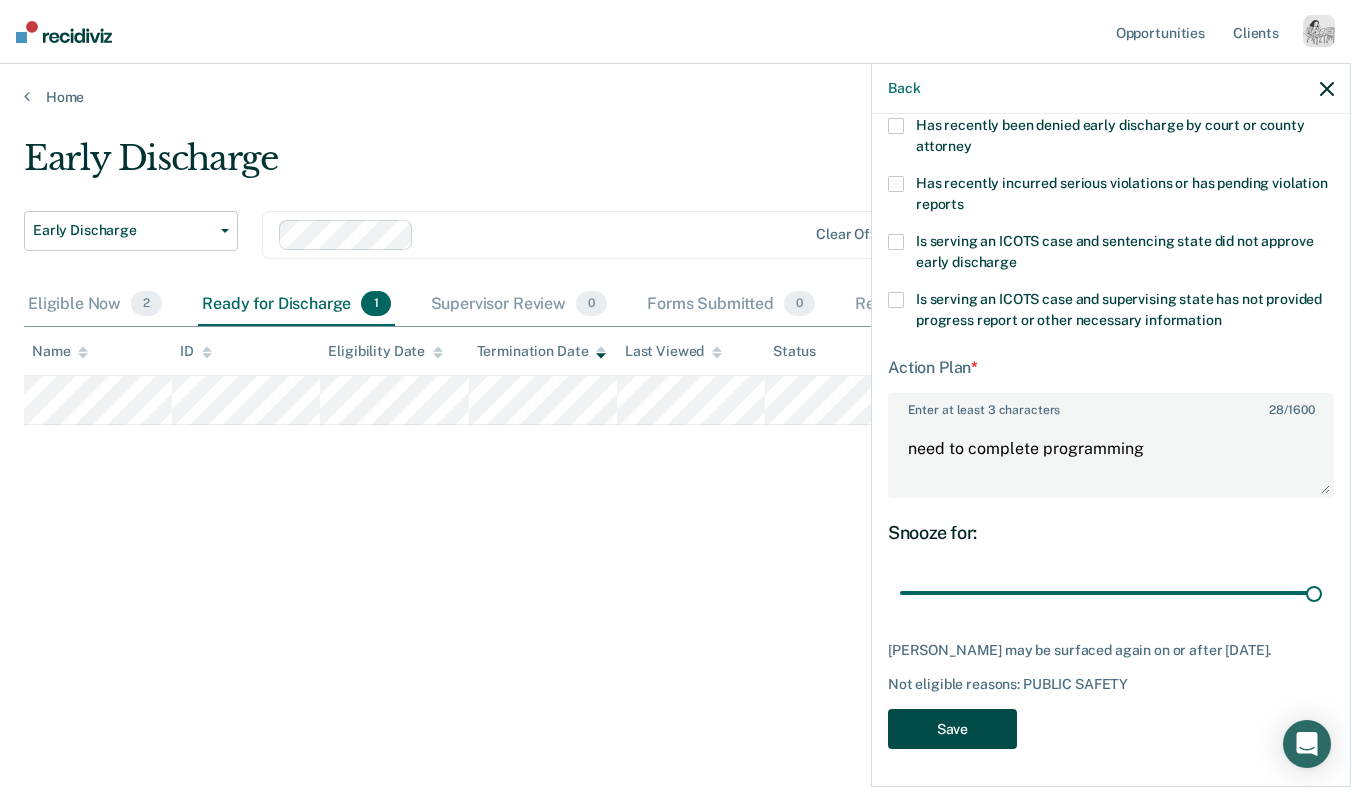 click on "Save" at bounding box center (952, 729) 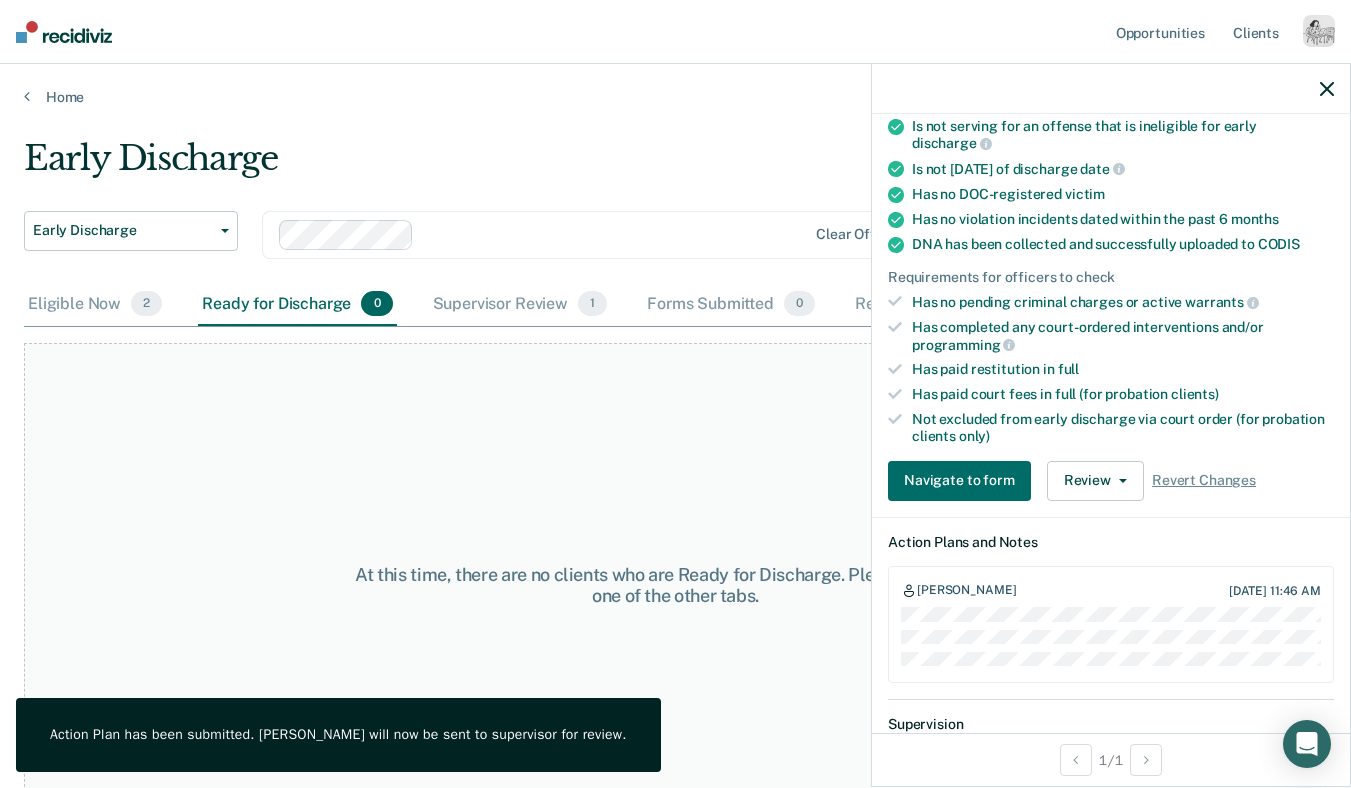 click on "At this time, there are no clients who are Ready for Discharge. Please navigate to one of the other tabs." at bounding box center (675, 585) 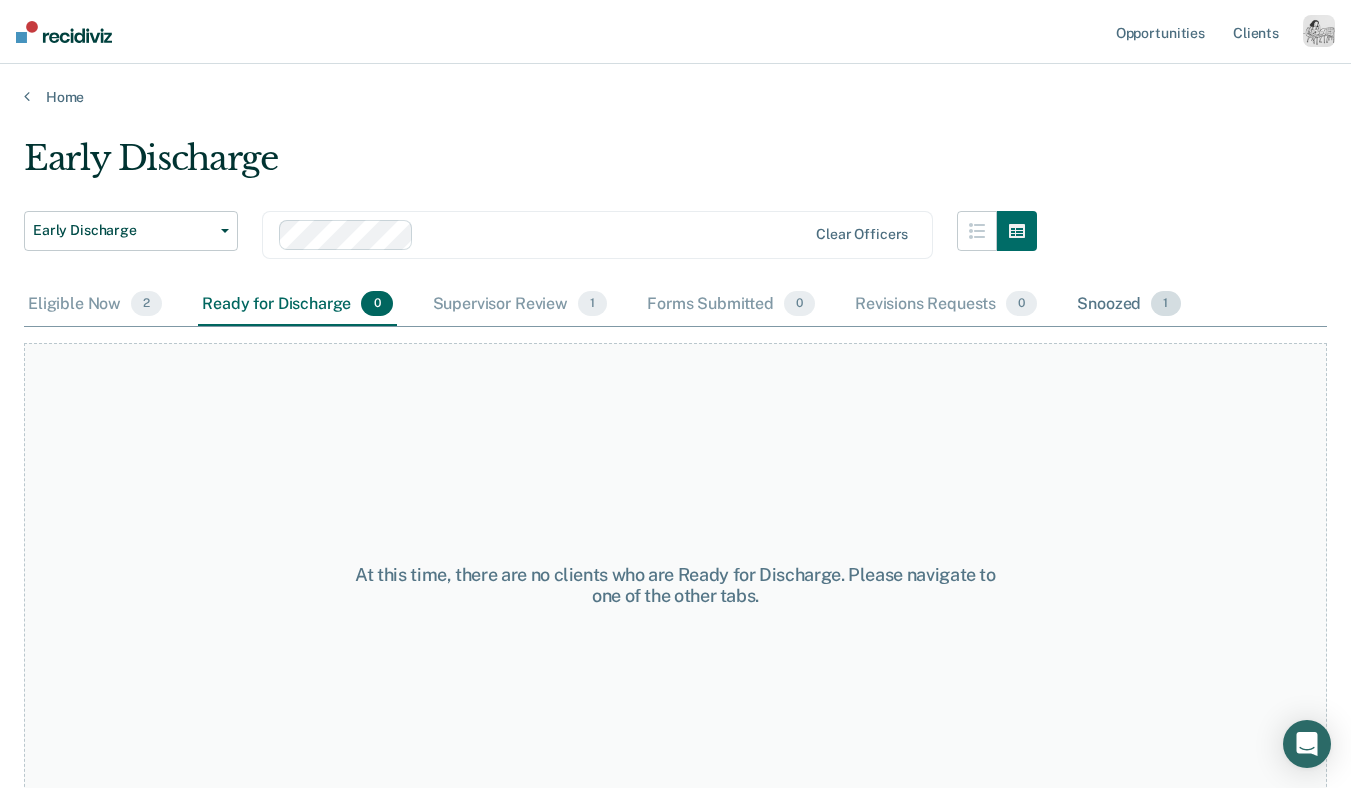 click on "Snoozed 1" at bounding box center [1128, 305] 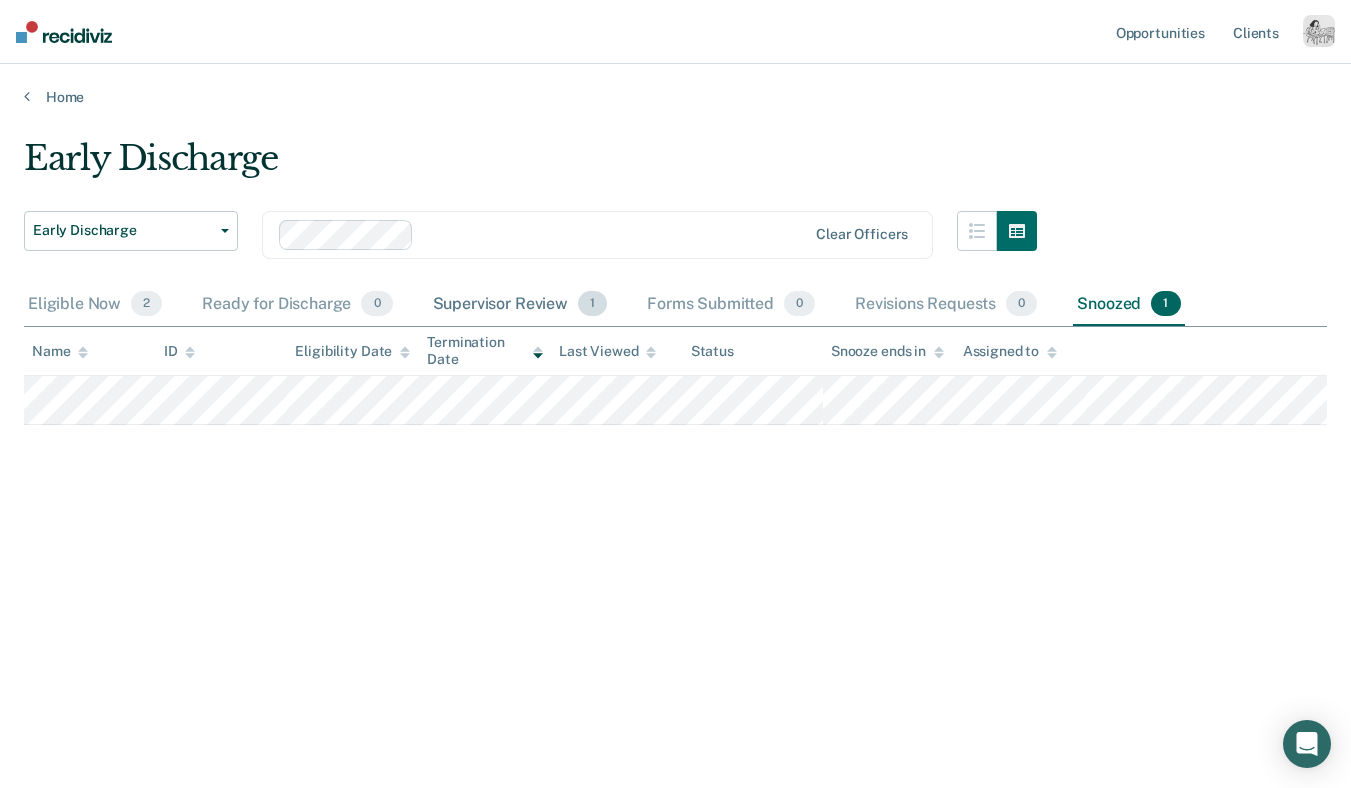 click on "Supervisor Review 1" at bounding box center (520, 305) 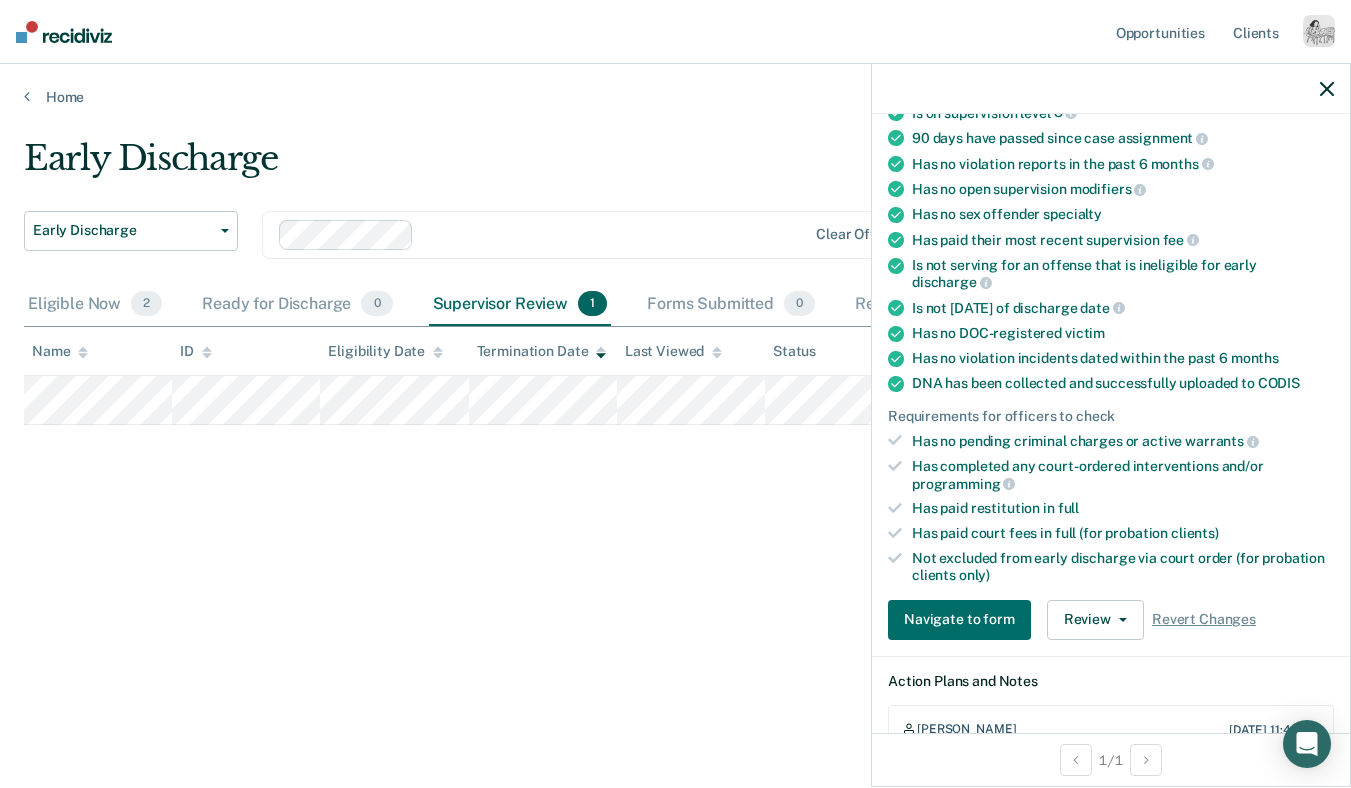 scroll, scrollTop: 237, scrollLeft: 0, axis: vertical 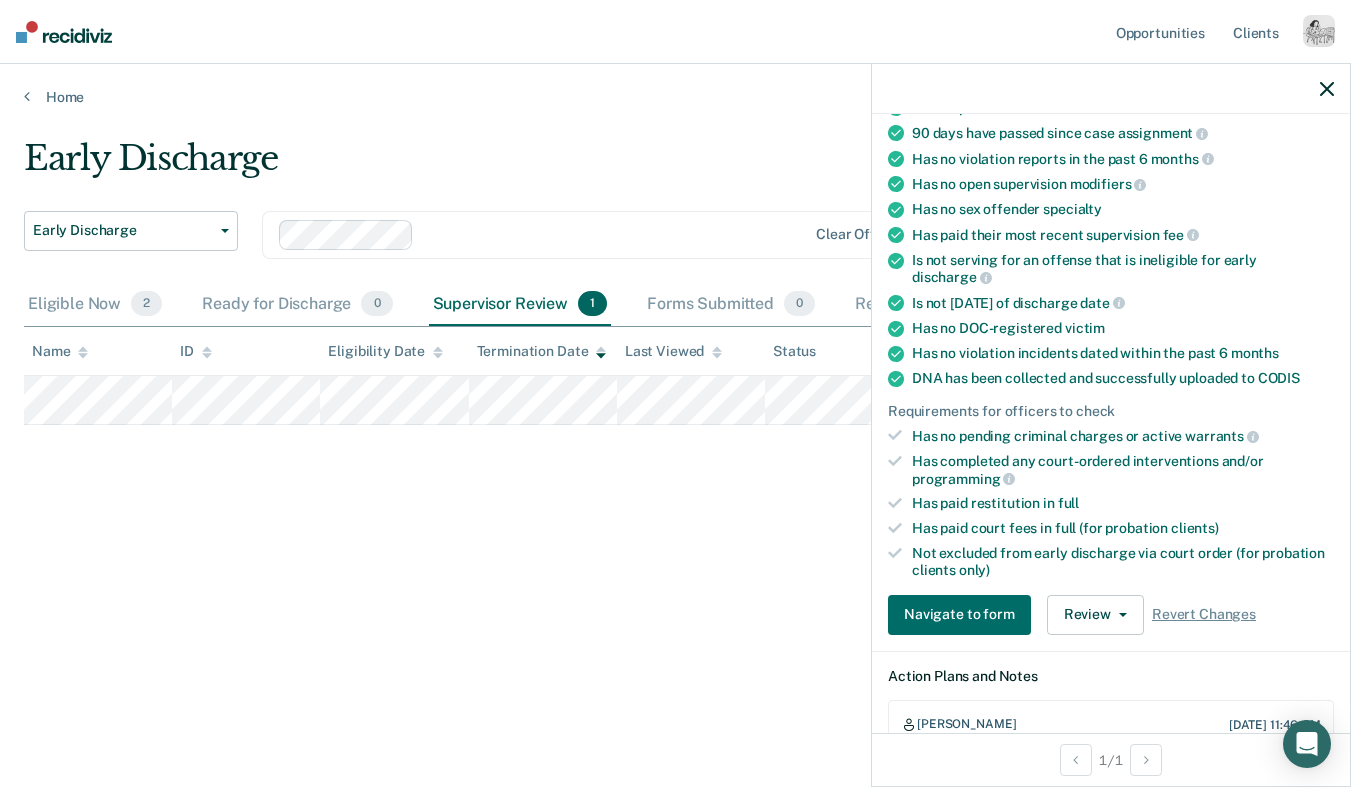 click 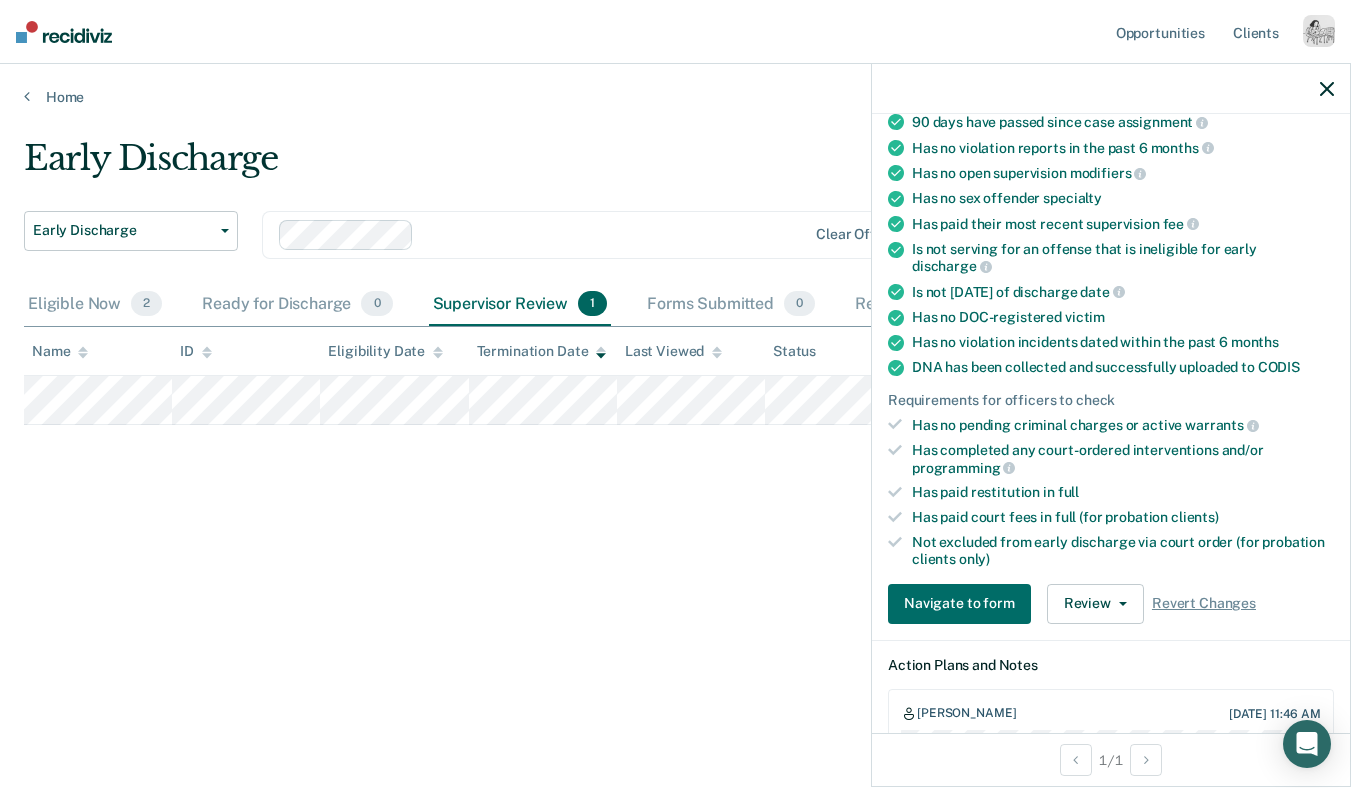 scroll, scrollTop: 381, scrollLeft: 0, axis: vertical 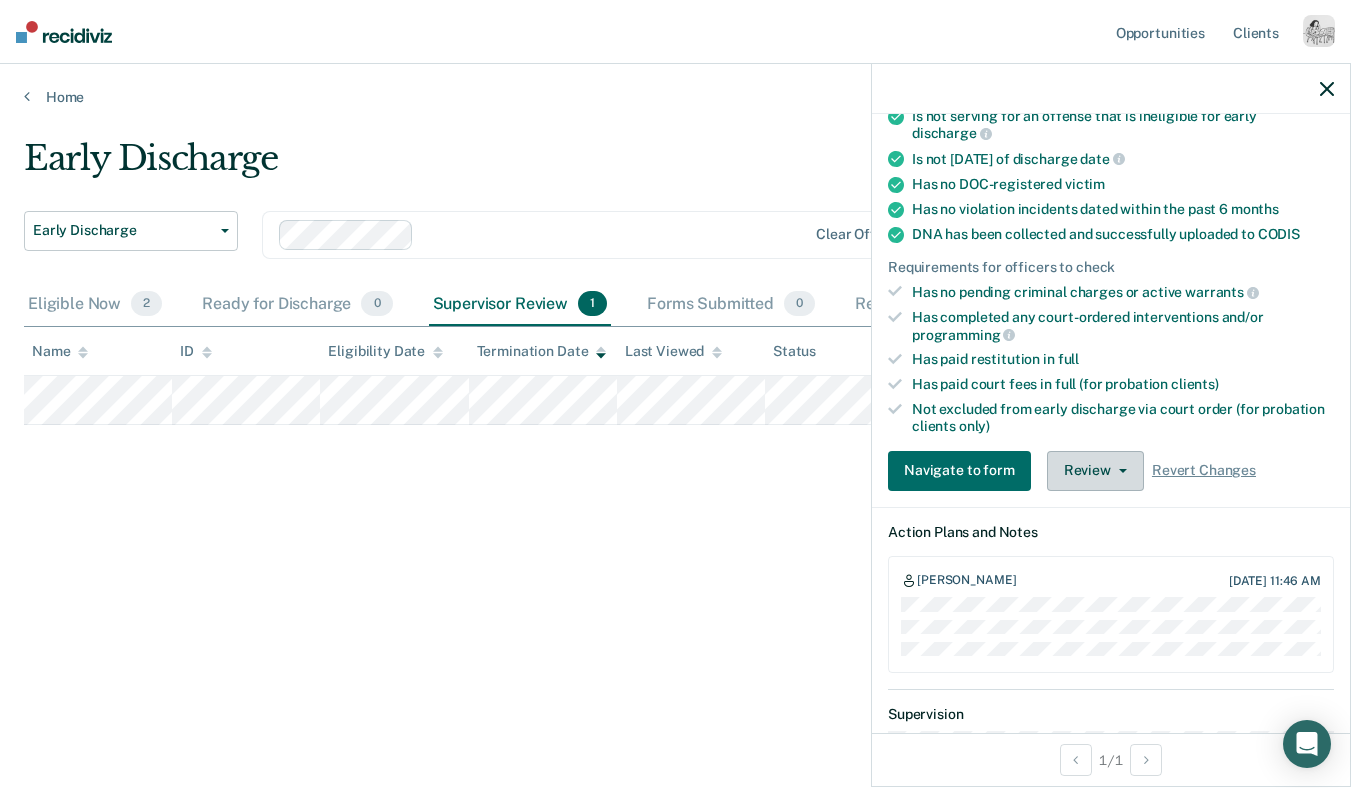 click on "Review" at bounding box center [1095, 471] 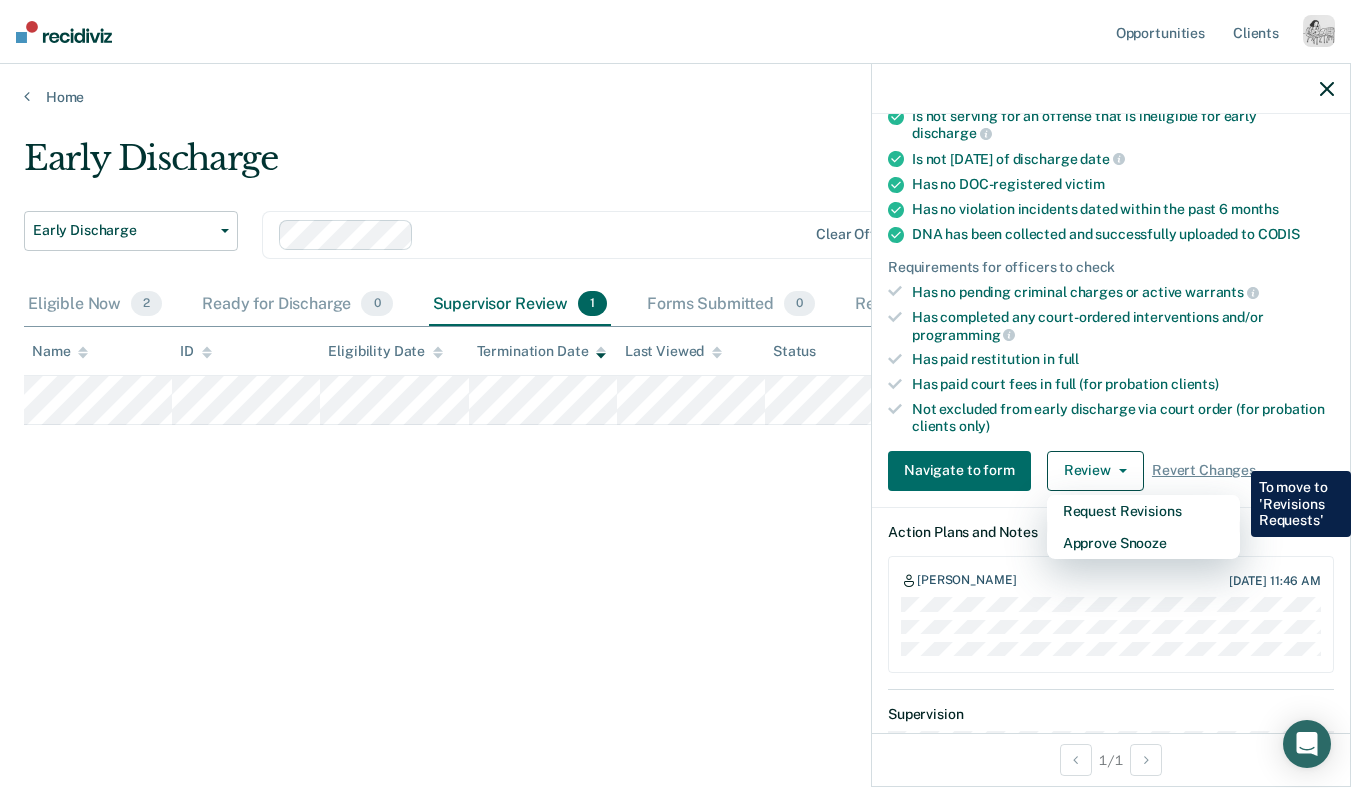 click on "Early Discharge   Early Discharge Early Discharge Clear   officers Eligible Now 2 Ready for Discharge 0 Supervisor Review 1 Forms Submitted 0 Revisions Requests 0 Snoozed 1
To pick up a draggable item, press the space bar.
While dragging, use the arrow keys to move the item.
Press space again to drop the item in its new position, or press escape to cancel.
Draggable item Eligible Now was dropped over droppable area Ready for Discharge Name ID Eligibility Date Termination Date Last Viewed Status Assigned to" at bounding box center (675, 388) 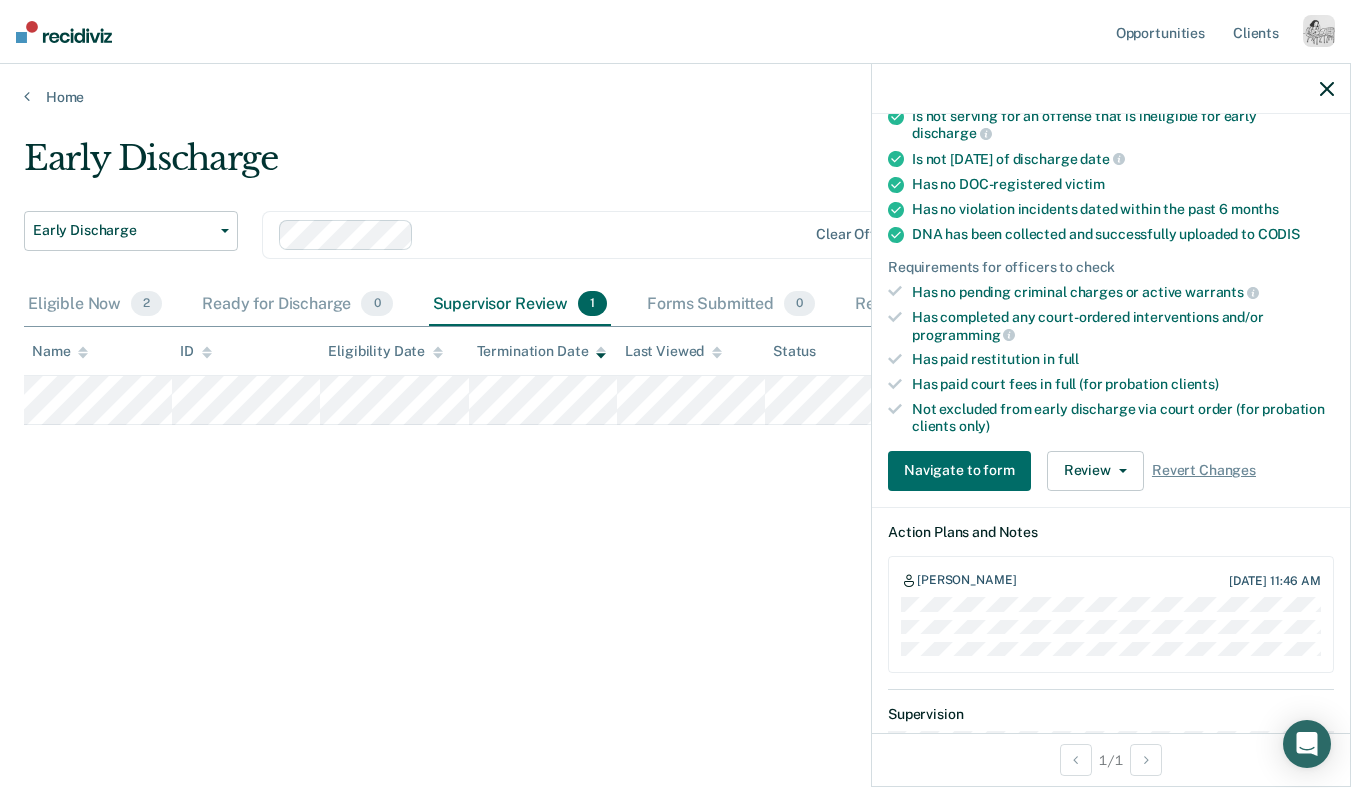click on "Early Discharge   Early Discharge Early Discharge Clear   officers Eligible Now 2 Ready for Discharge 0 Supervisor Review 1 Forms Submitted 0 Revisions Requests 0 Snoozed 1
To pick up a draggable item, press the space bar.
While dragging, use the arrow keys to move the item.
Press space again to drop the item in its new position, or press escape to cancel.
Draggable item Eligible Now was dropped over droppable area Ready for Discharge Name ID Eligibility Date Termination Date Last Viewed Status Assigned to" at bounding box center [675, 388] 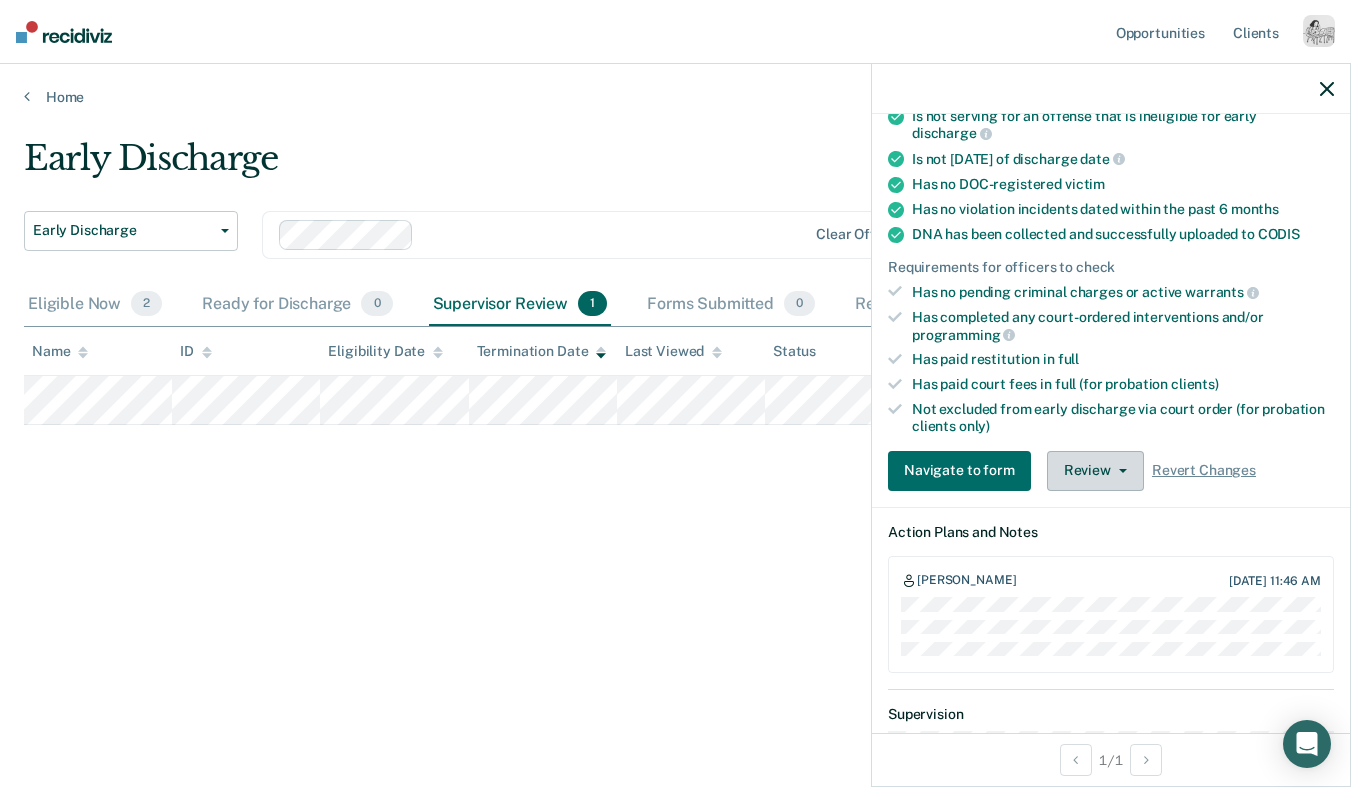 click on "Review" at bounding box center [1095, 471] 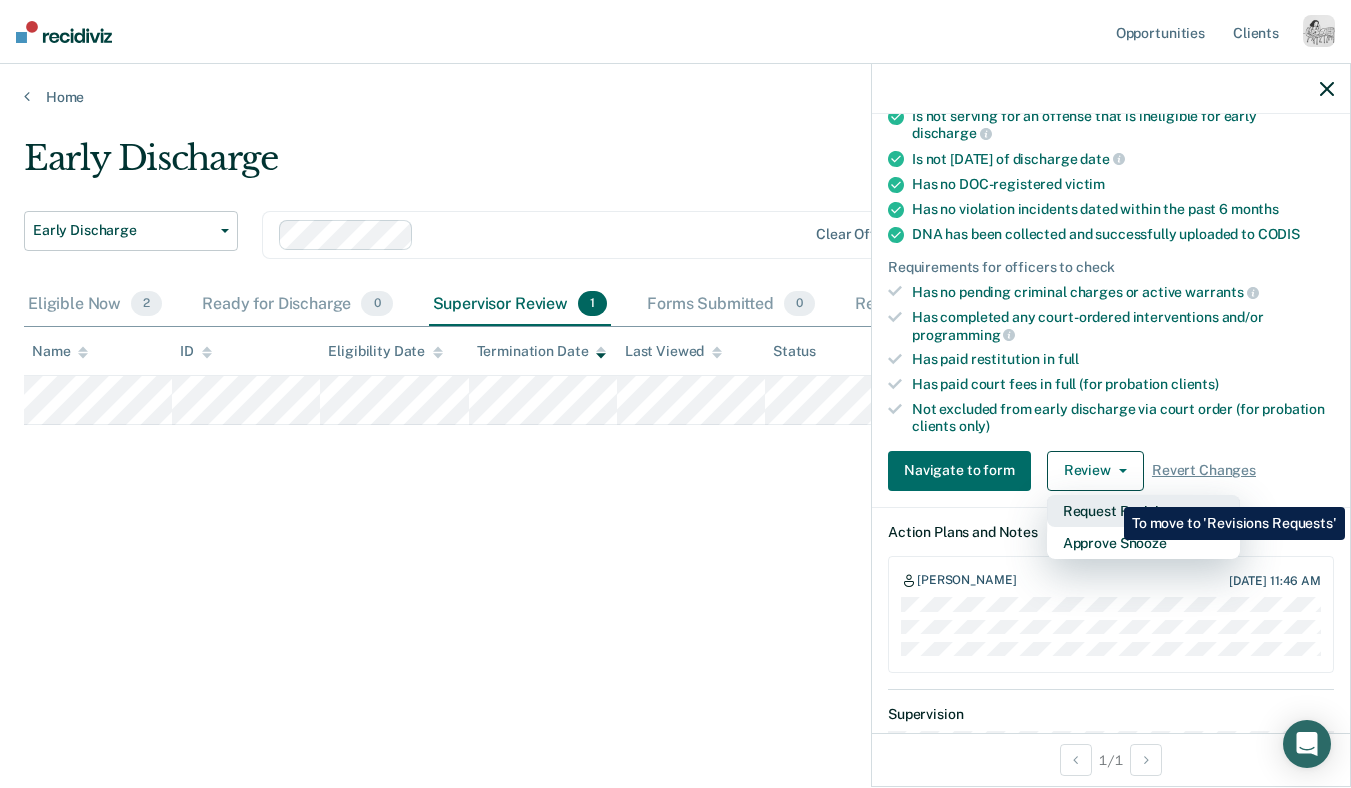 click on "Request Revisions" at bounding box center [1143, 511] 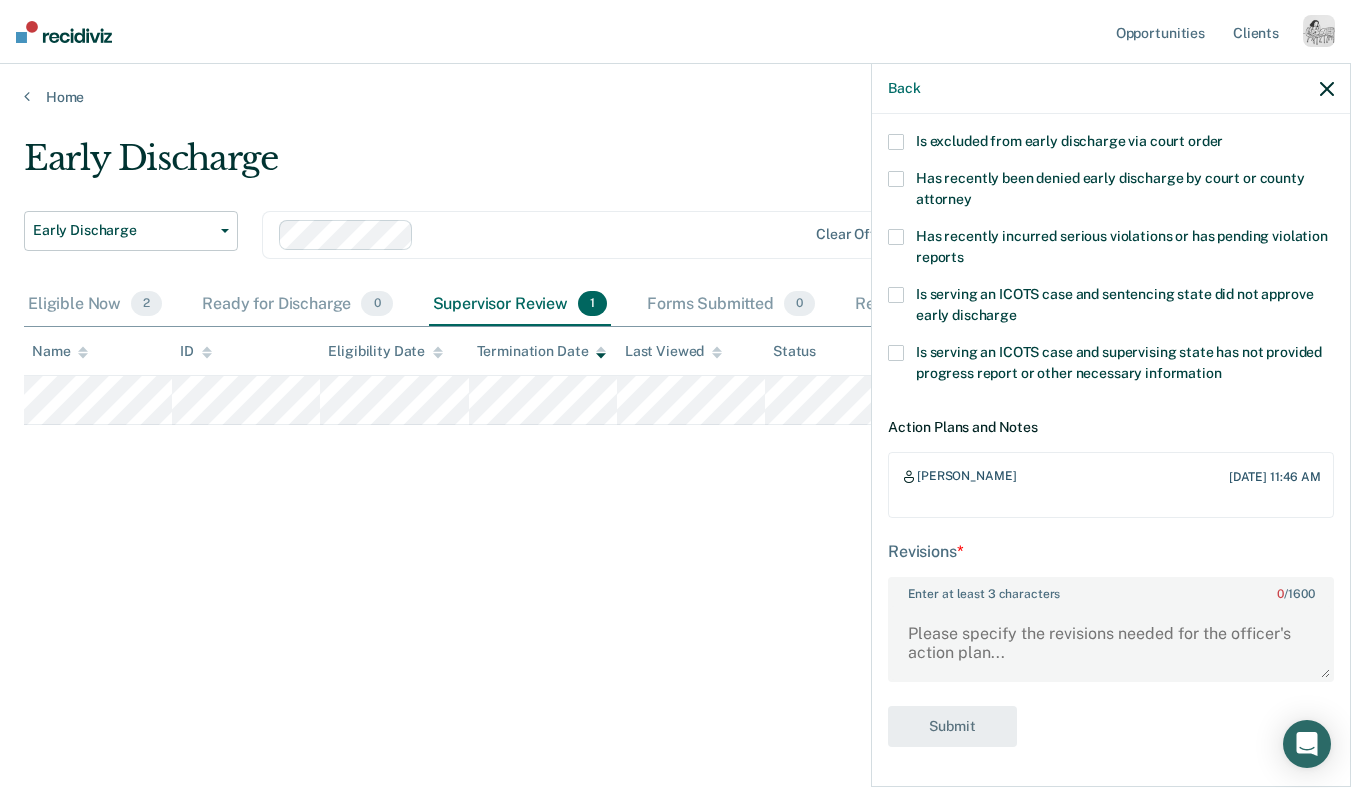 scroll, scrollTop: 366, scrollLeft: 0, axis: vertical 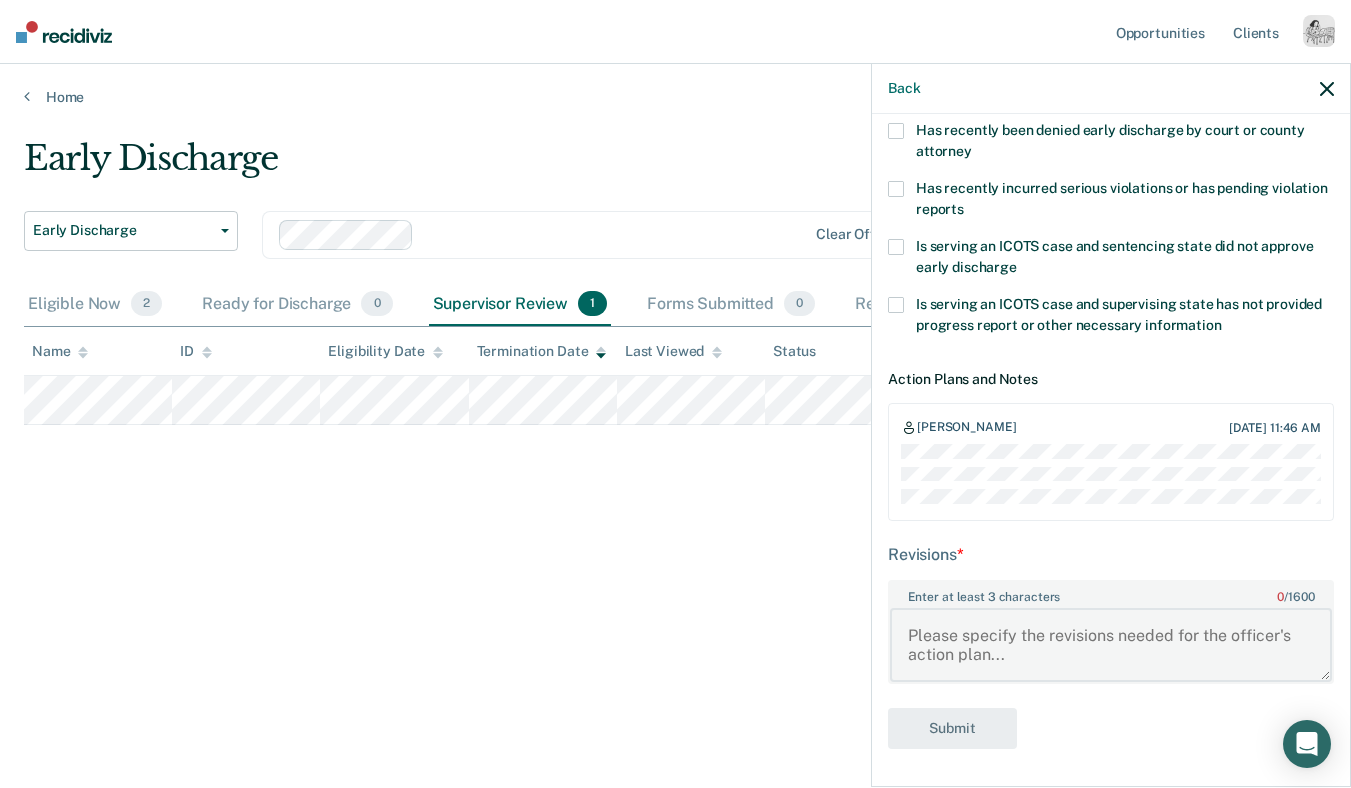 click on "Enter at least 3 characters 0  /  1600" at bounding box center (1111, 645) 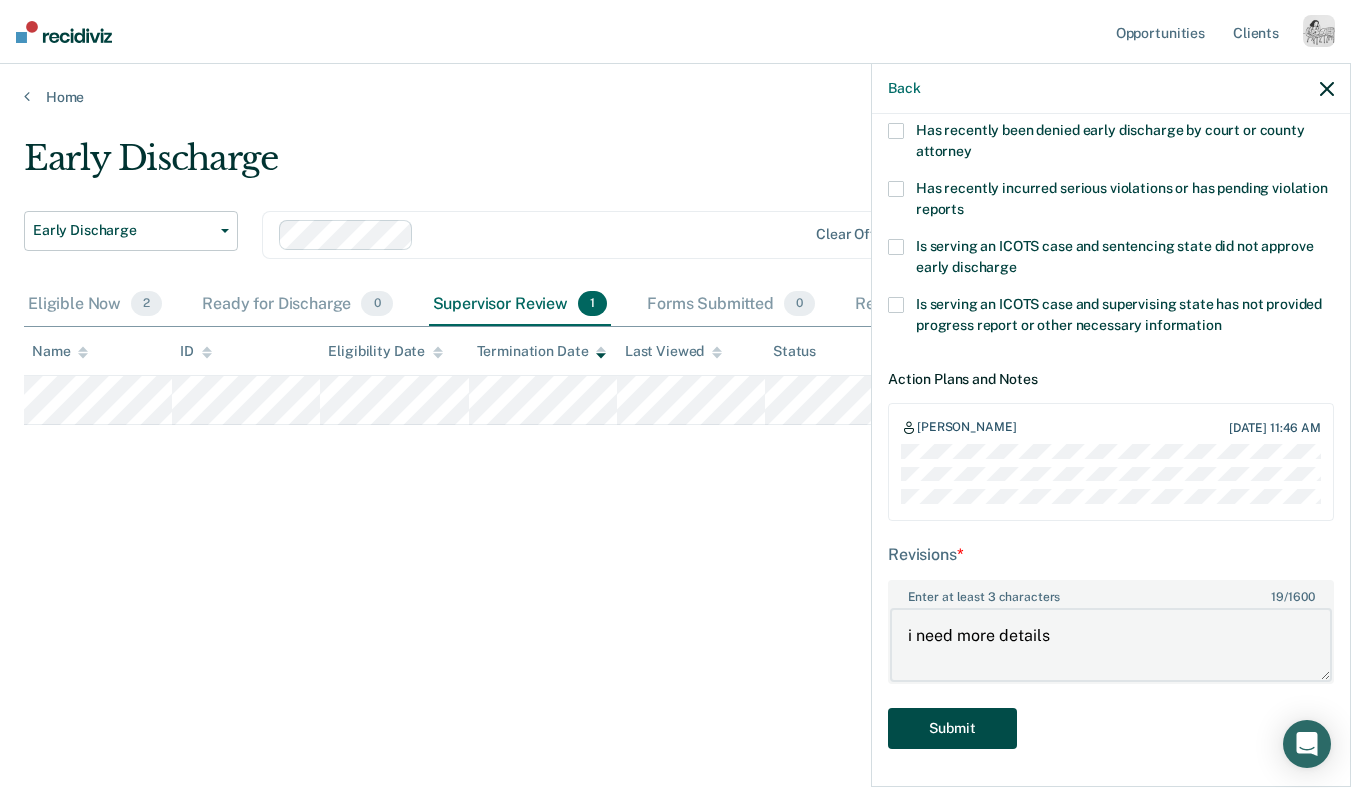type on "i need more details" 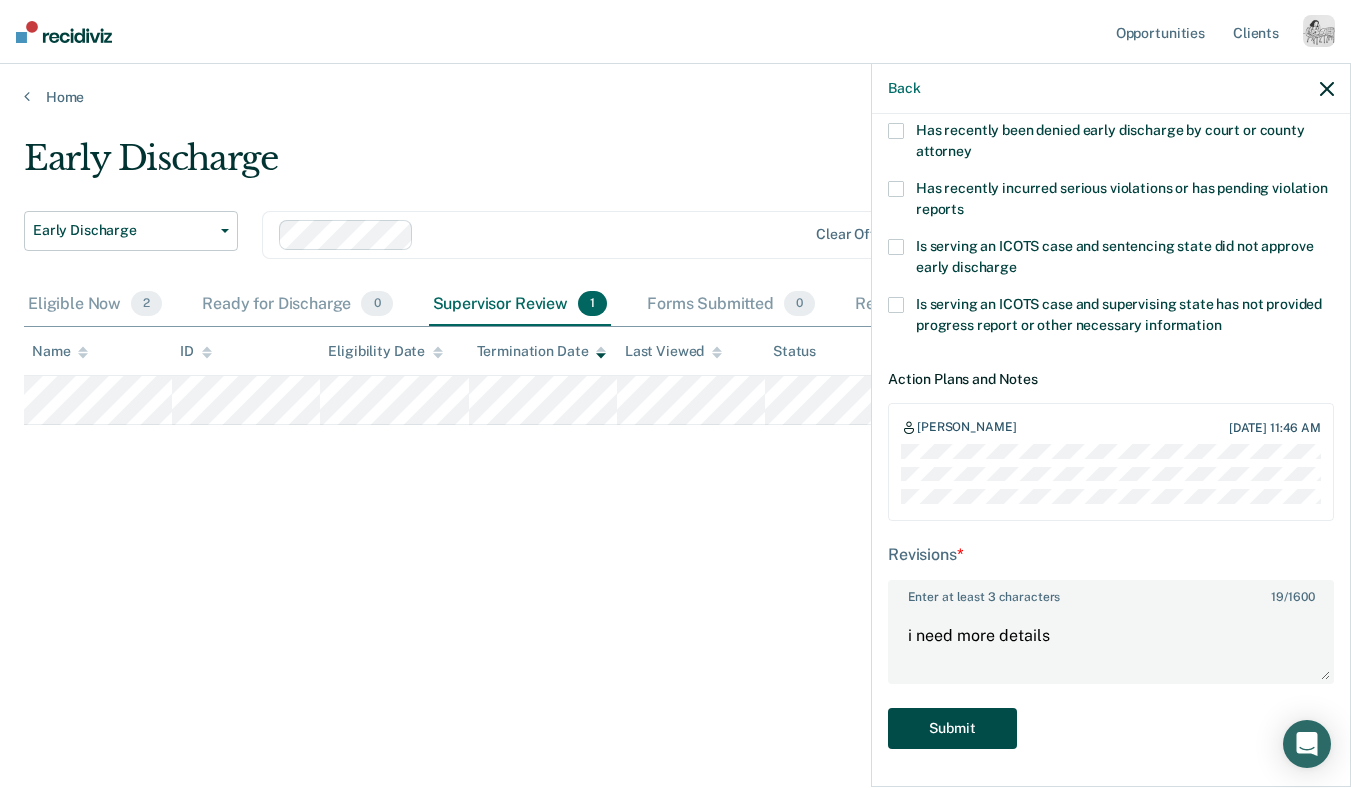 click on "Submit" at bounding box center [952, 728] 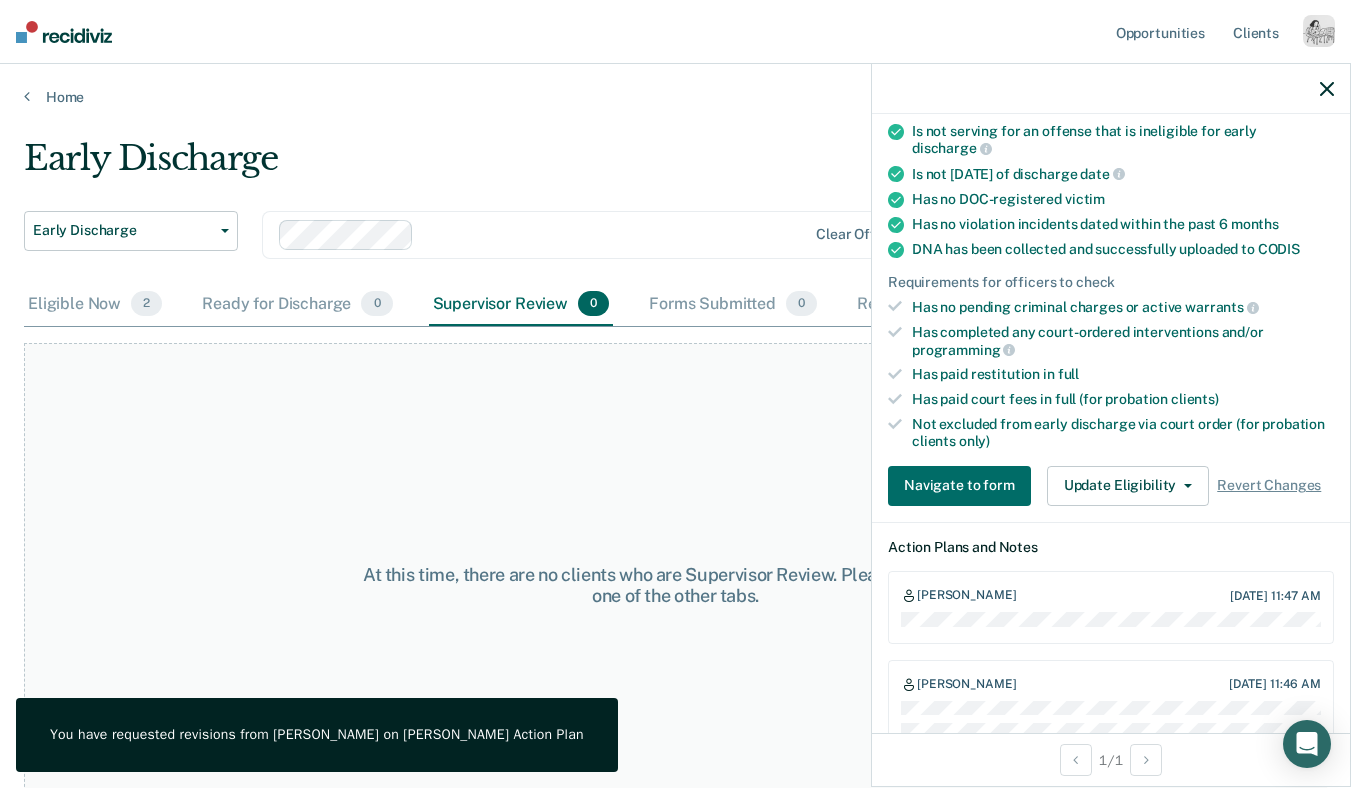 click on "At this time, there are no clients who are Supervisor Review. Please navigate to one of the other tabs." at bounding box center (675, 585) 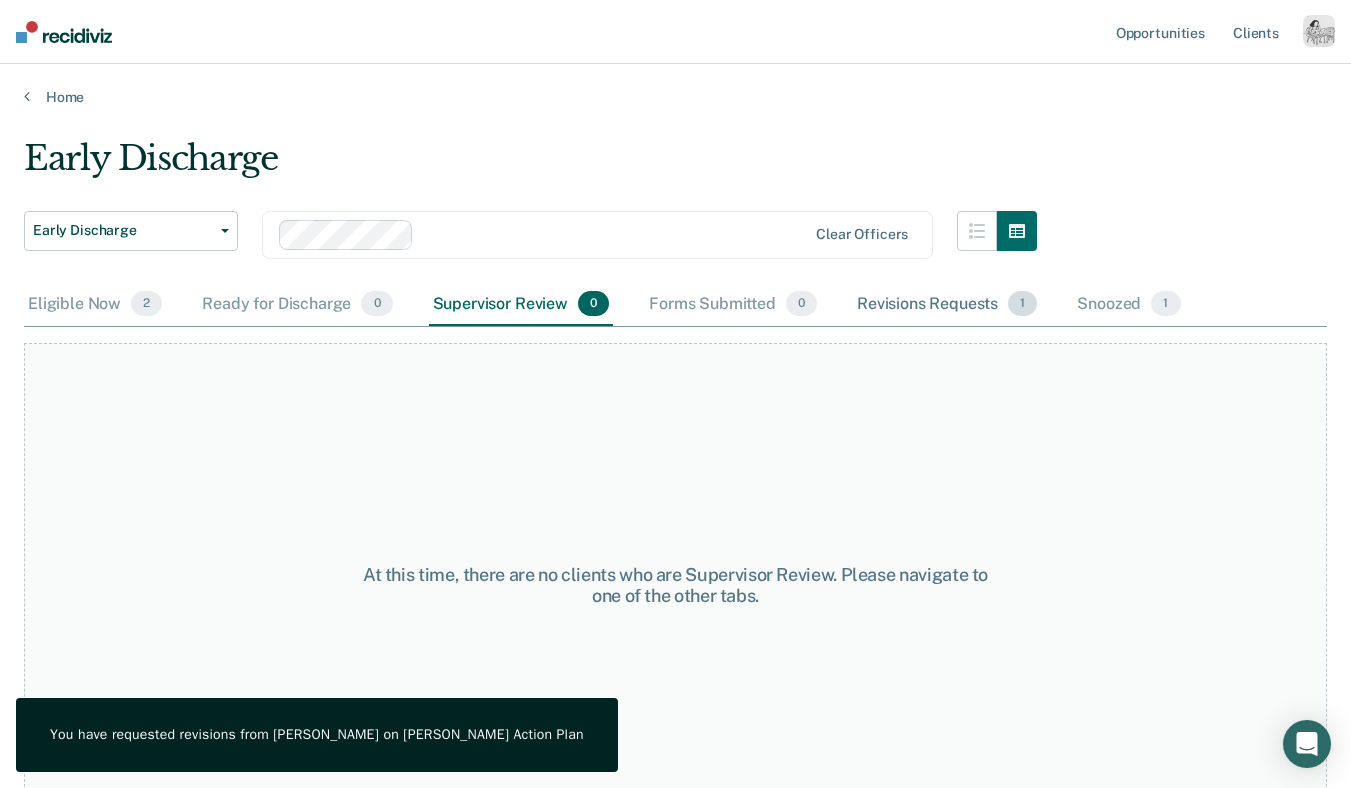 click on "Revisions Requests 1" at bounding box center (947, 305) 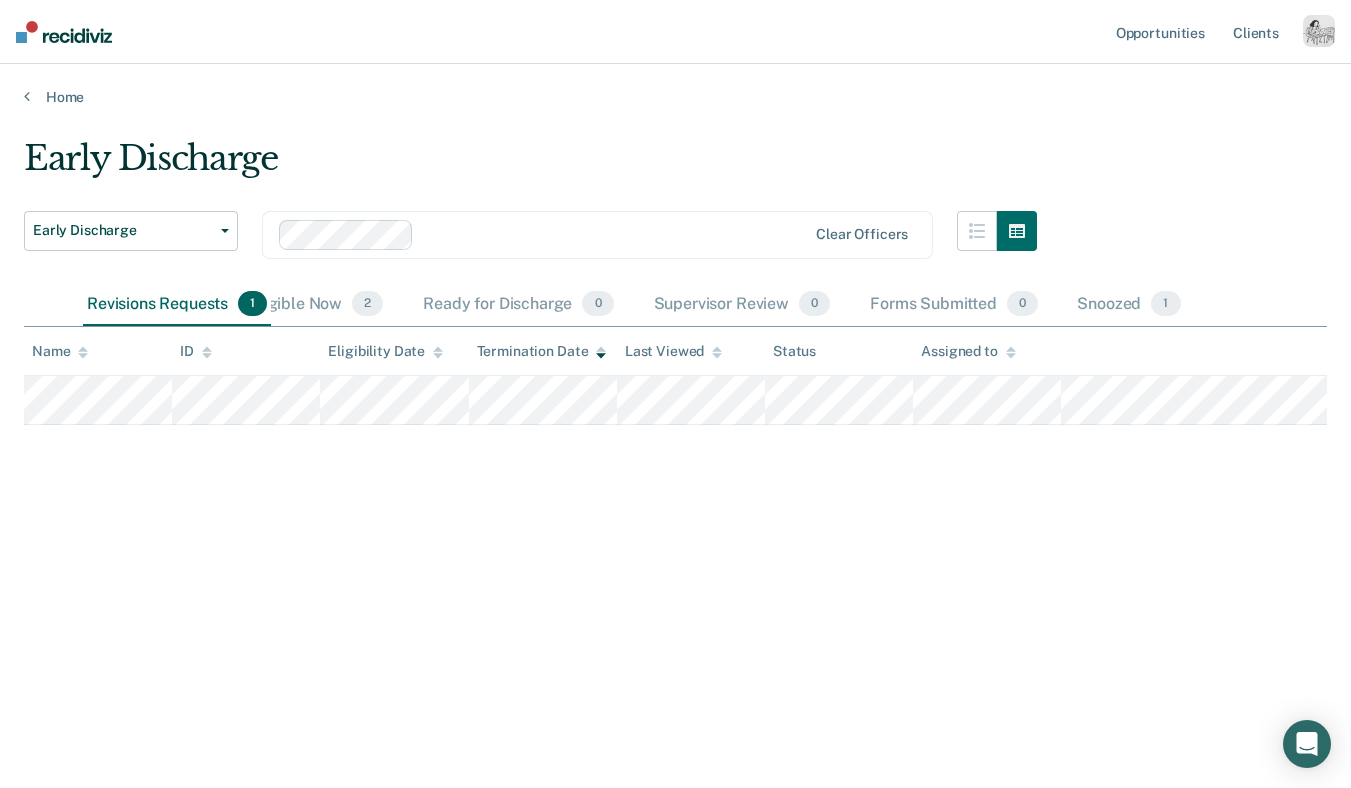 drag, startPoint x: 911, startPoint y: 303, endPoint x: 141, endPoint y: 368, distance: 772.73865 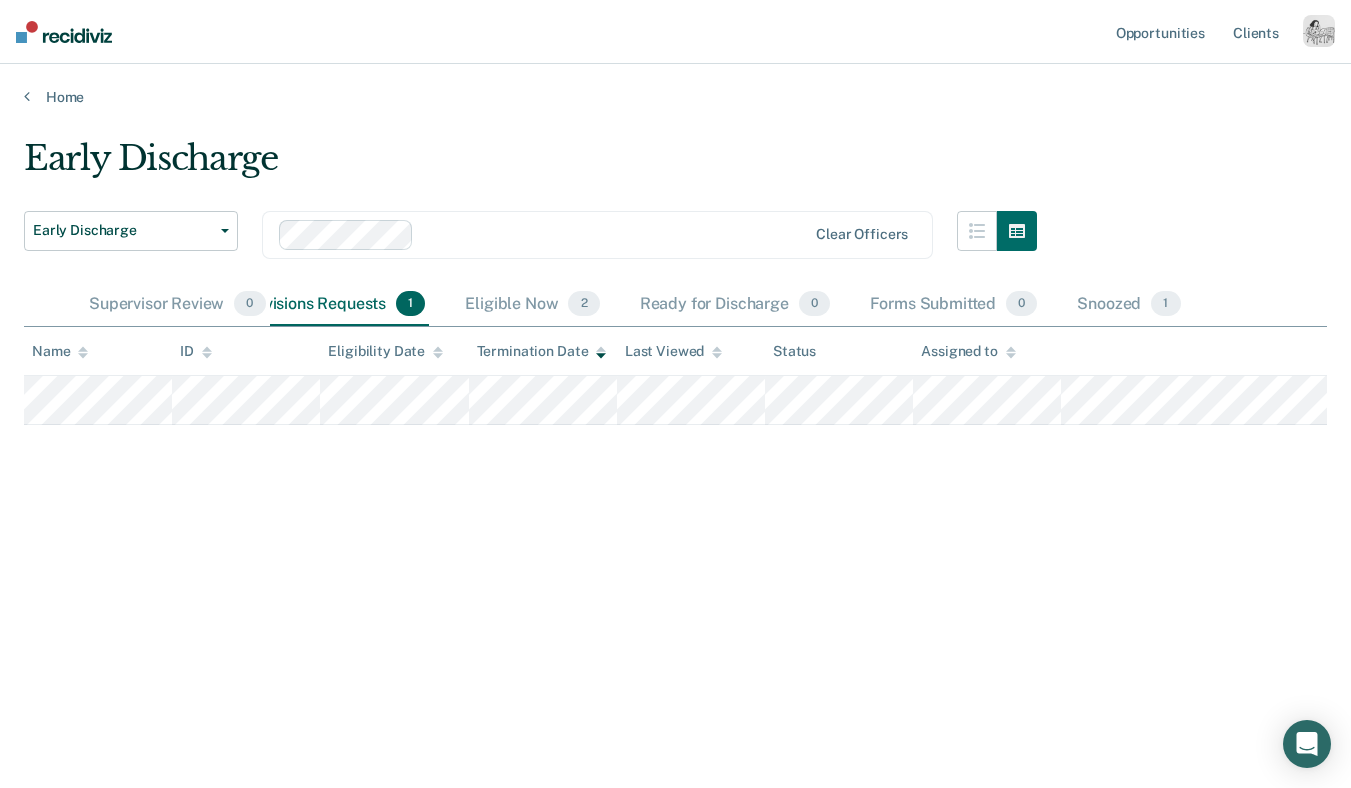 drag, startPoint x: 664, startPoint y: 299, endPoint x: 101, endPoint y: 361, distance: 566.40356 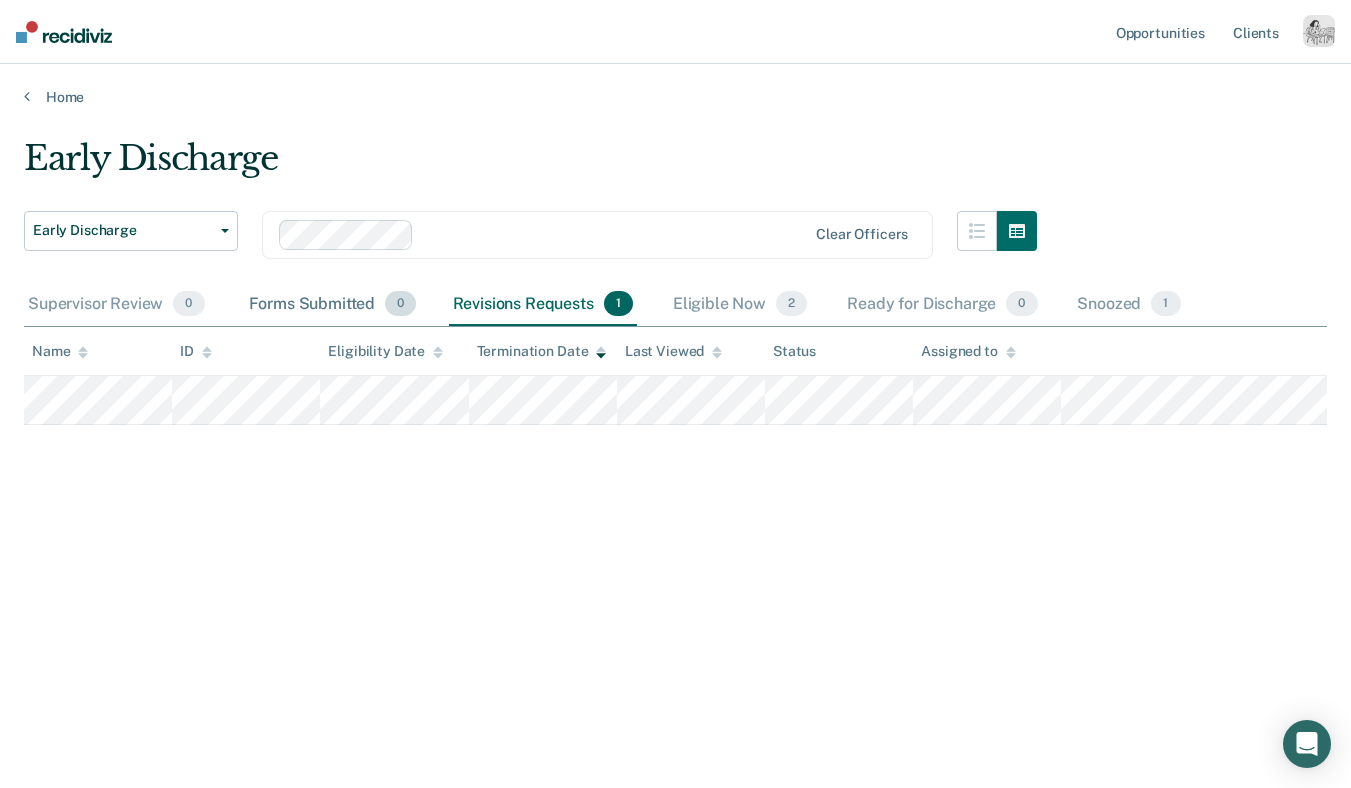 drag, startPoint x: 922, startPoint y: 299, endPoint x: 302, endPoint y: 322, distance: 620.42645 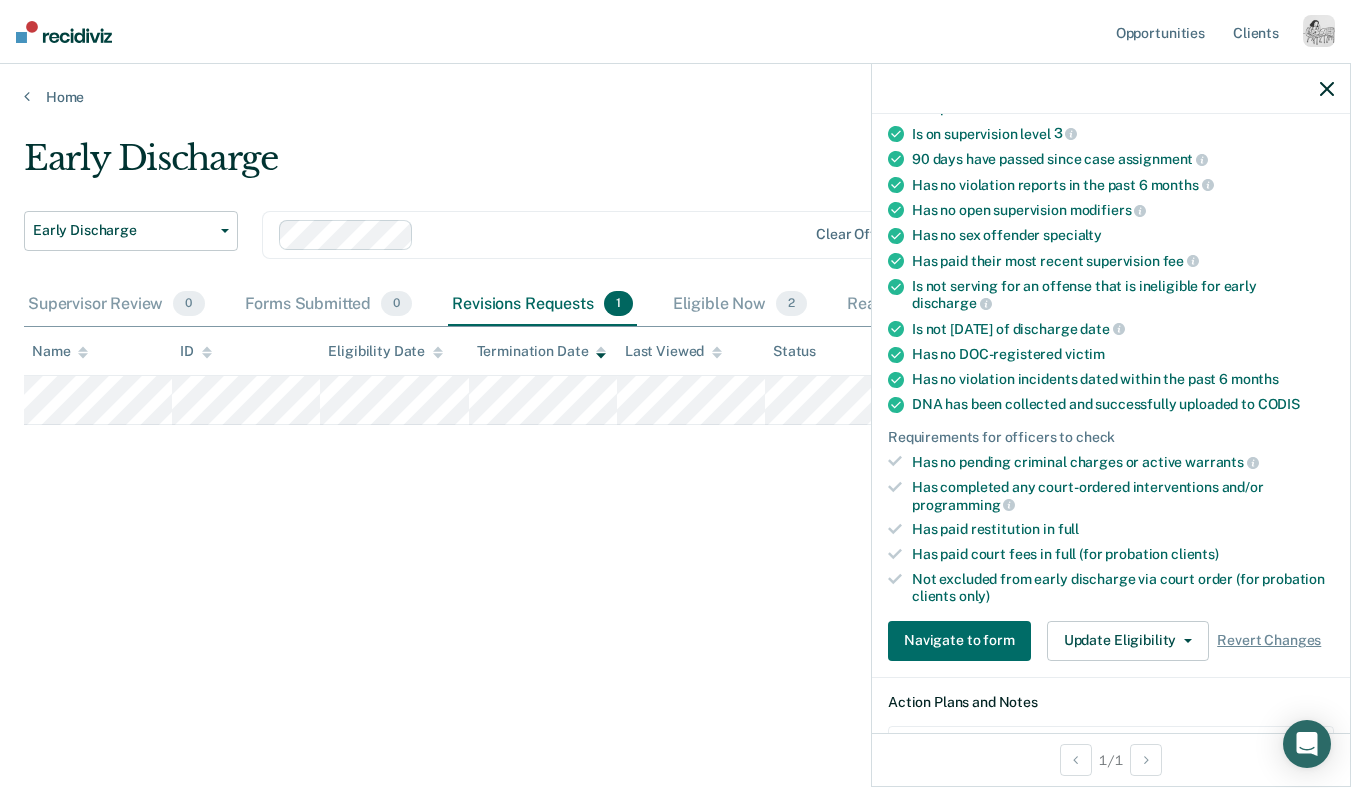 scroll, scrollTop: 236, scrollLeft: 0, axis: vertical 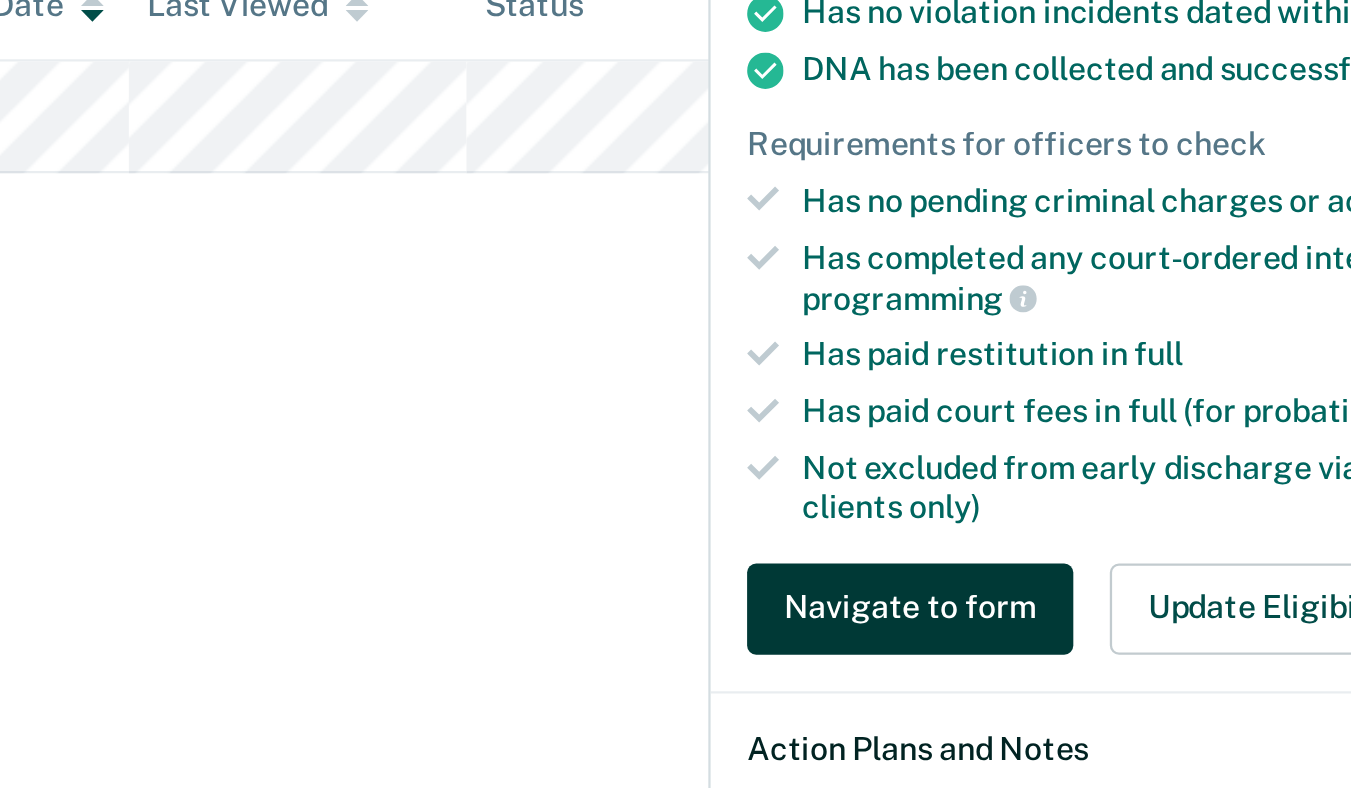 click on "Navigate to form" at bounding box center (959, 616) 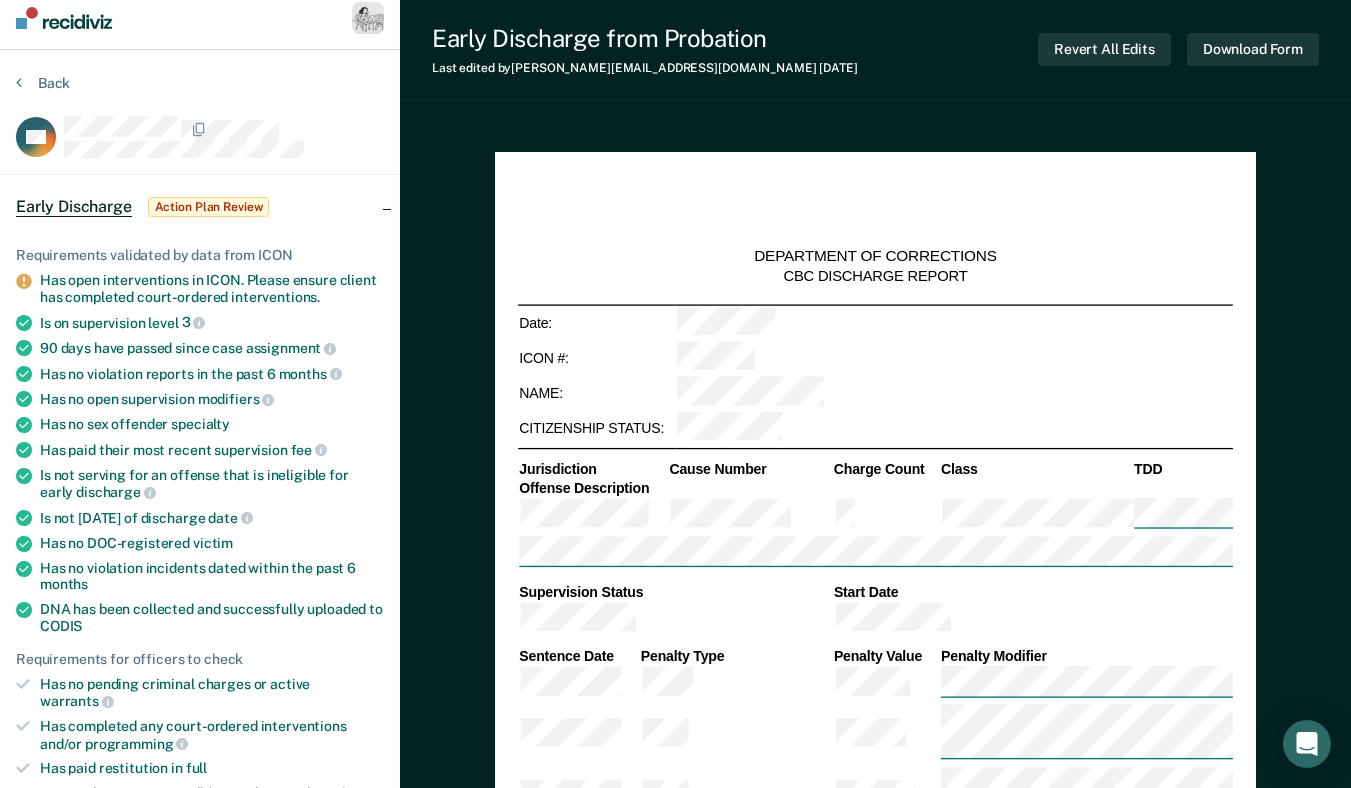 scroll, scrollTop: 0, scrollLeft: 0, axis: both 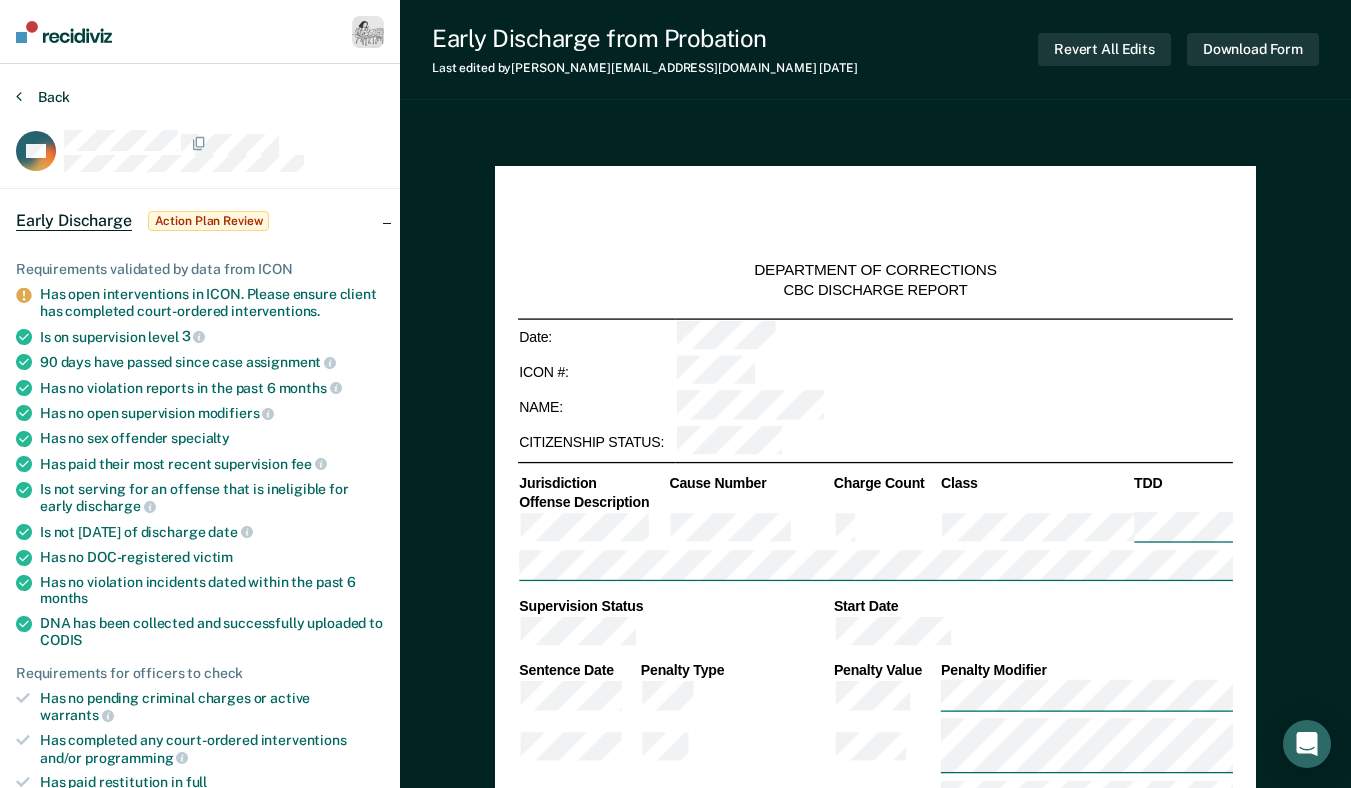 click on "Back" at bounding box center (43, 97) 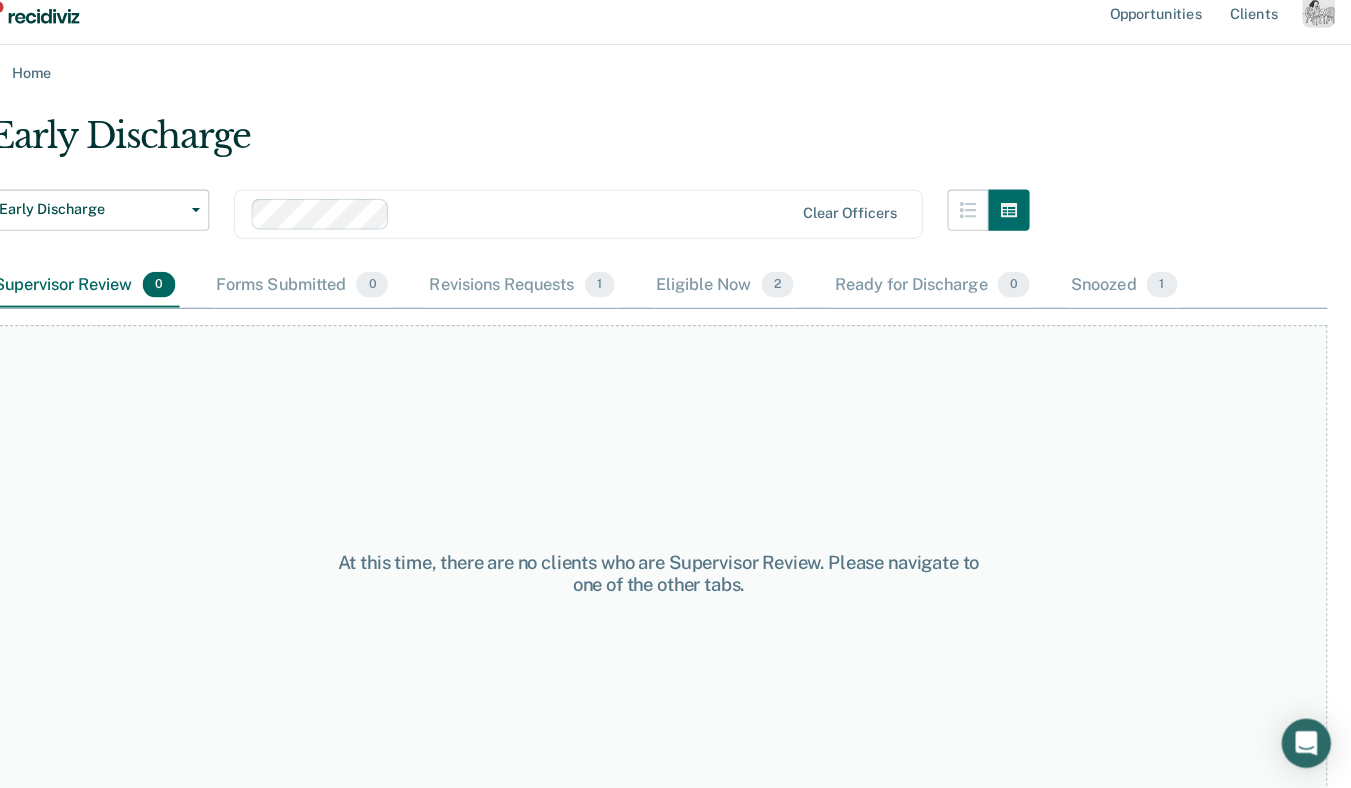 scroll, scrollTop: 18, scrollLeft: 0, axis: vertical 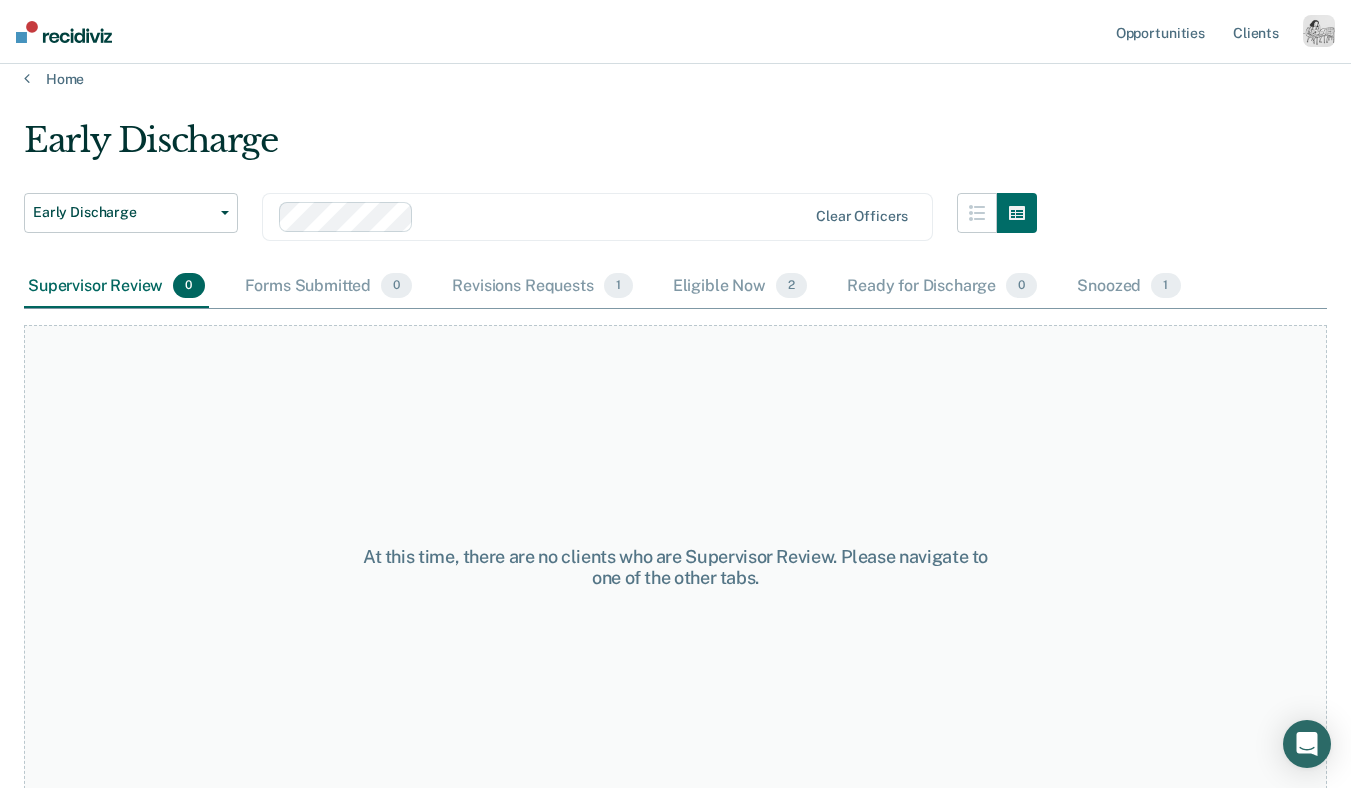 click at bounding box center [1319, 31] 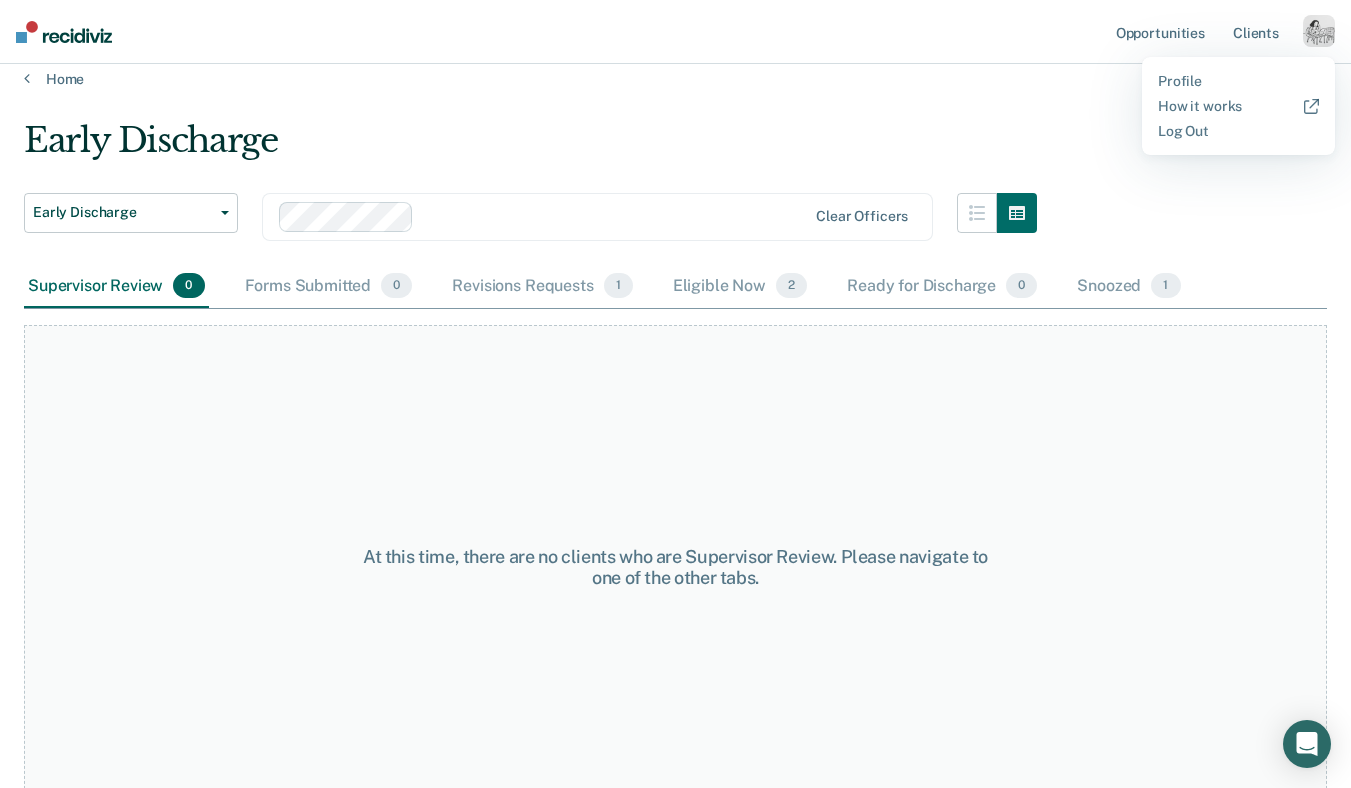 click at bounding box center [1319, 31] 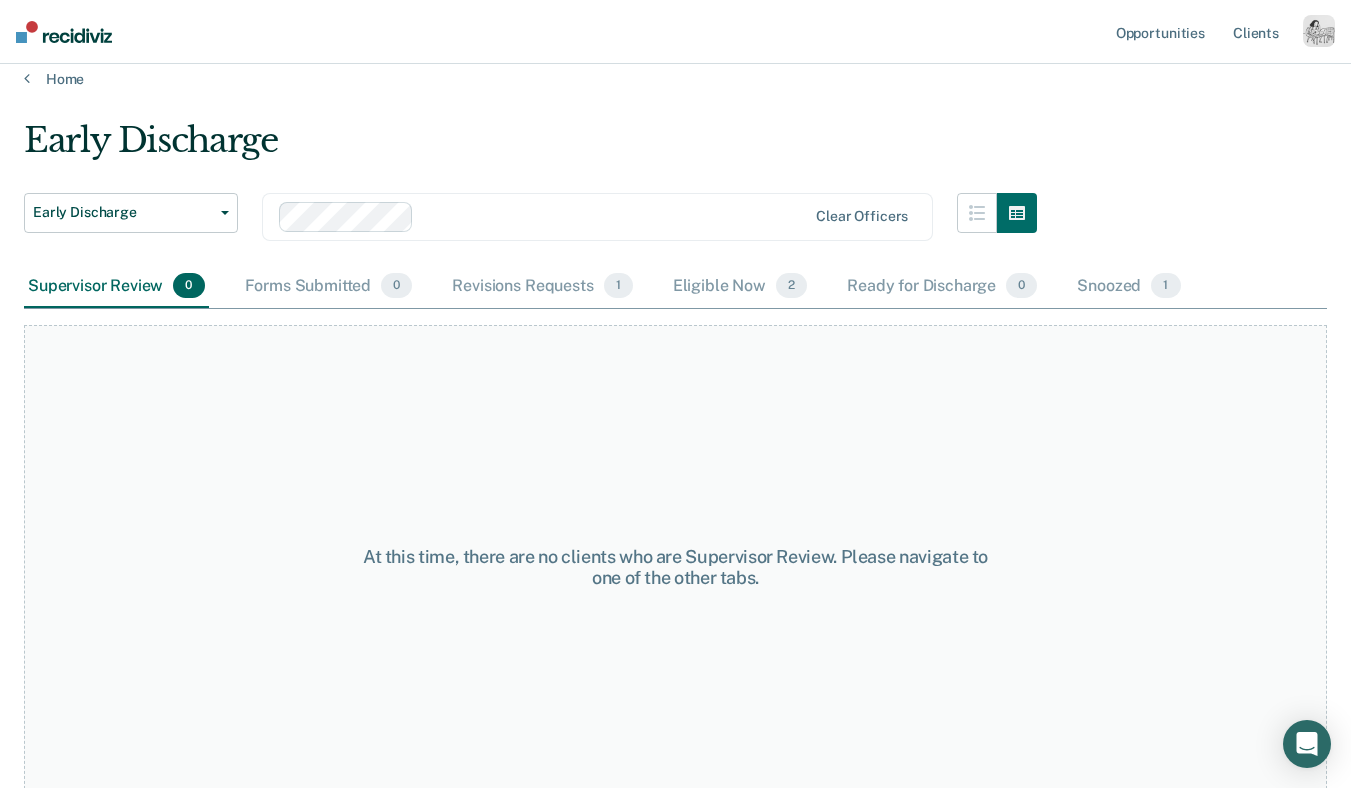 click at bounding box center (1319, 31) 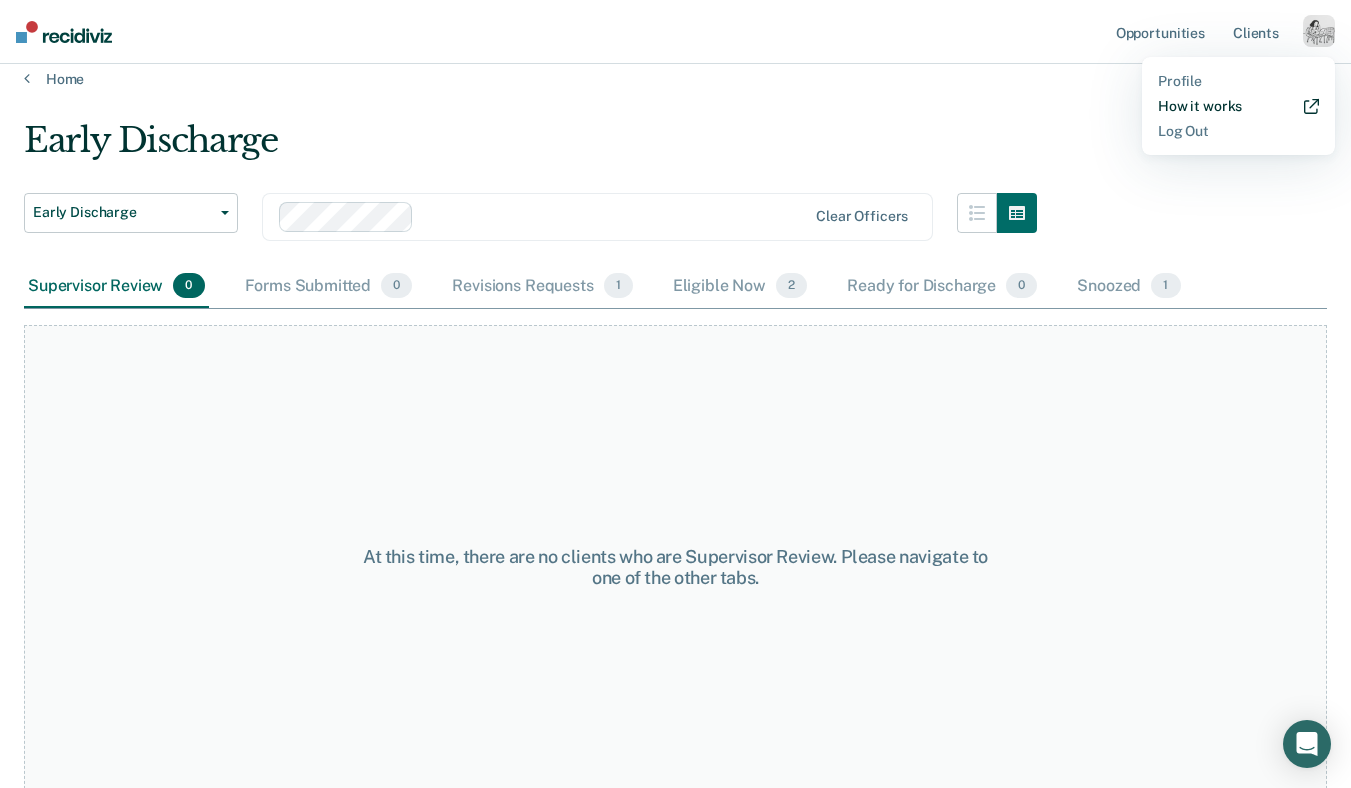 click on "How it works" at bounding box center (1238, 106) 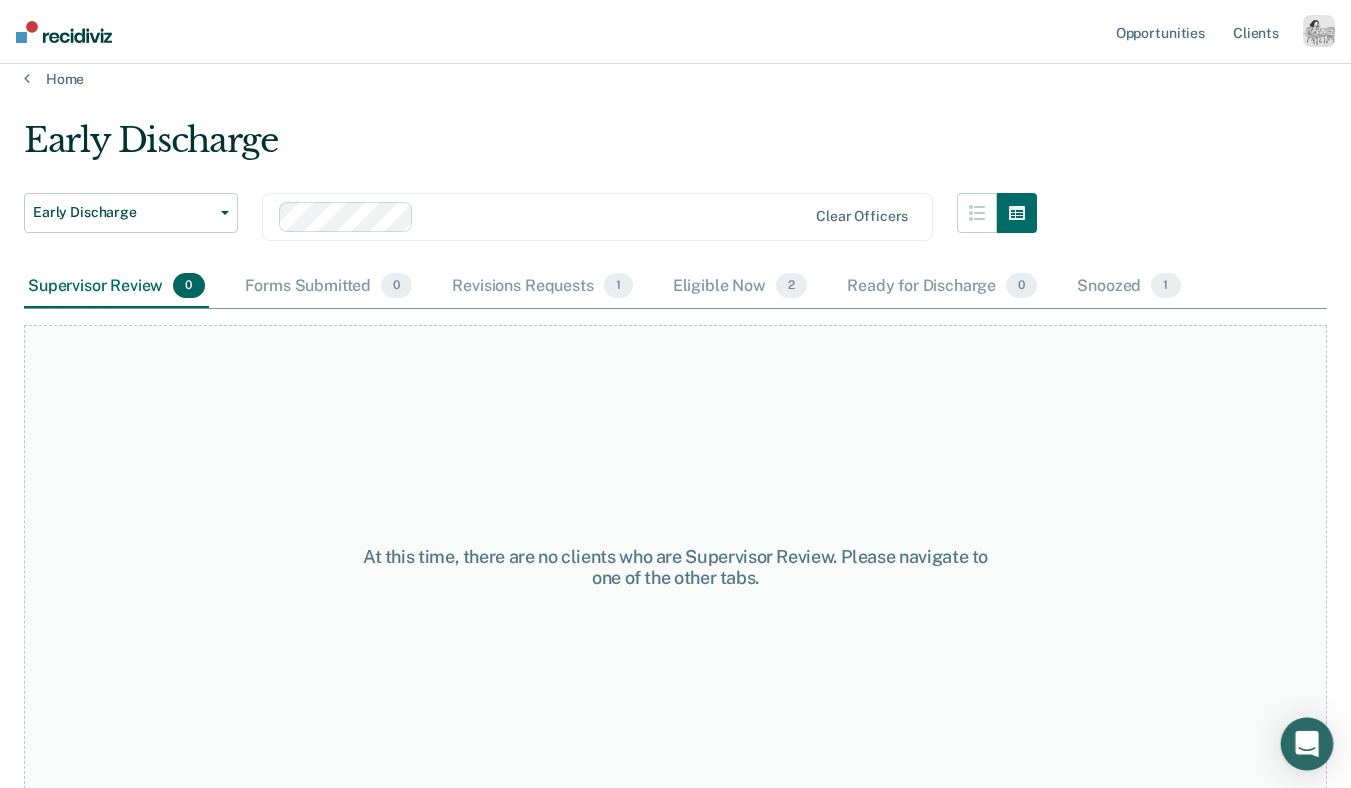click 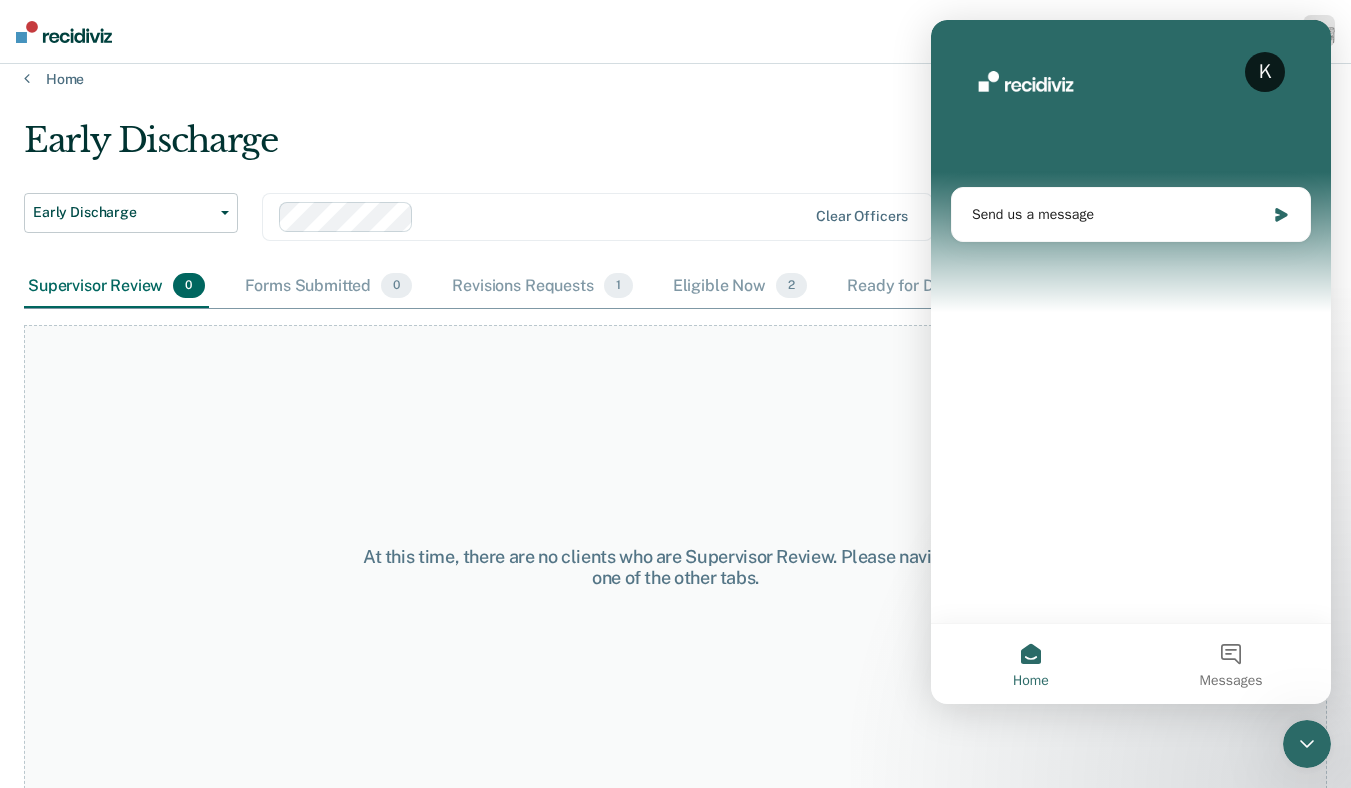 scroll, scrollTop: 0, scrollLeft: 0, axis: both 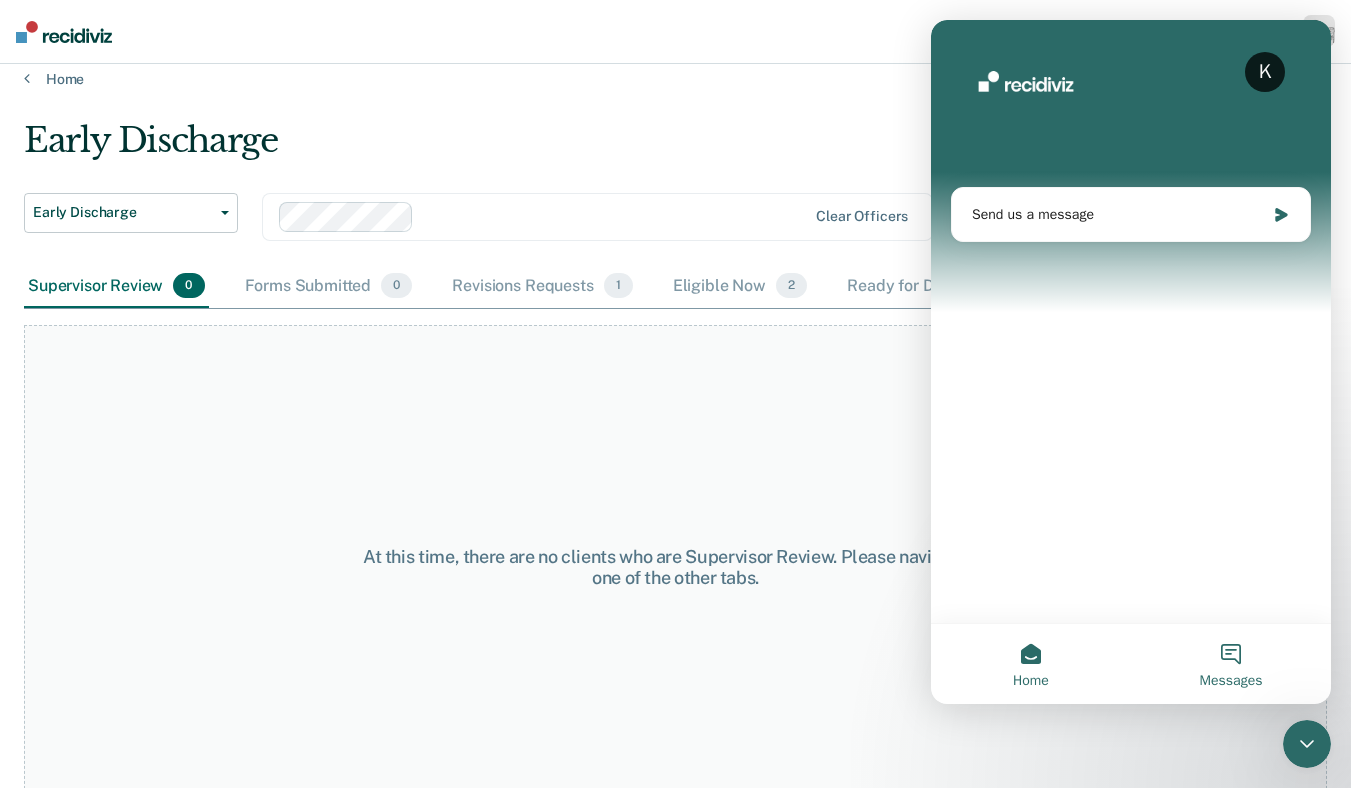 click on "Messages" at bounding box center [1231, 664] 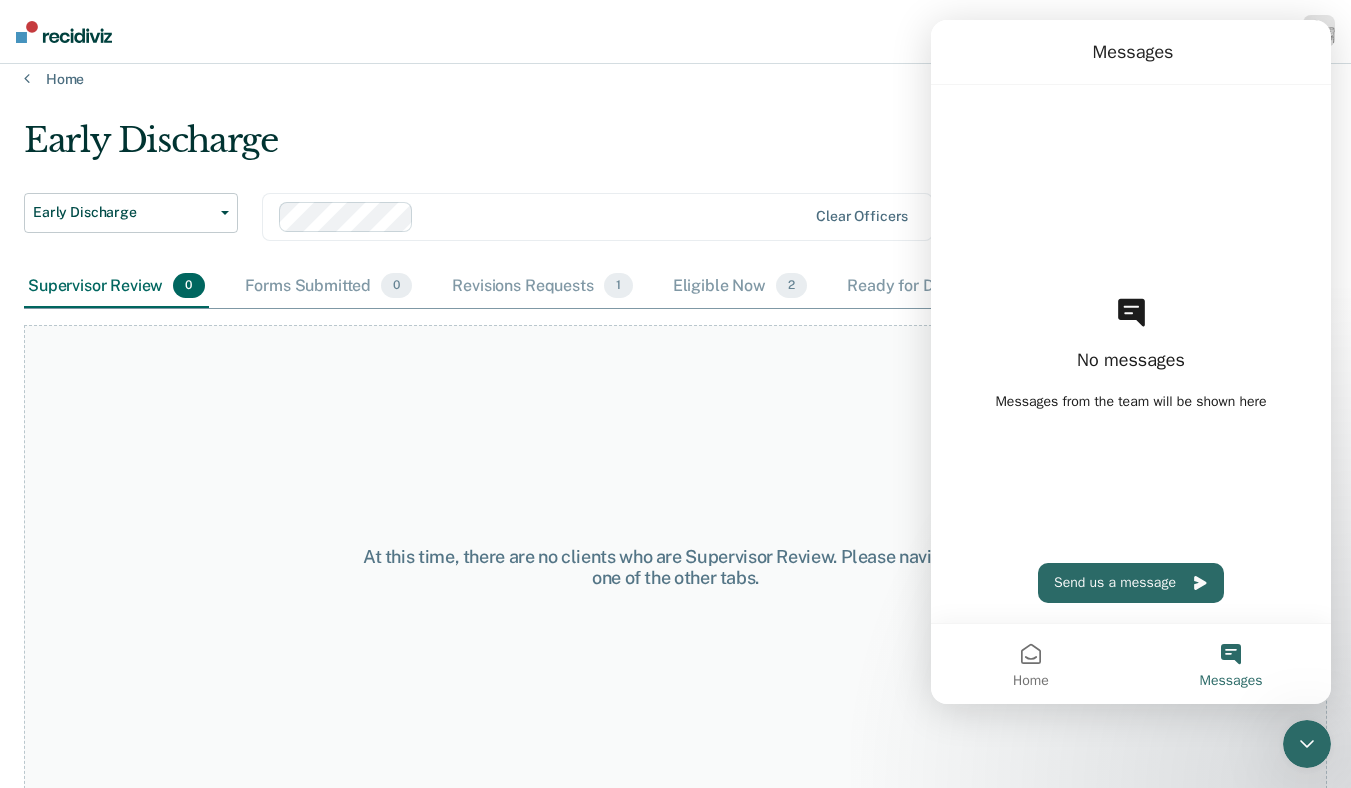 click on "No messages Messages from the team will be shown here Send us a message" at bounding box center [1131, 354] 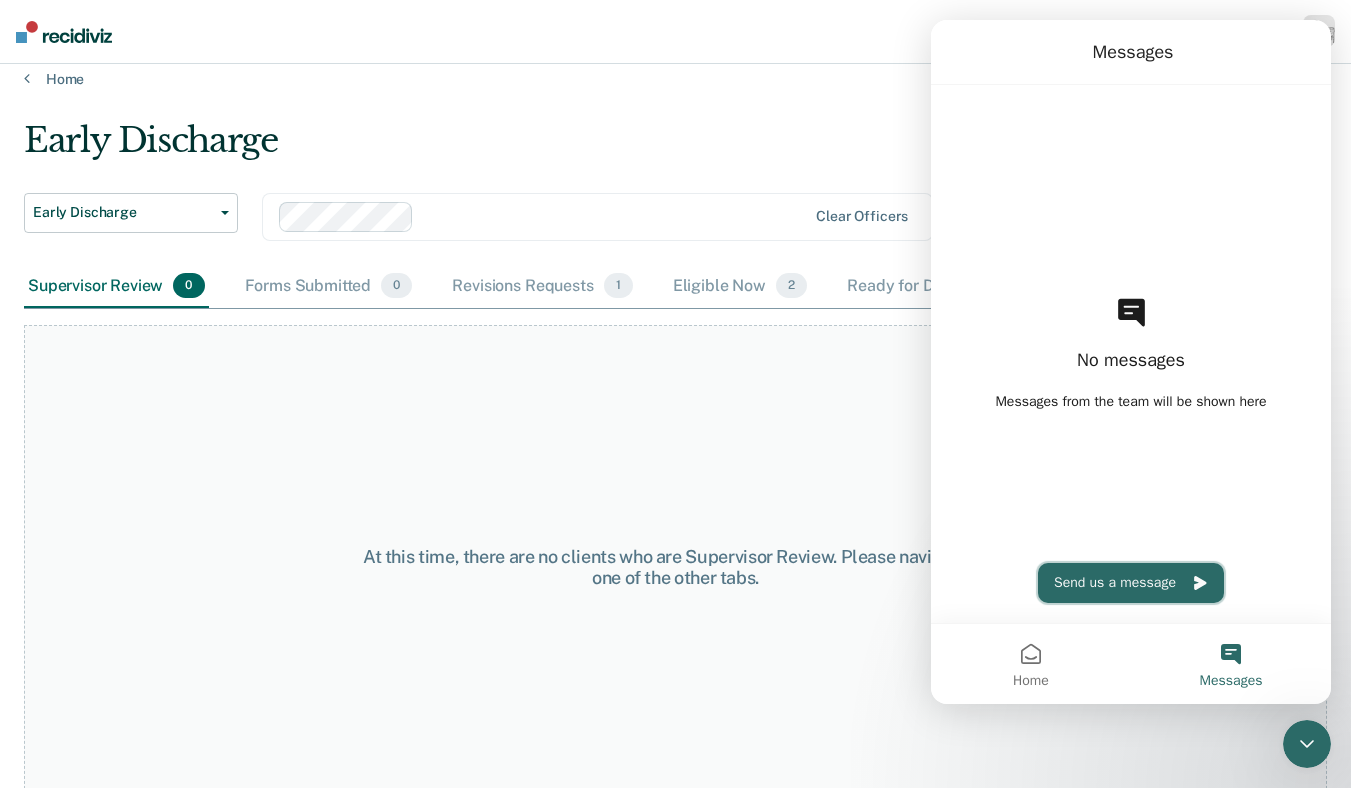 click on "Send us a message" at bounding box center (1131, 583) 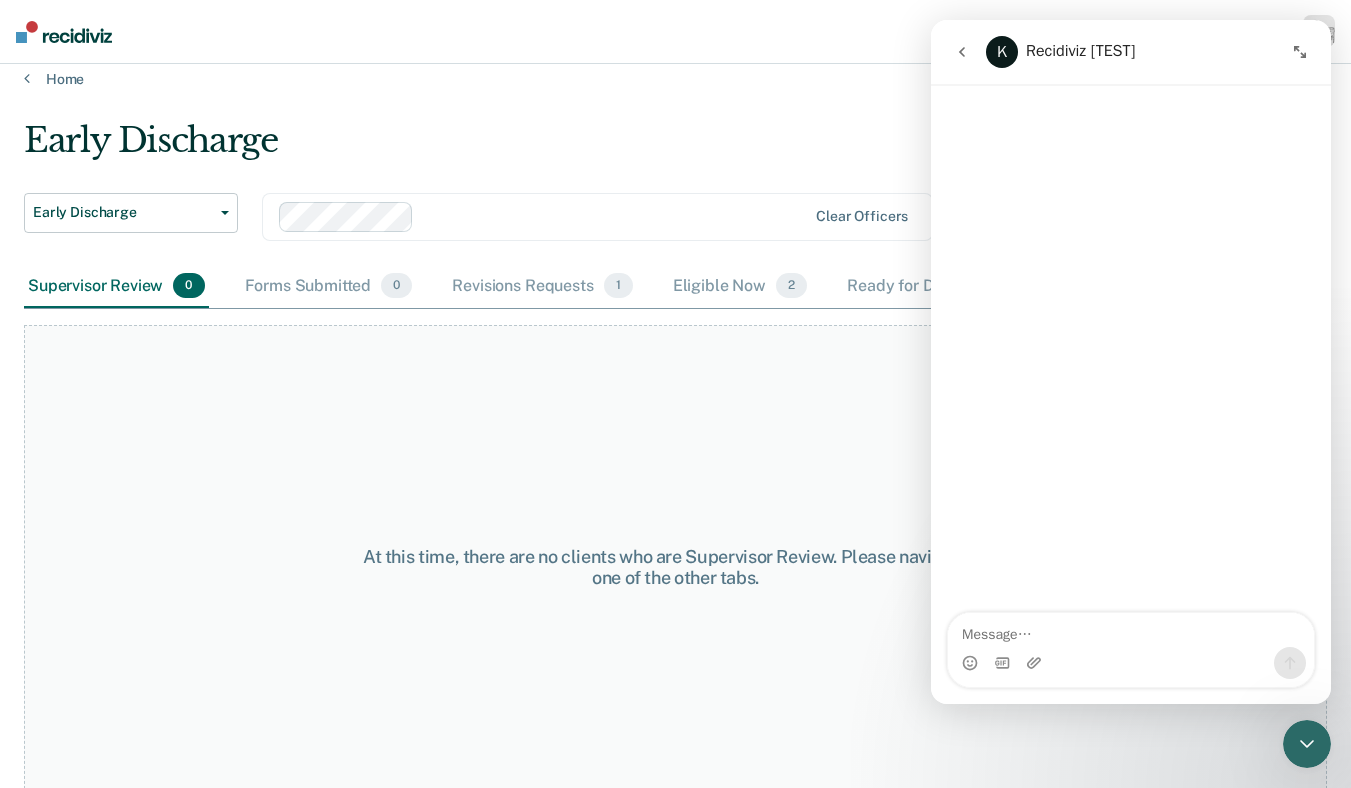 click 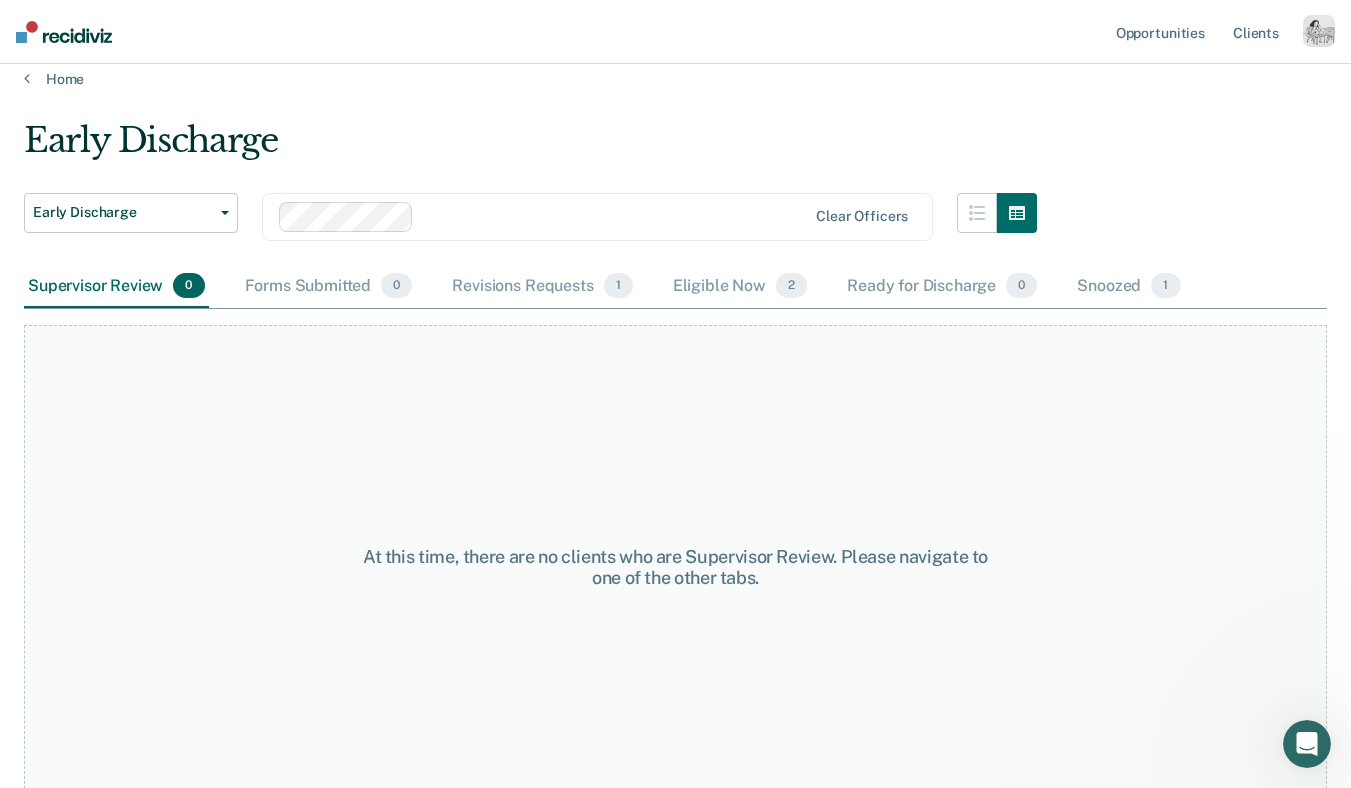 scroll, scrollTop: 0, scrollLeft: 0, axis: both 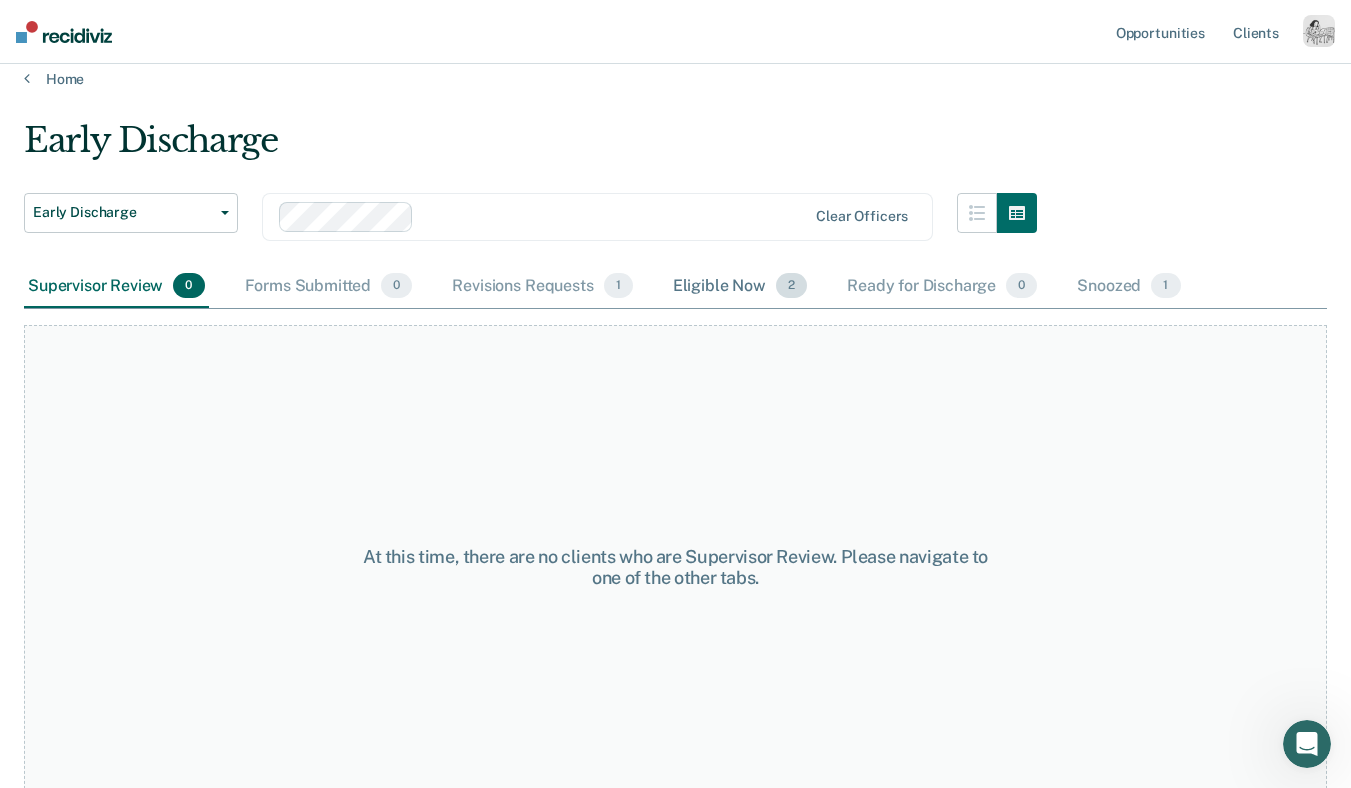 click on "Eligible Now 2" at bounding box center [740, 287] 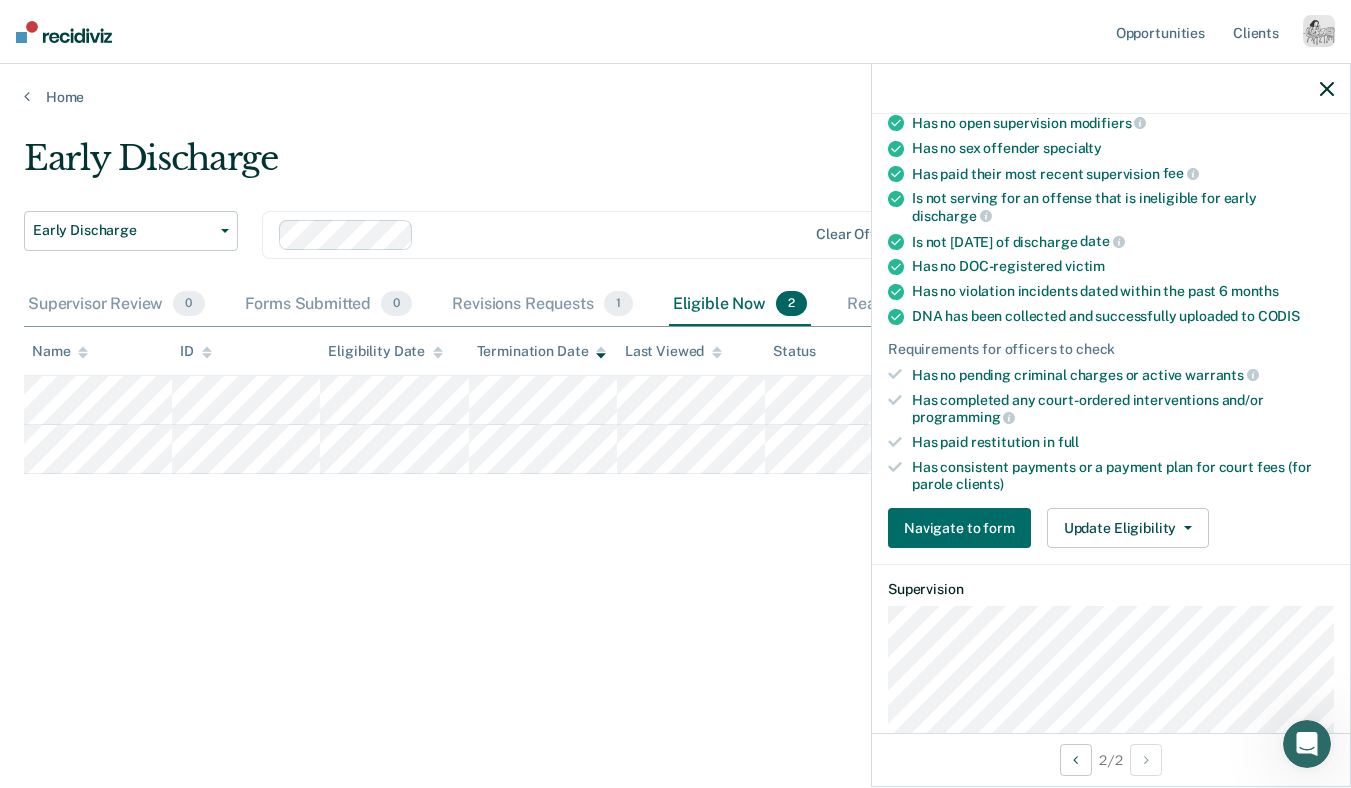 scroll, scrollTop: 467, scrollLeft: 0, axis: vertical 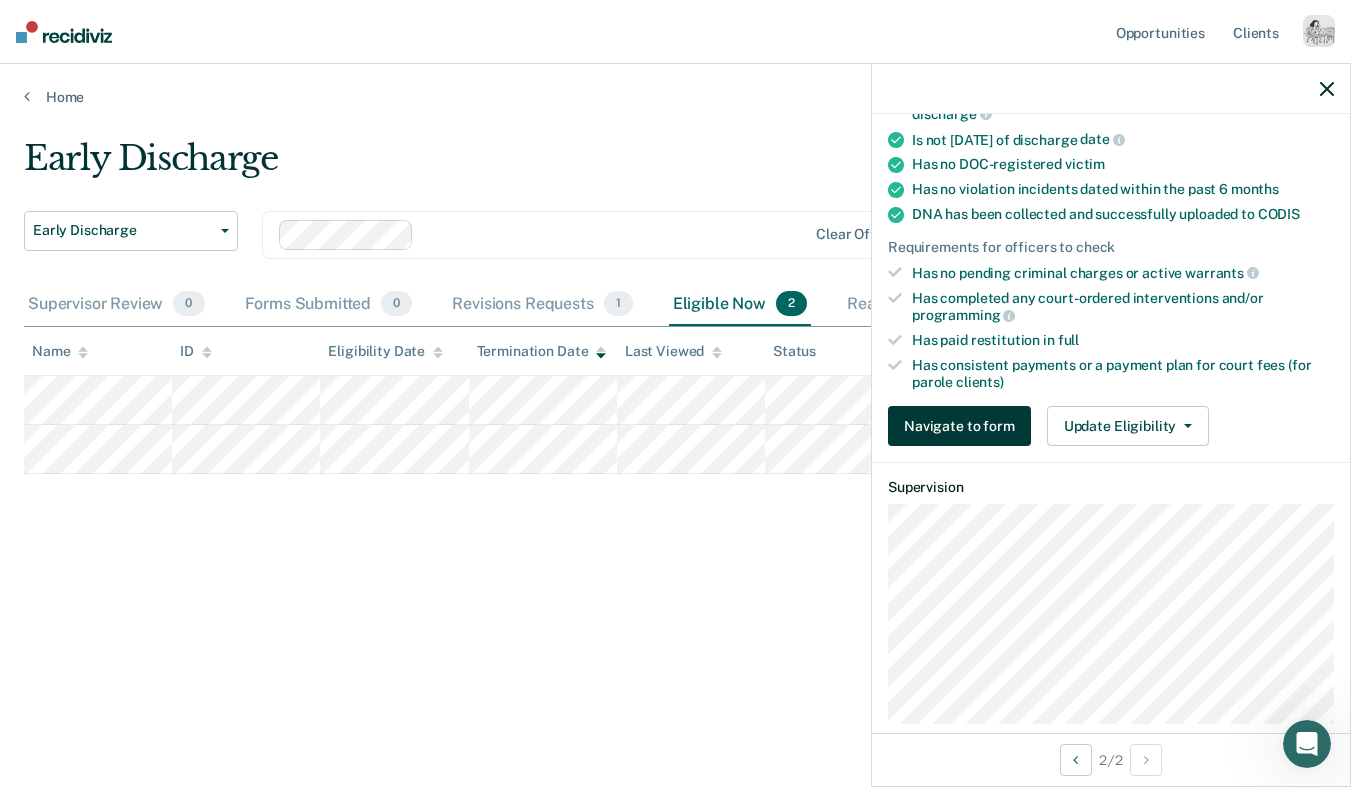 click on "Navigate to form" at bounding box center (959, 426) 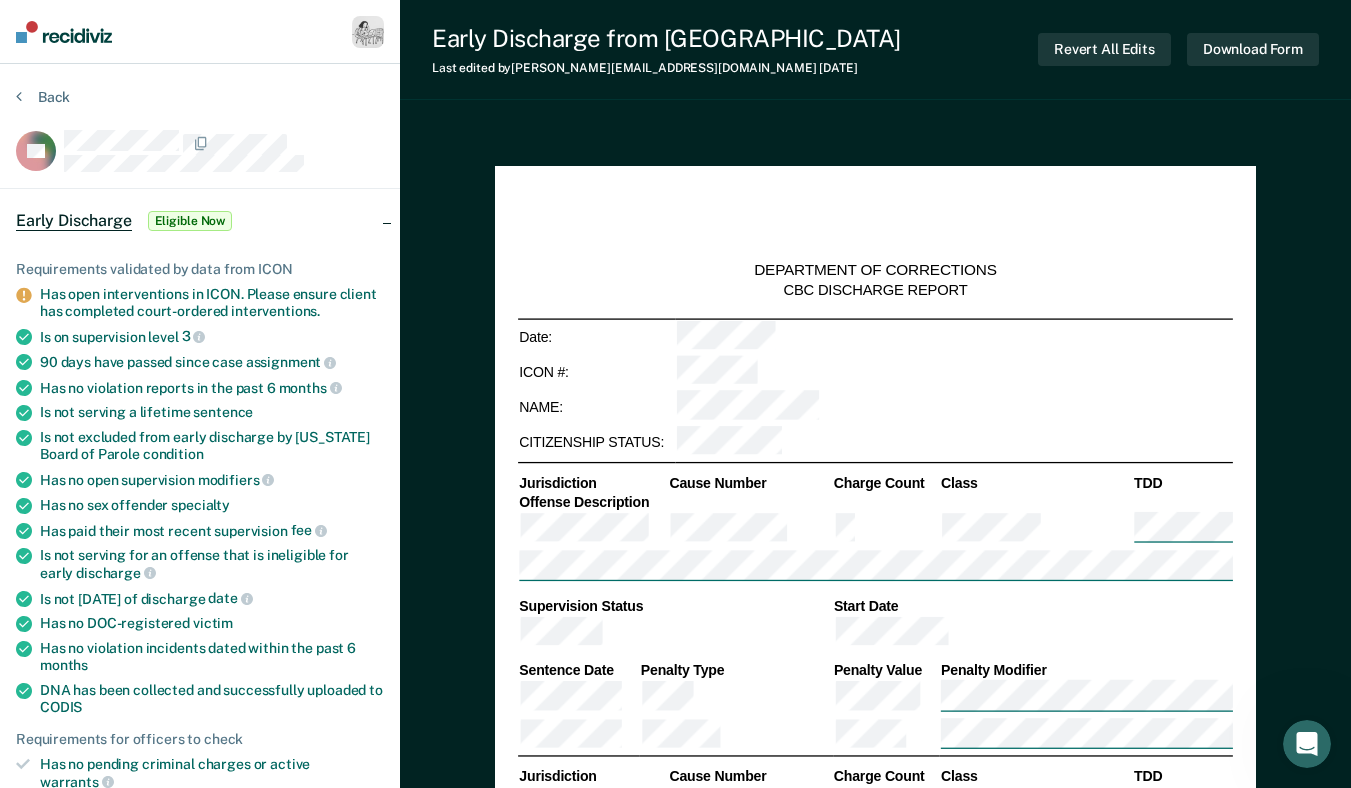 type on "x" 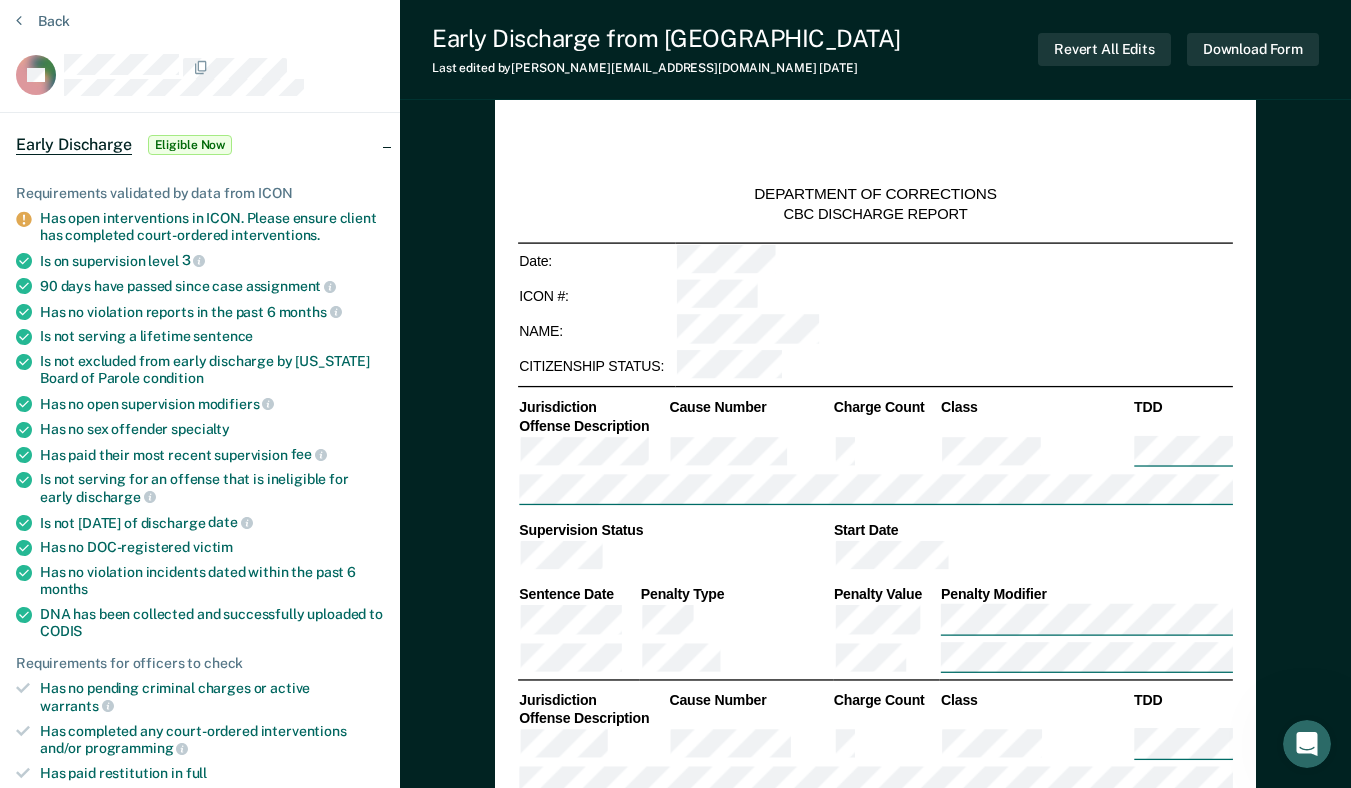 scroll, scrollTop: 72, scrollLeft: 0, axis: vertical 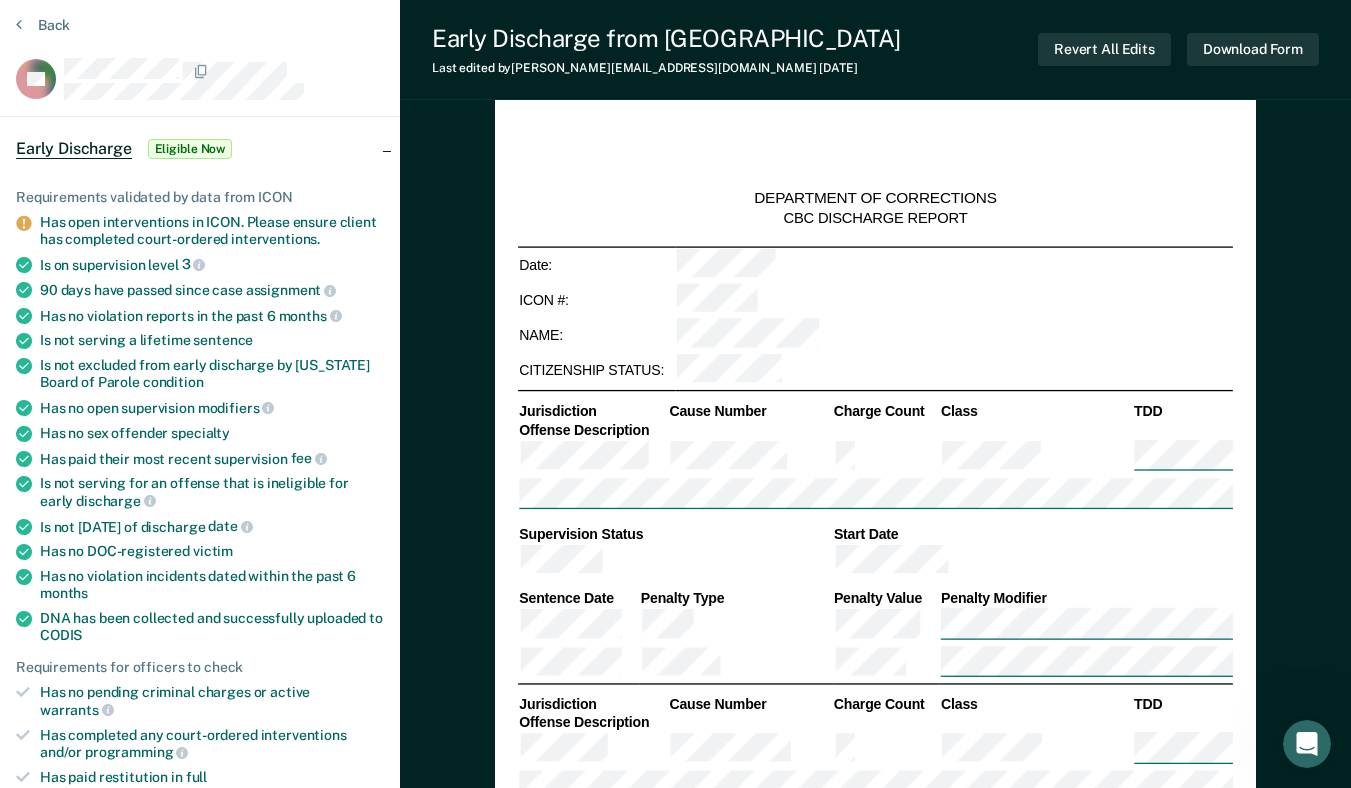 click on "Last edited by  [PERSON_NAME][EMAIL_ADDRESS][DOMAIN_NAME]   [DATE]" at bounding box center [666, 68] 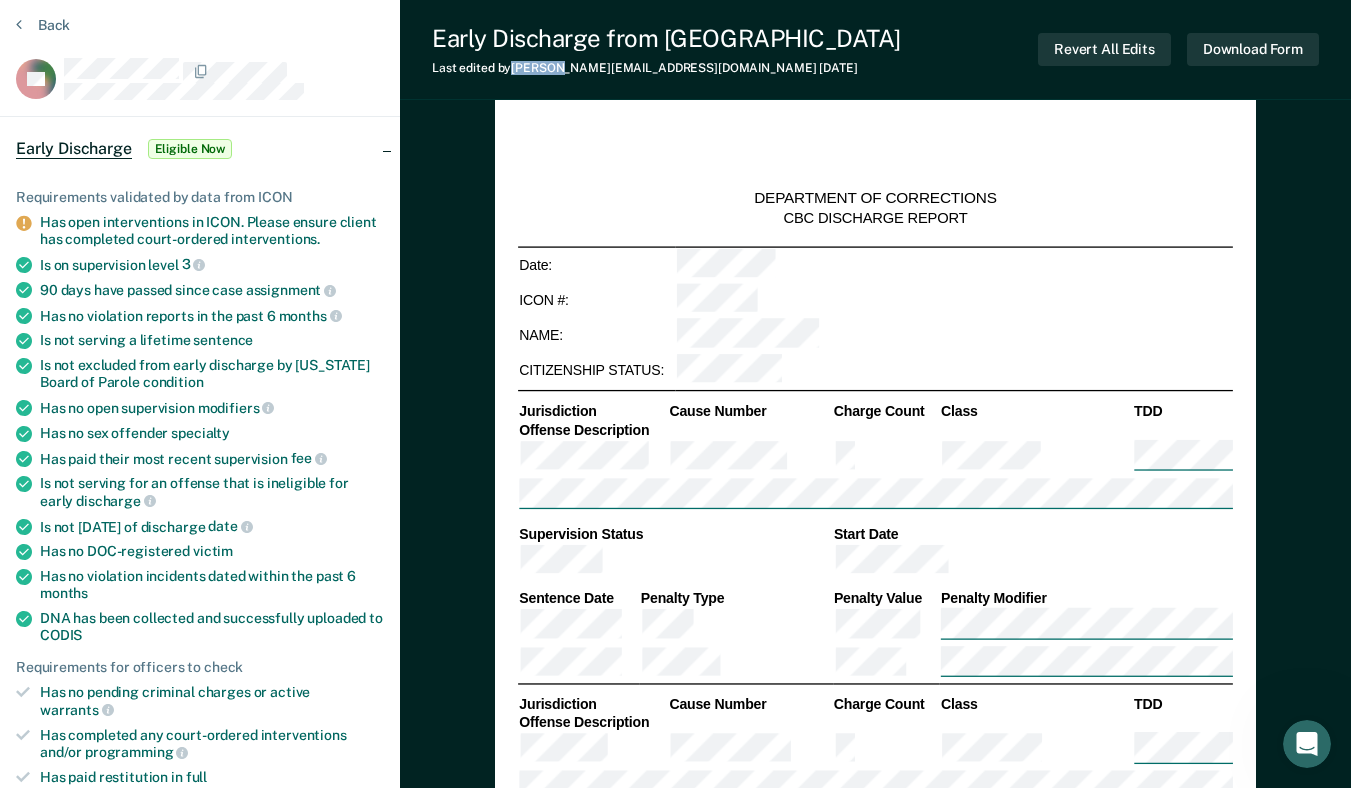 click on "Last edited by  [PERSON_NAME][EMAIL_ADDRESS][DOMAIN_NAME]   [DATE]" at bounding box center [666, 68] 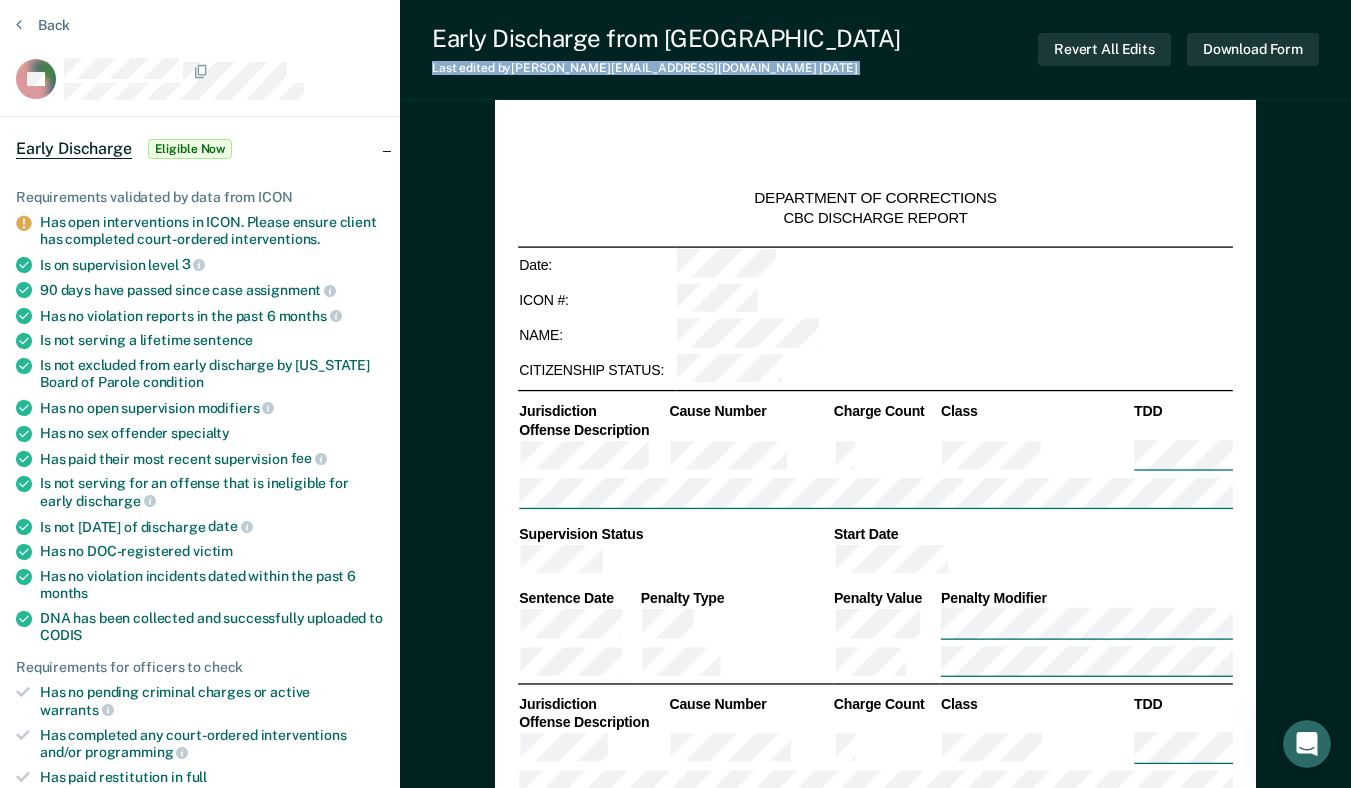 click on "Last edited by  [PERSON_NAME][EMAIL_ADDRESS][DOMAIN_NAME]   [DATE]" at bounding box center (666, 68) 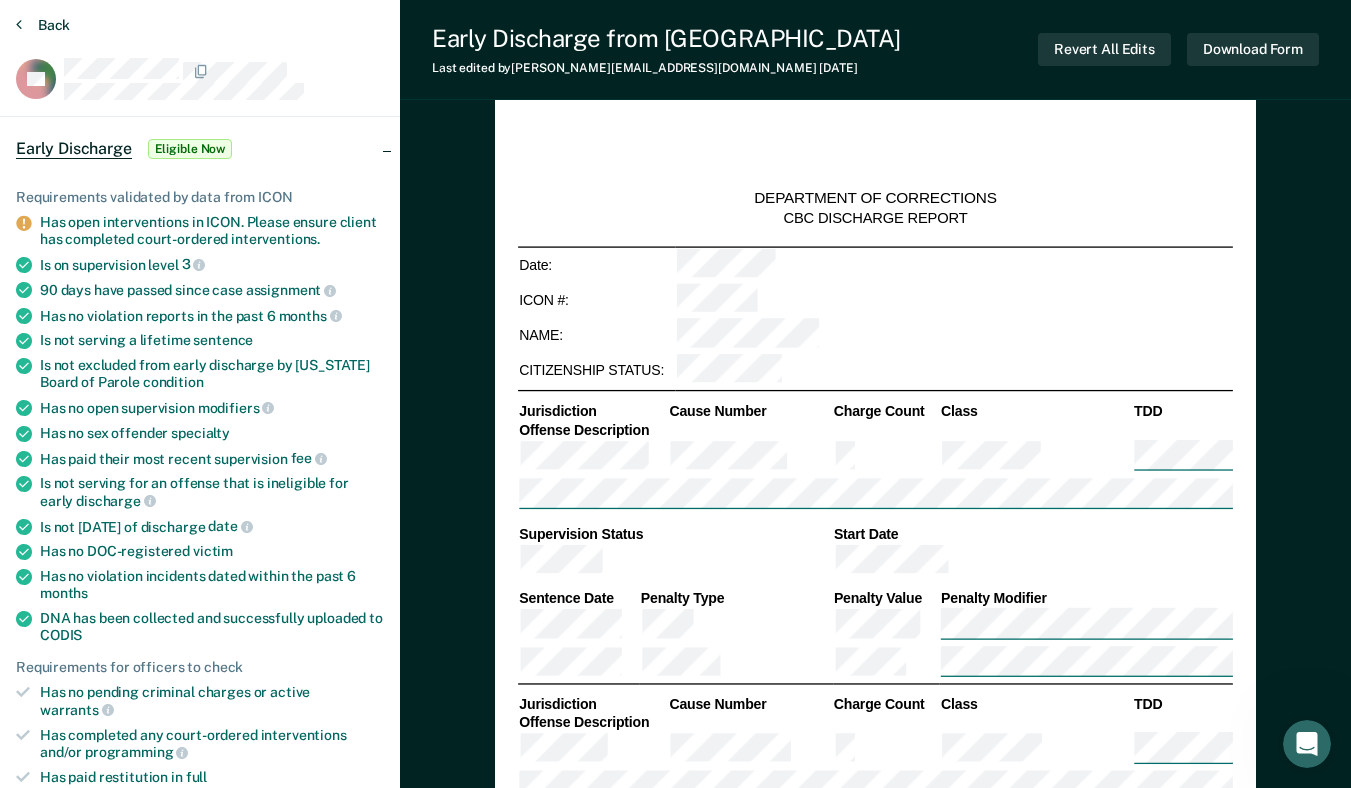 click on "Back" at bounding box center (43, 25) 